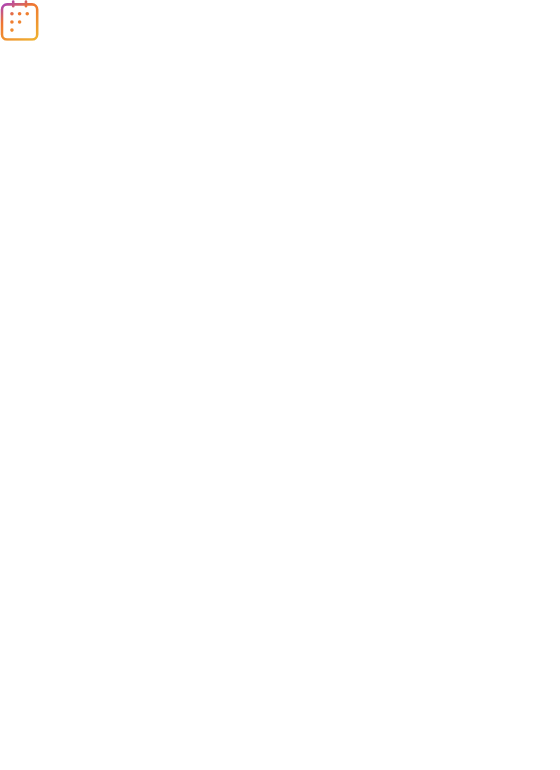 scroll, scrollTop: 0, scrollLeft: 0, axis: both 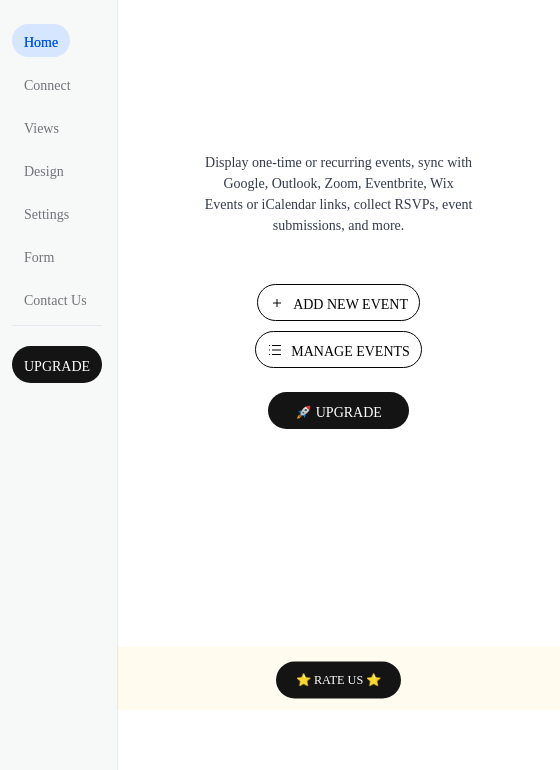 click on "Manage Events" at bounding box center (350, 351) 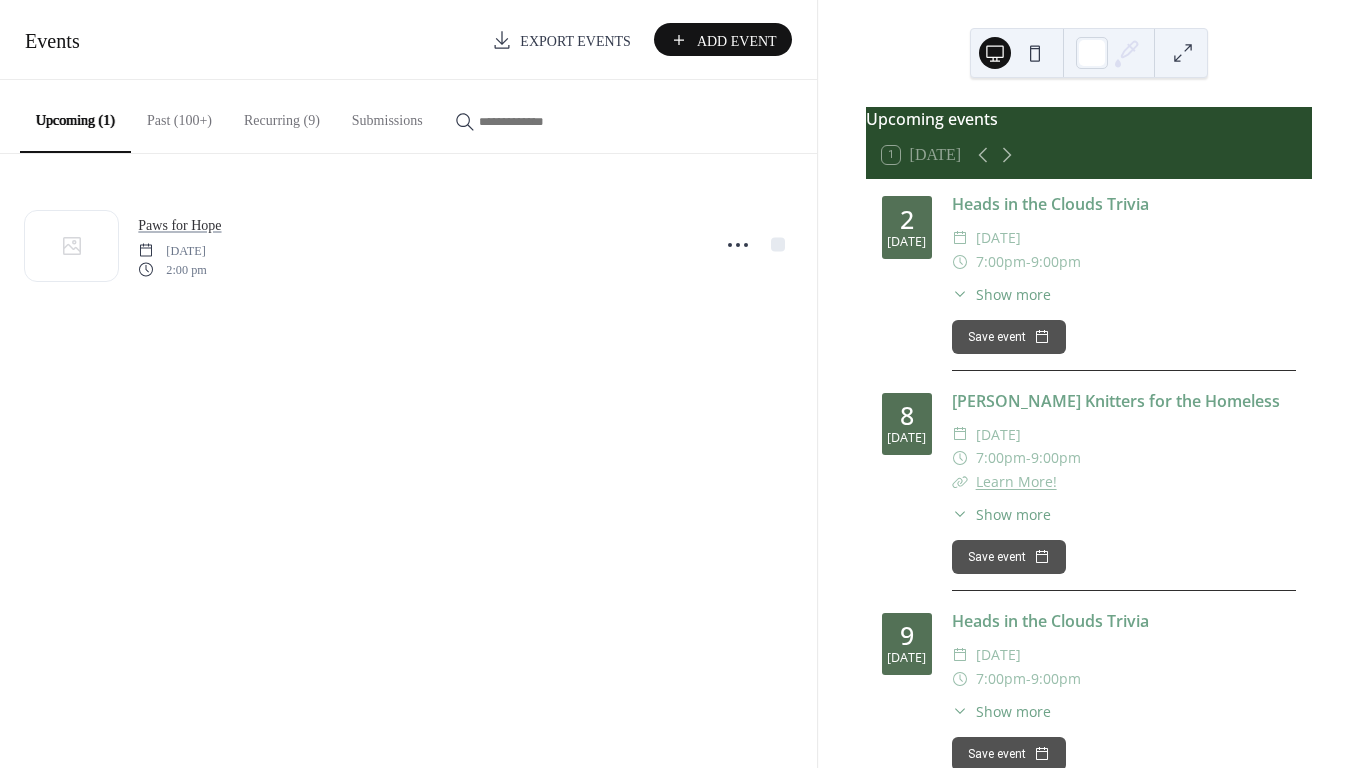 scroll, scrollTop: 0, scrollLeft: 0, axis: both 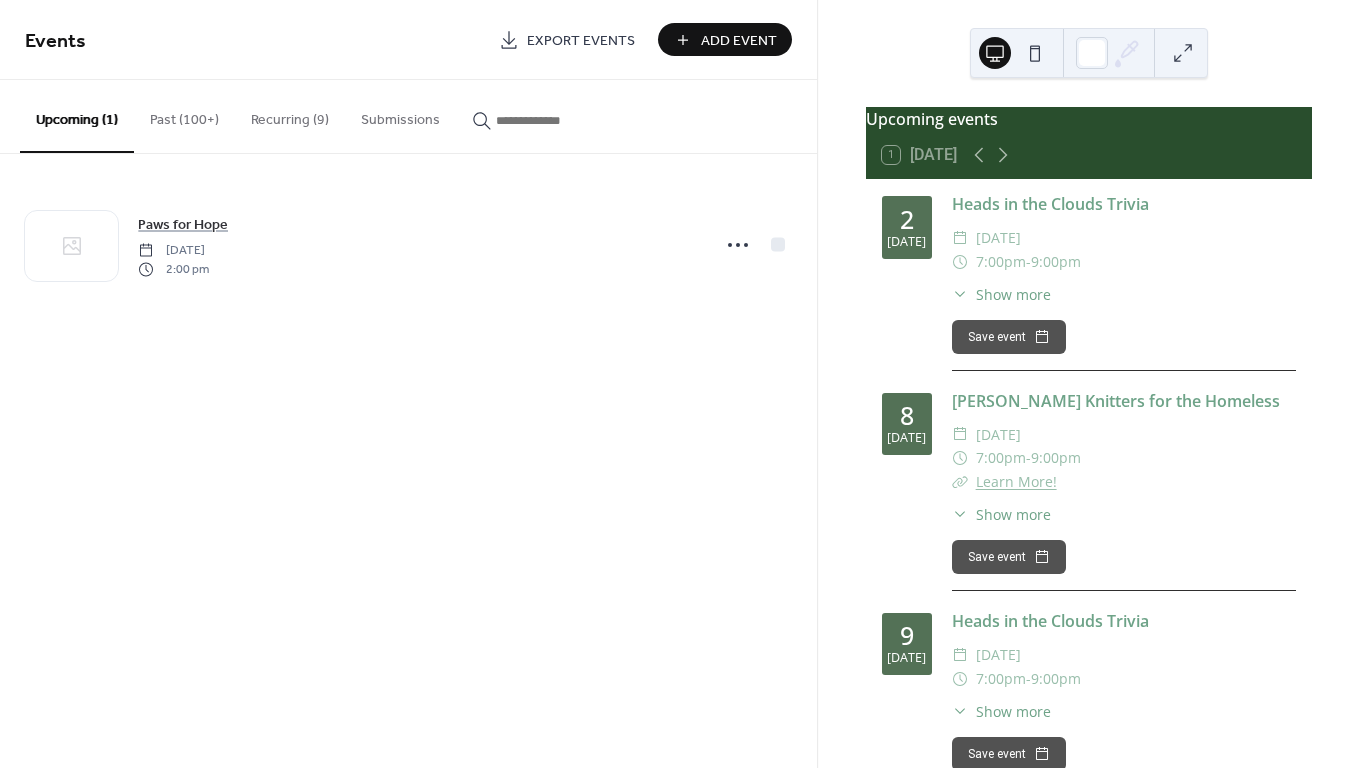 click on "Recurring  (9)" at bounding box center (290, 115) 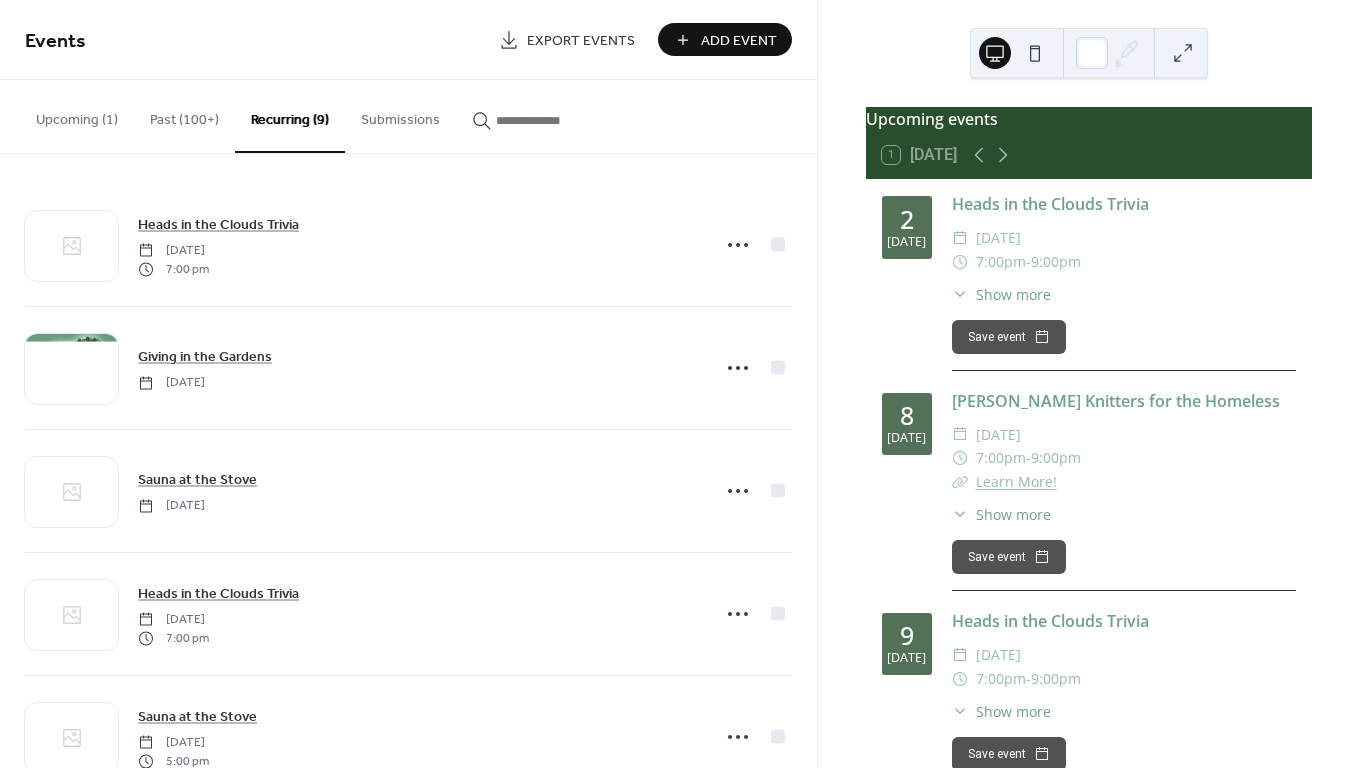 click on "Add Event" at bounding box center [739, 41] 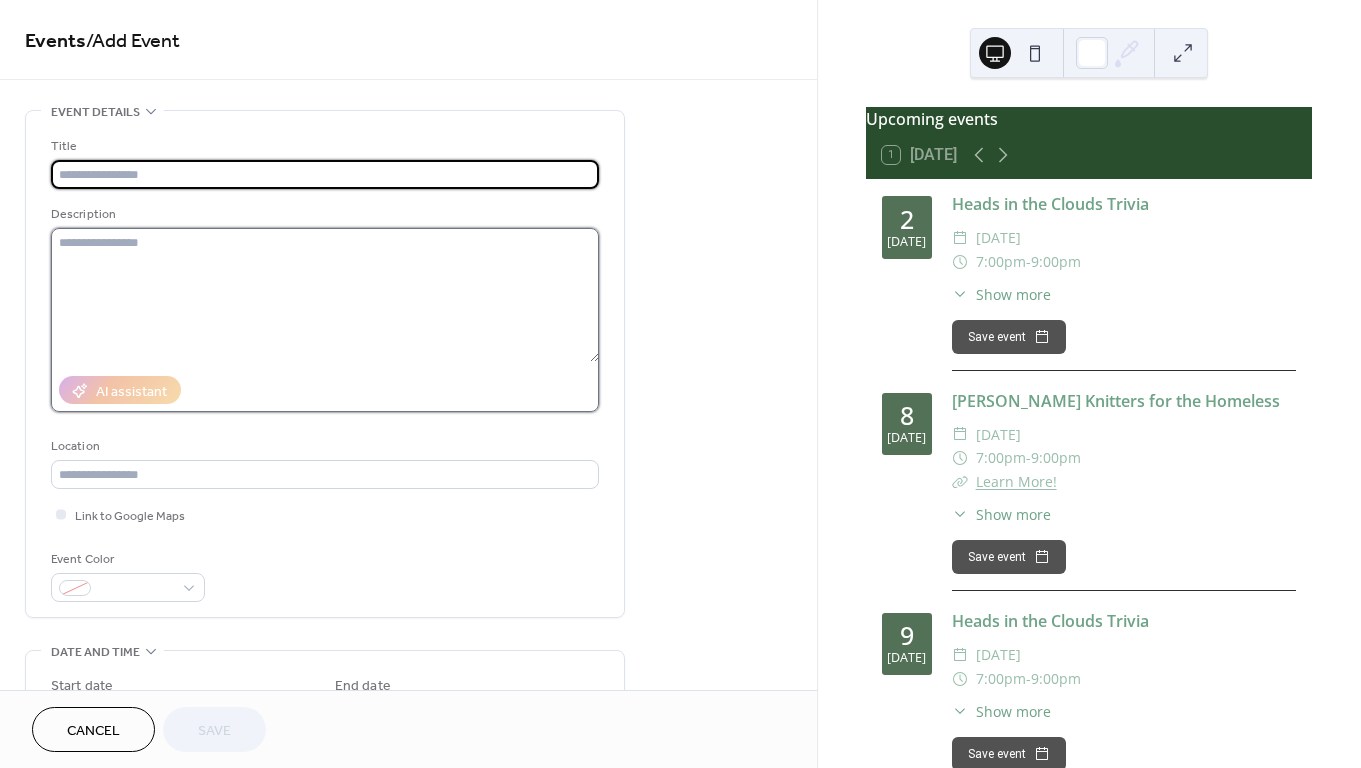 click at bounding box center [325, 295] 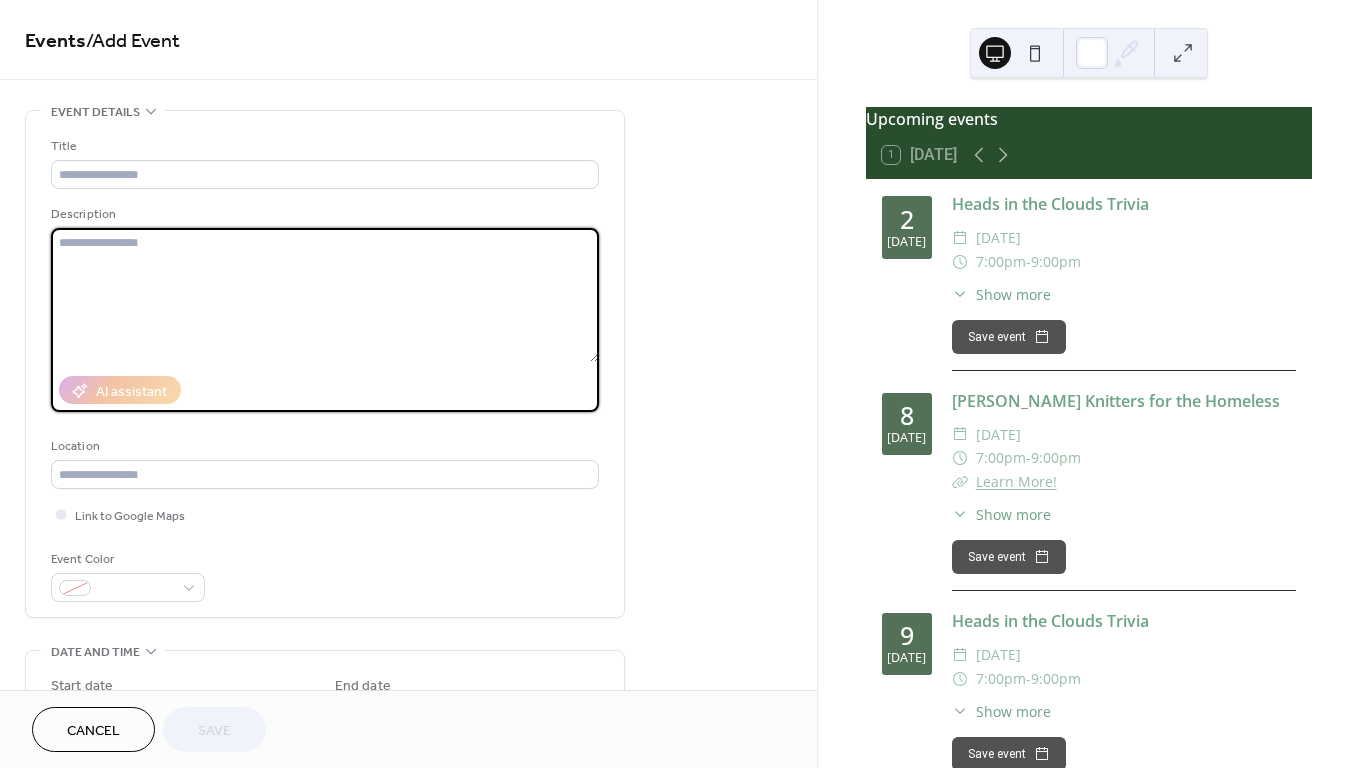 paste on "**********" 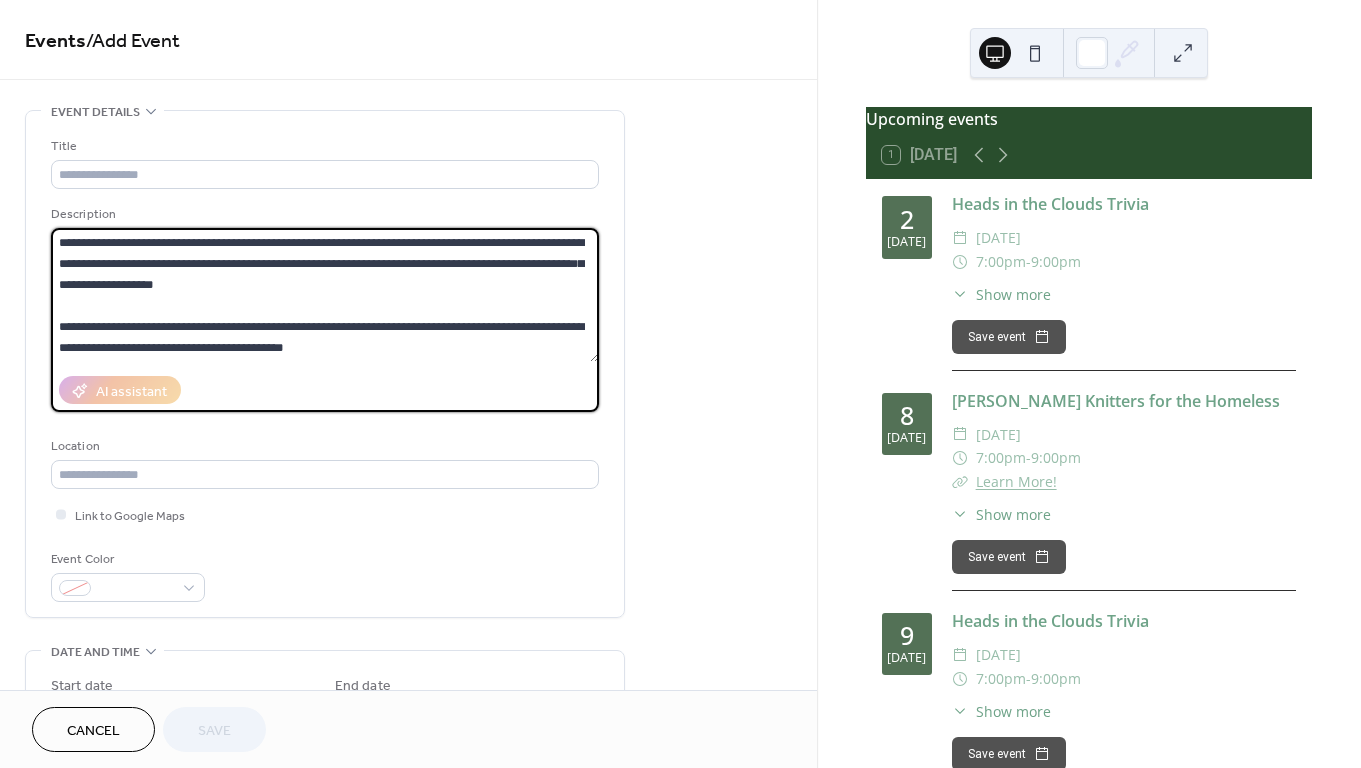 scroll, scrollTop: 315, scrollLeft: 0, axis: vertical 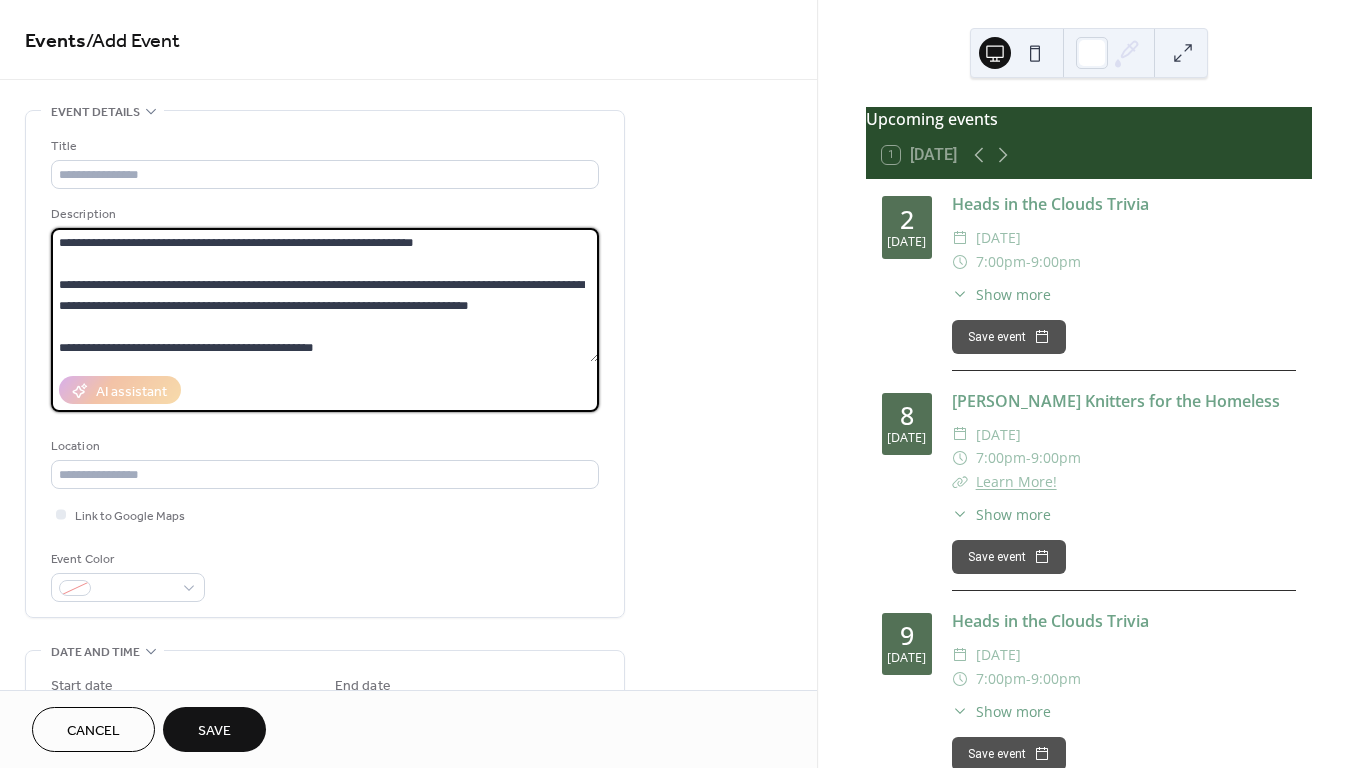drag, startPoint x: 374, startPoint y: 349, endPoint x: 51, endPoint y: 350, distance: 323.00156 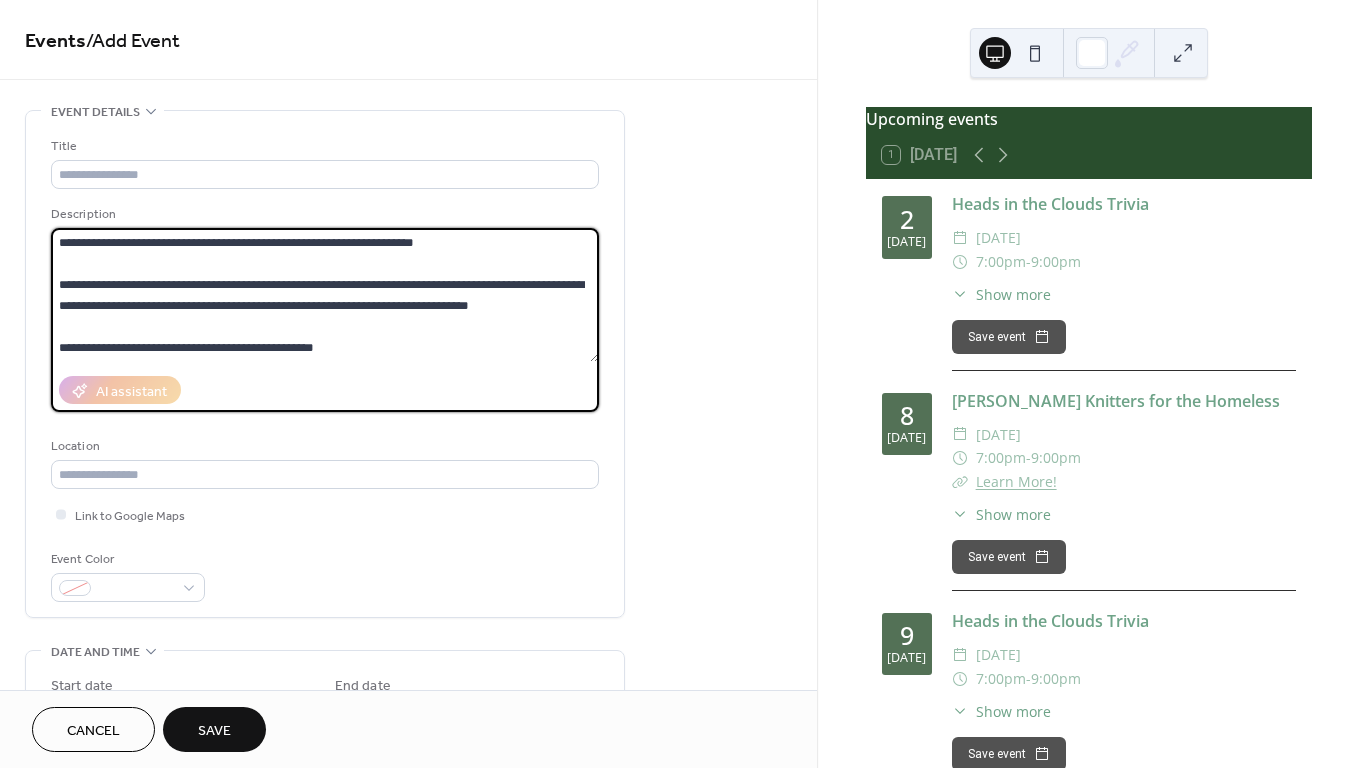 click at bounding box center [325, 295] 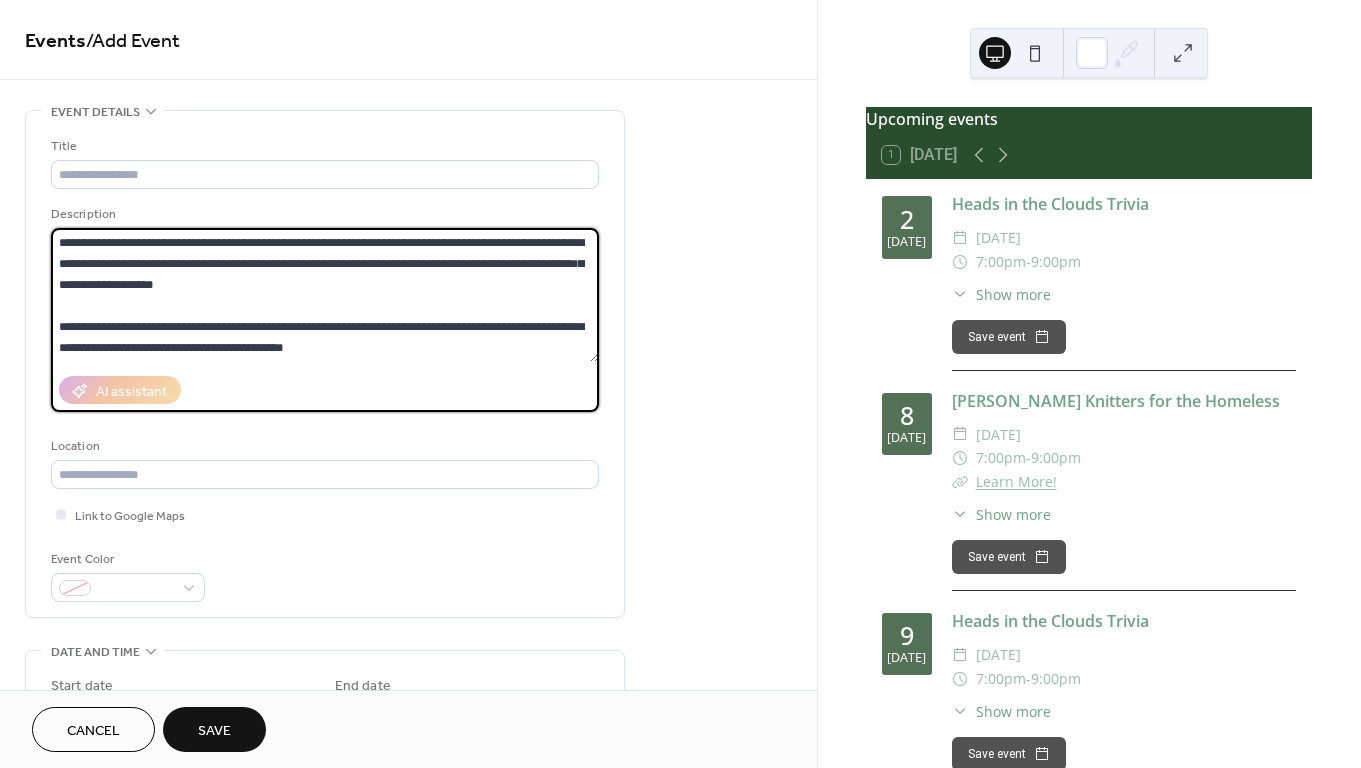 scroll, scrollTop: 0, scrollLeft: 0, axis: both 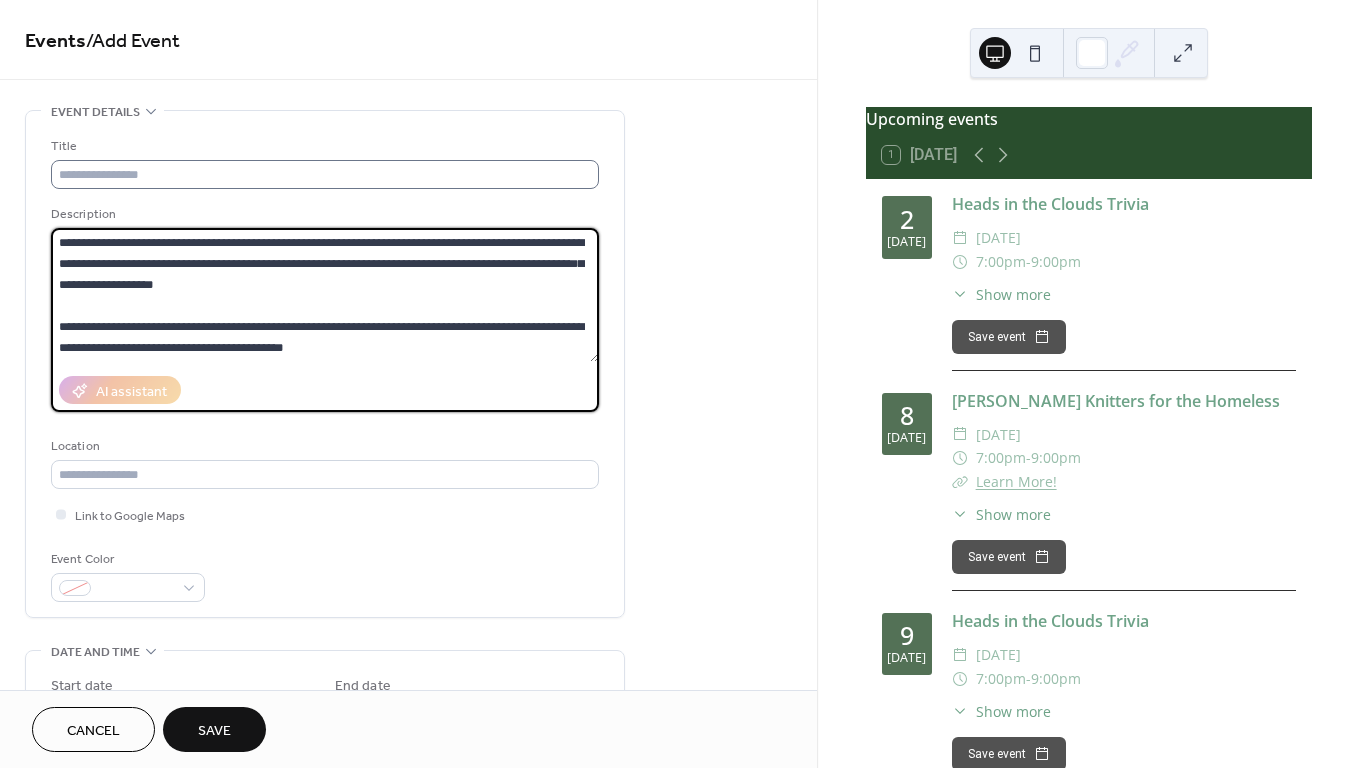 type on "**********" 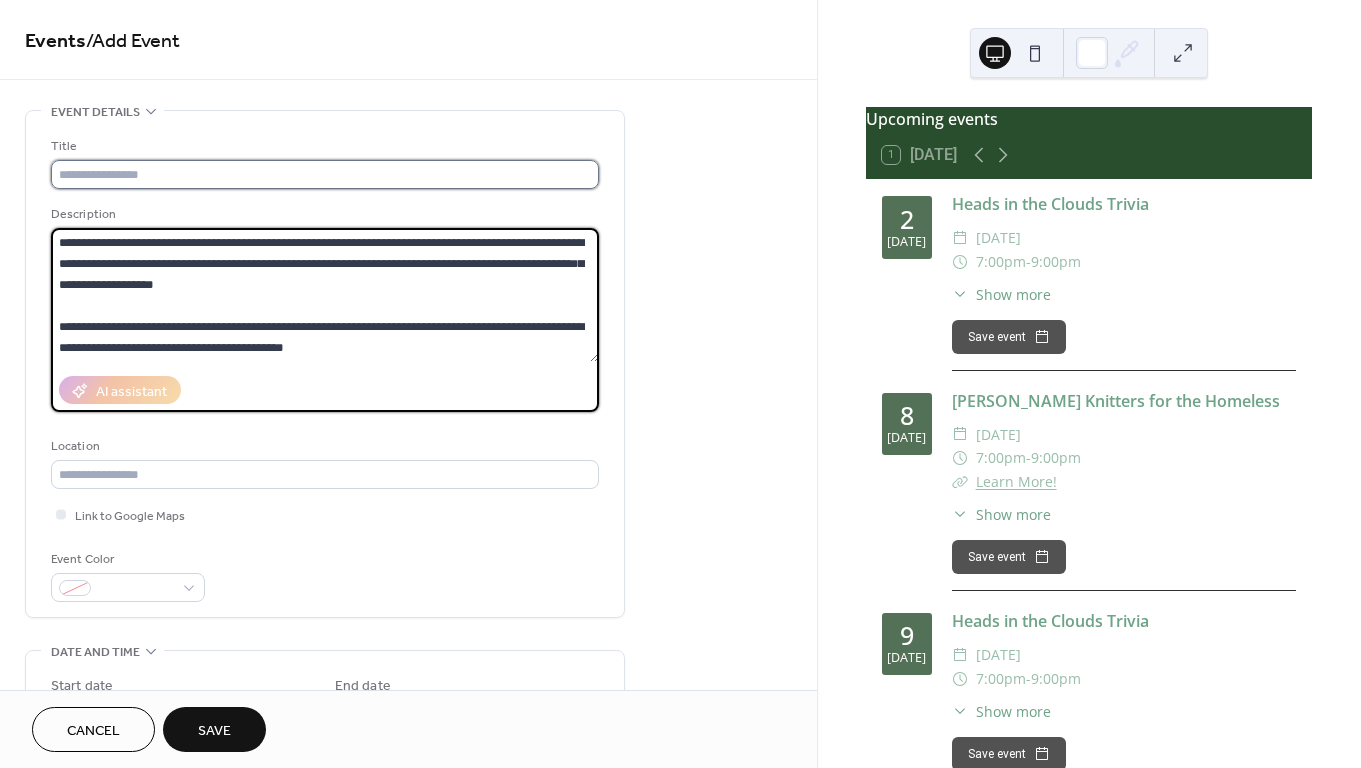click at bounding box center (325, 174) 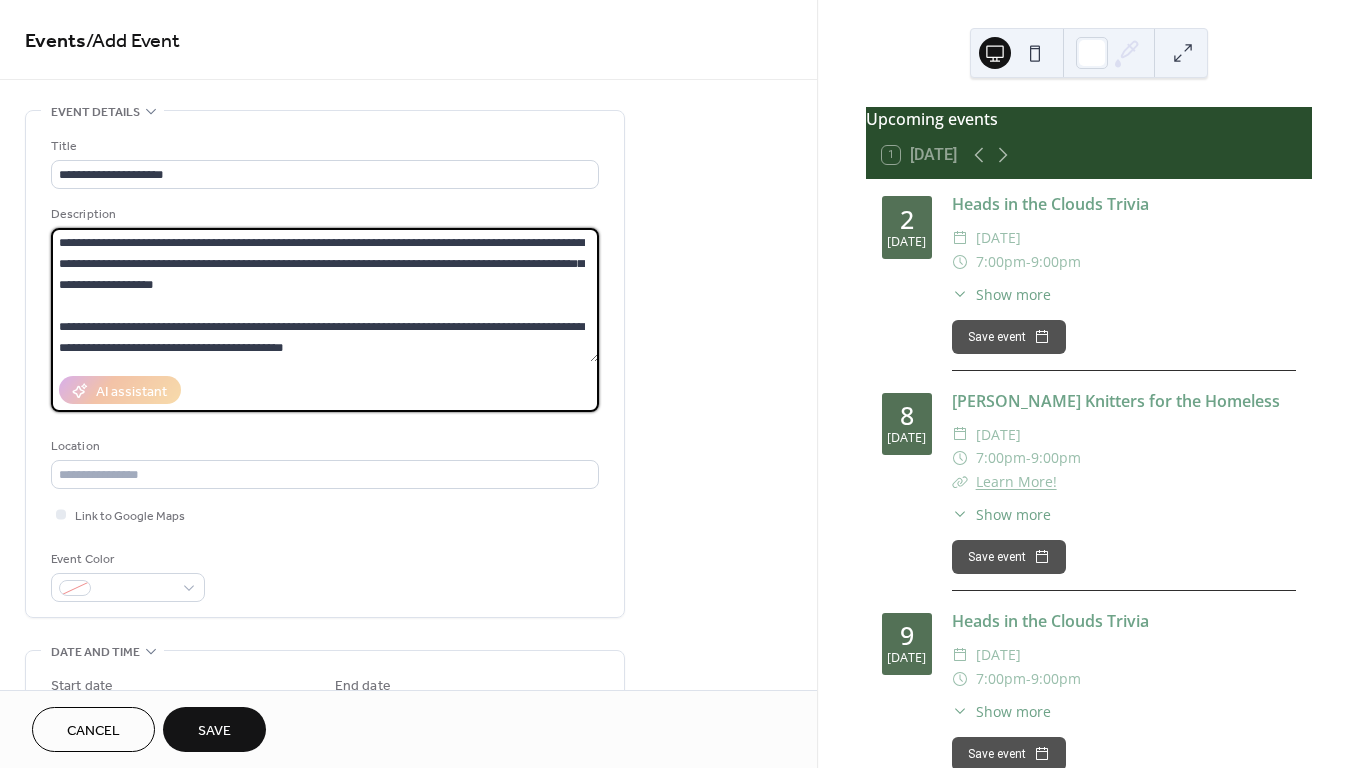 drag, startPoint x: 184, startPoint y: 245, endPoint x: 173, endPoint y: 246, distance: 11.045361 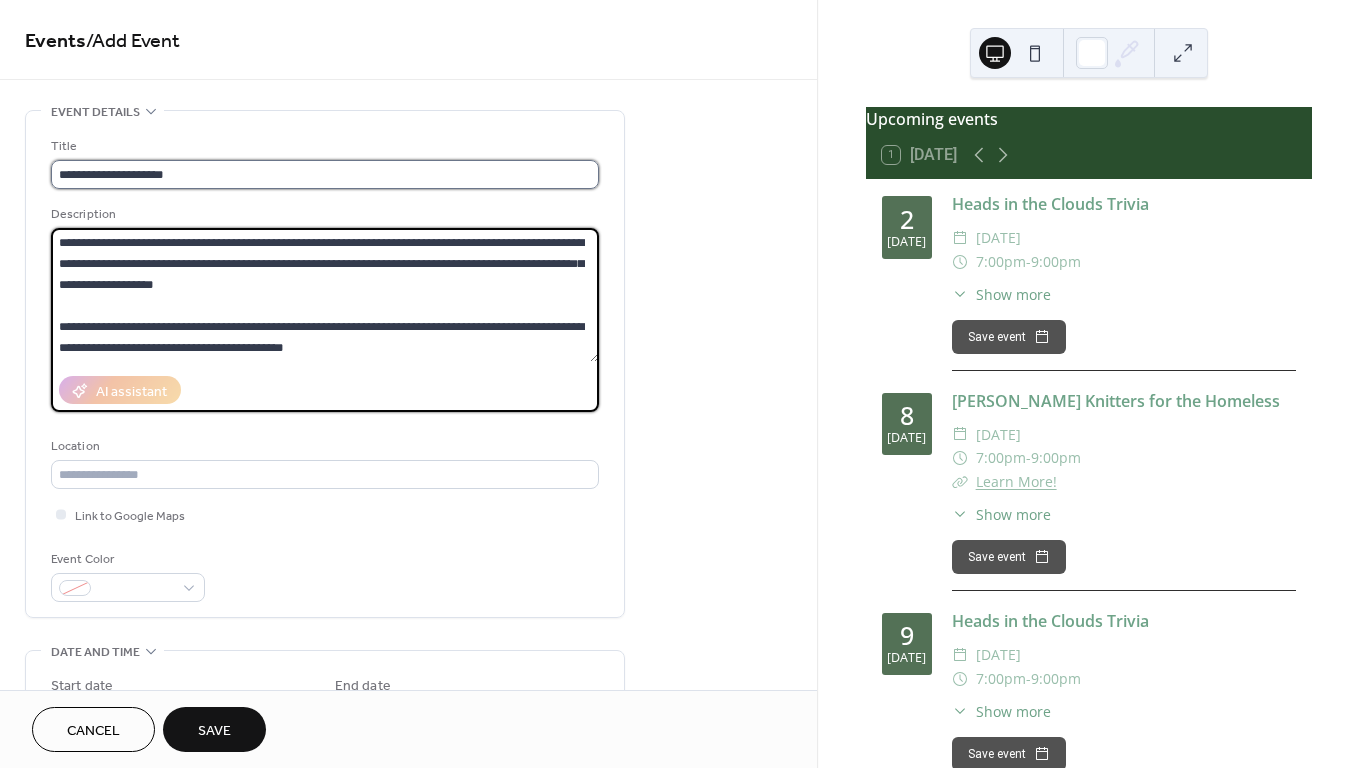 click on "**********" at bounding box center (325, 174) 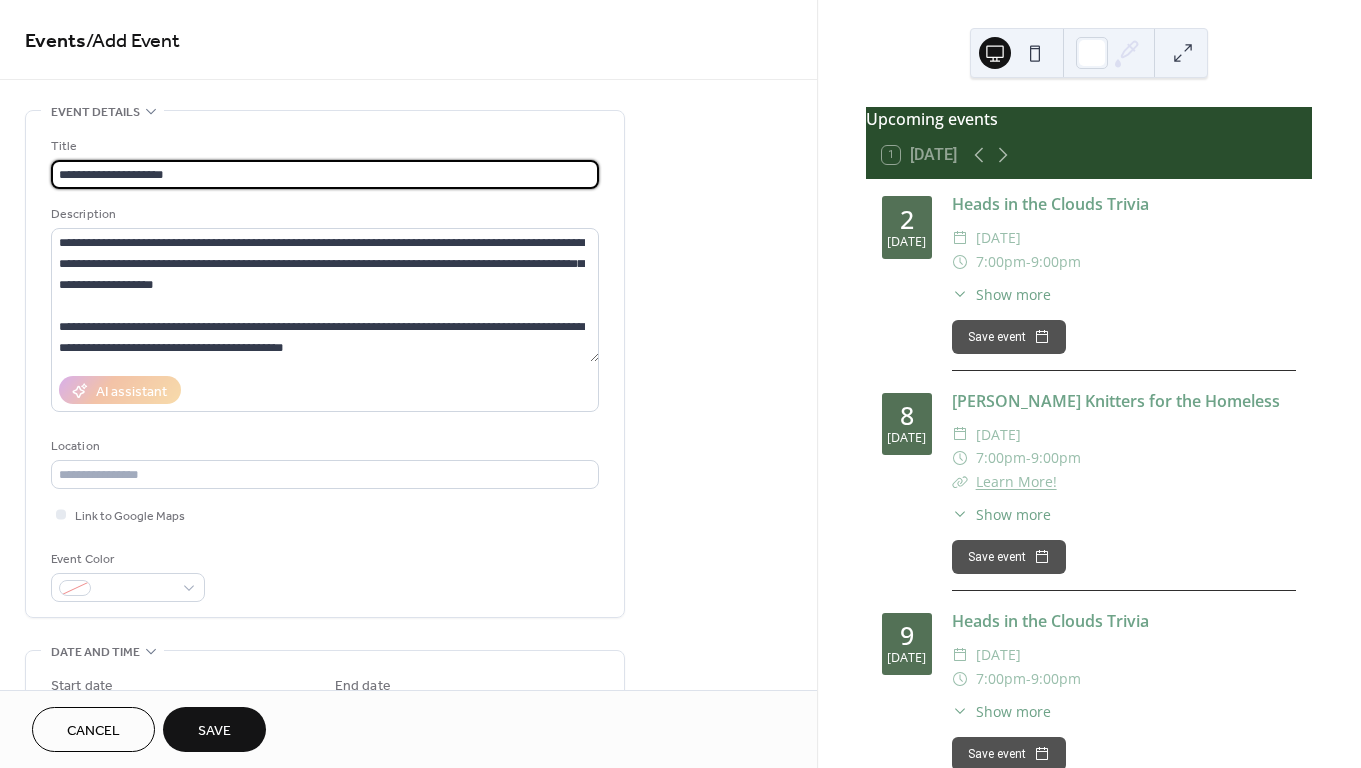 paste on "*" 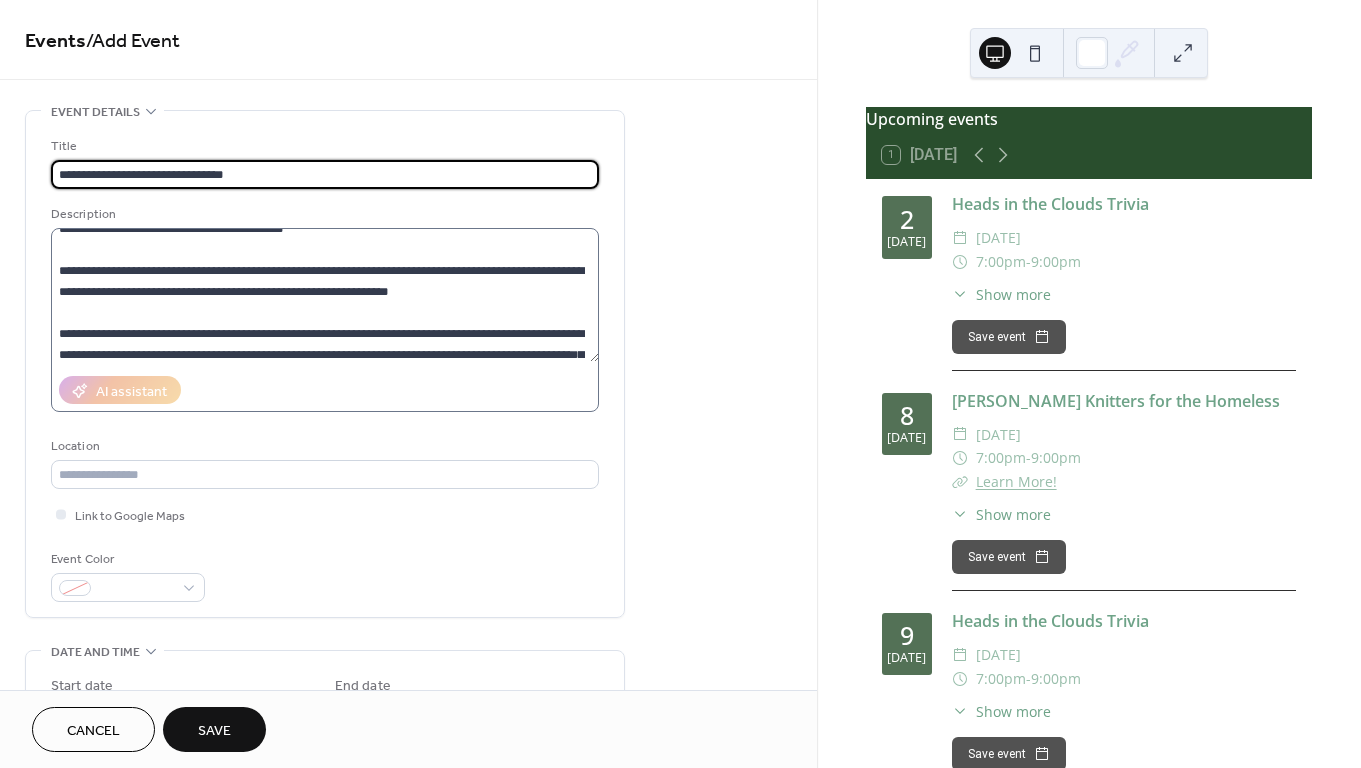 scroll, scrollTop: 152, scrollLeft: 0, axis: vertical 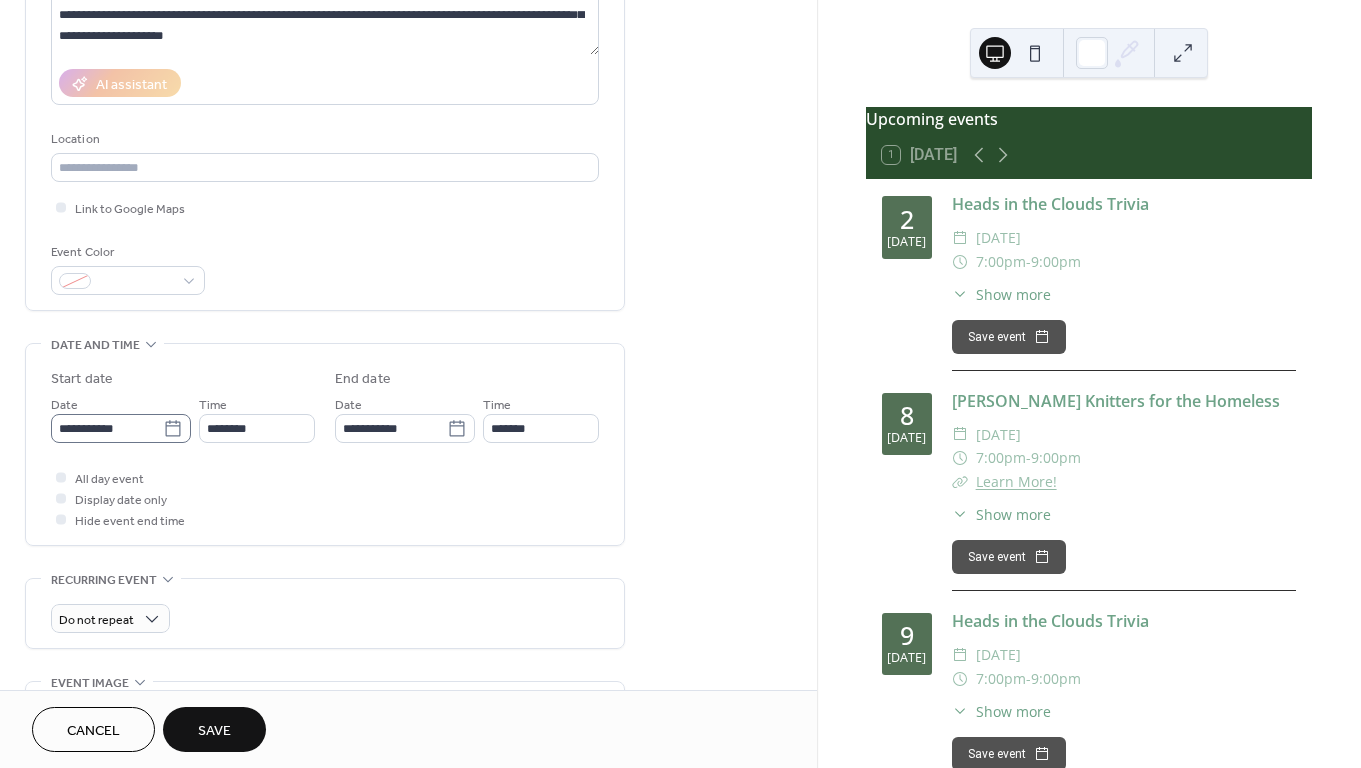 type on "**********" 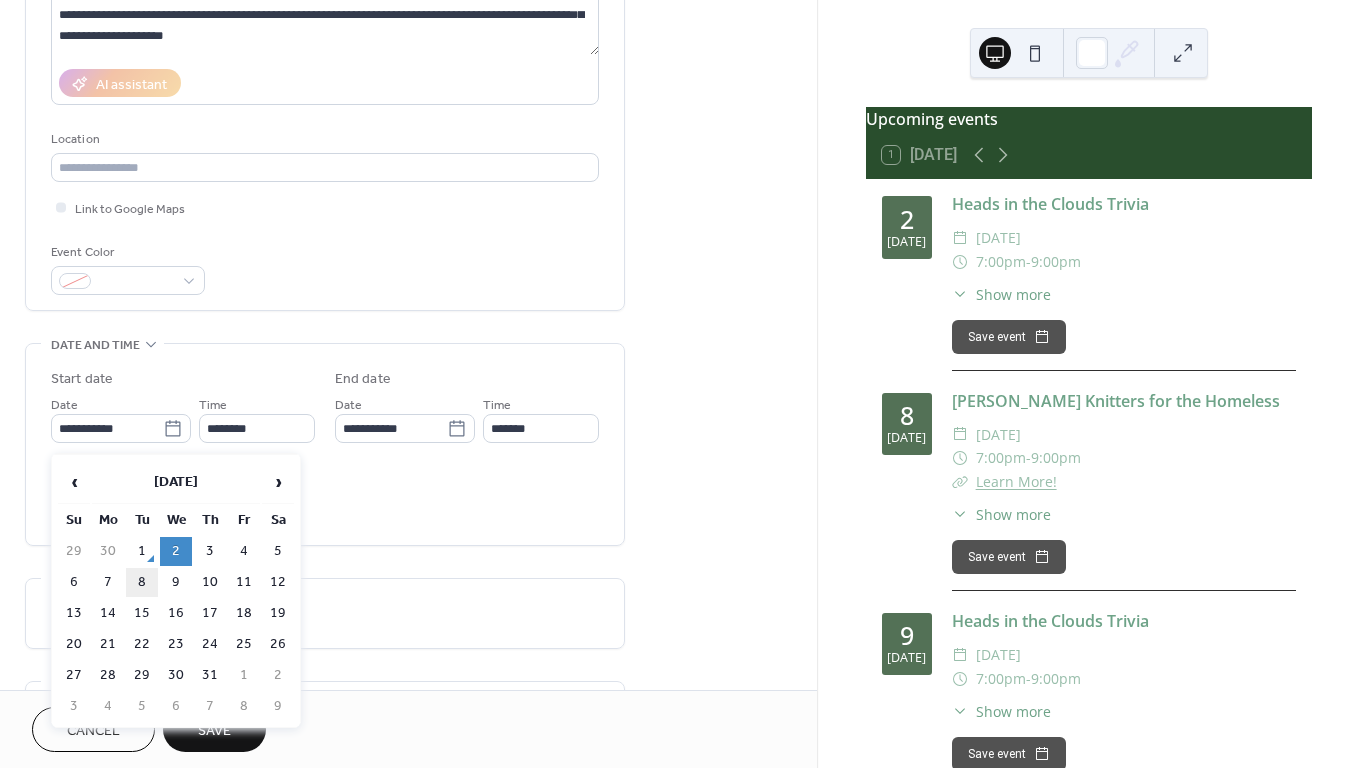click on "8" at bounding box center [142, 582] 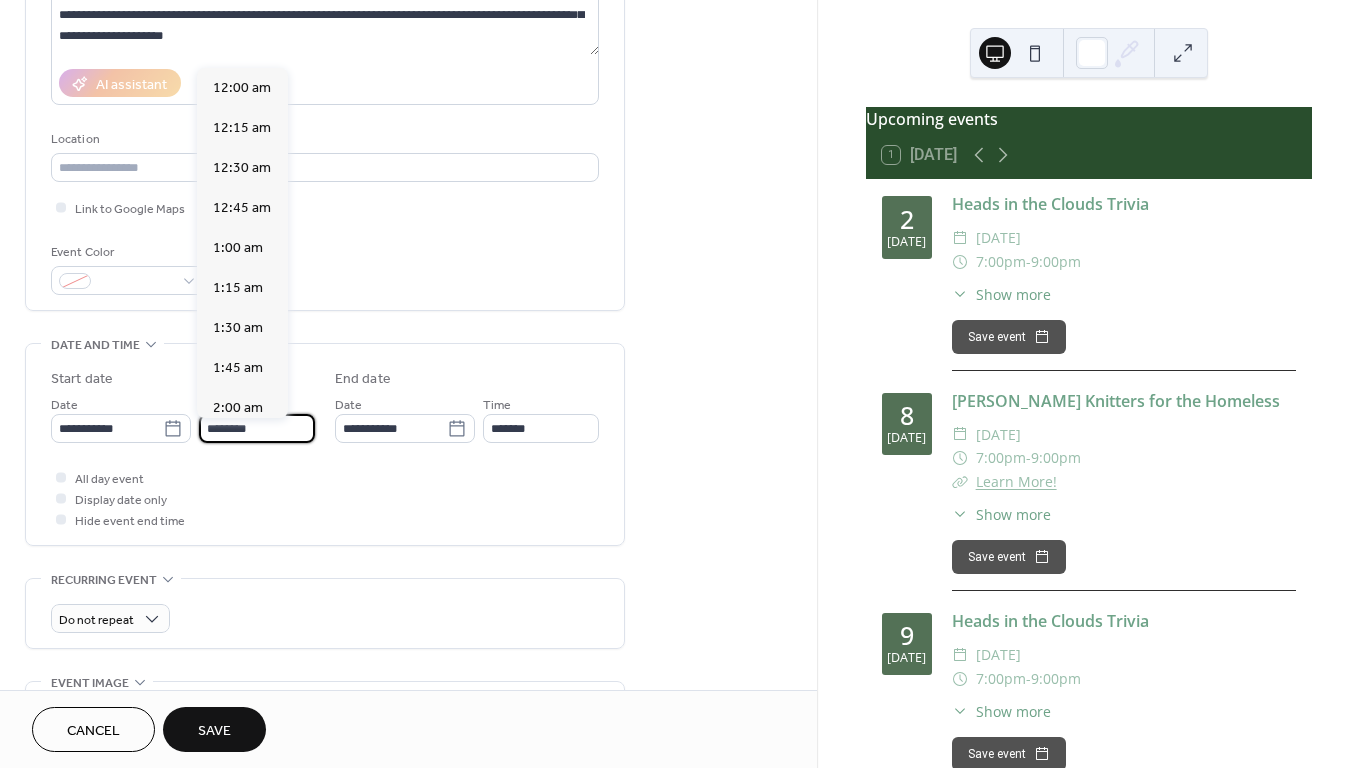 click on "********" at bounding box center [257, 428] 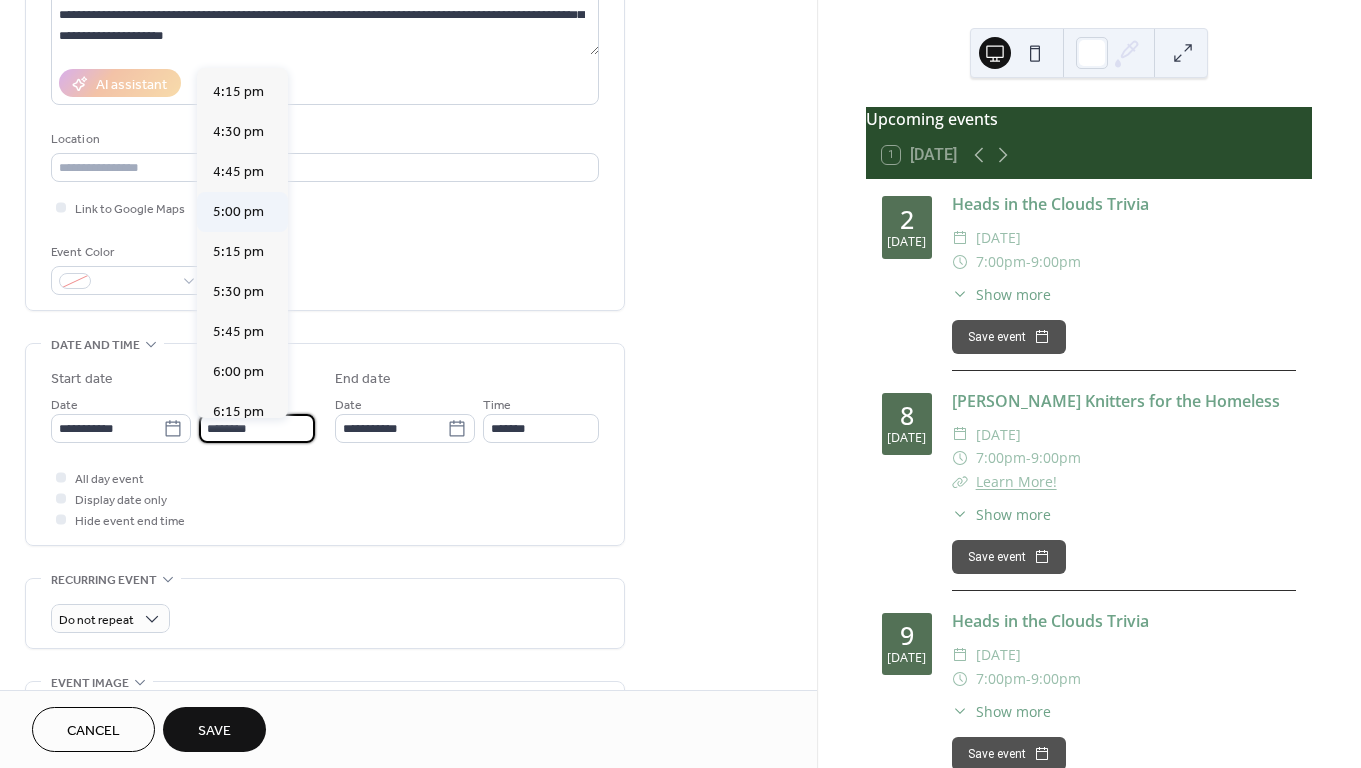 scroll, scrollTop: 2628, scrollLeft: 0, axis: vertical 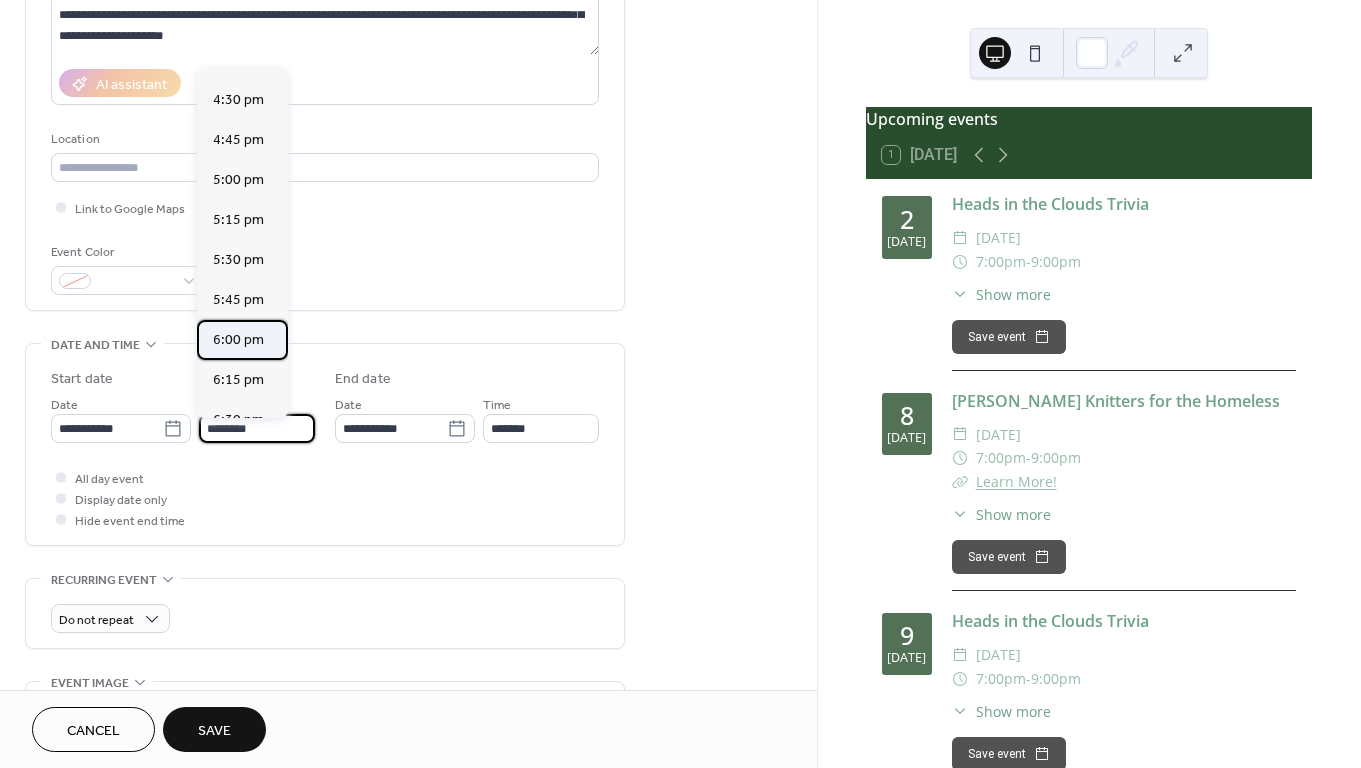 click on "6:00 pm" at bounding box center [238, 340] 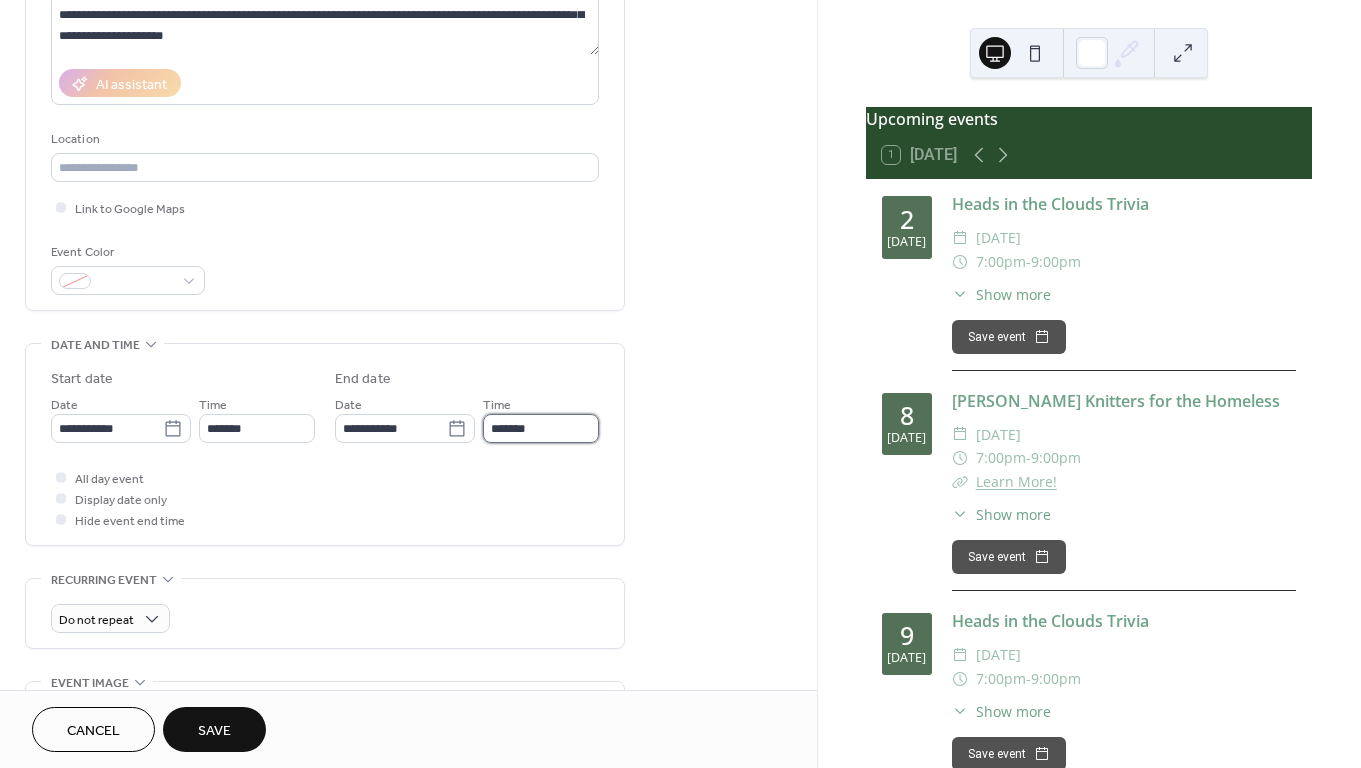 click on "*******" at bounding box center (541, 428) 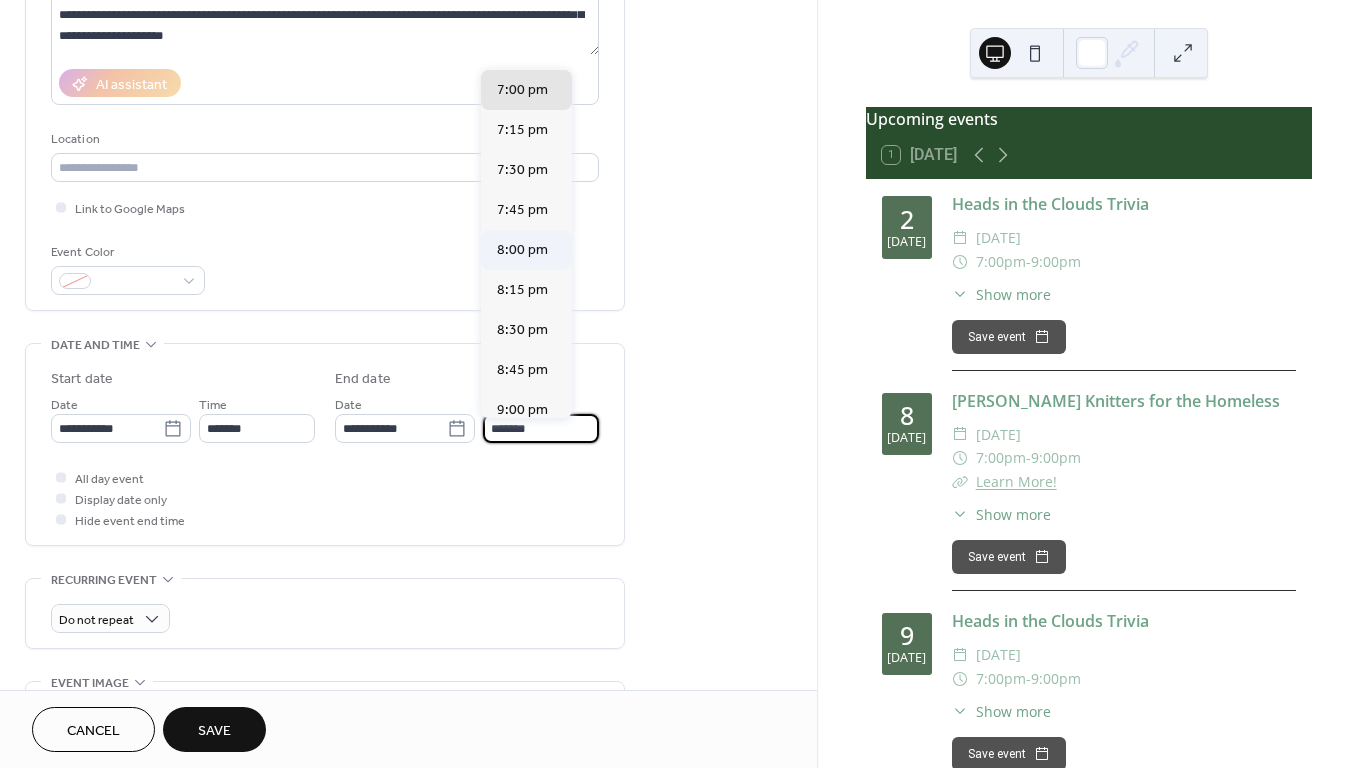 scroll, scrollTop: 137, scrollLeft: 0, axis: vertical 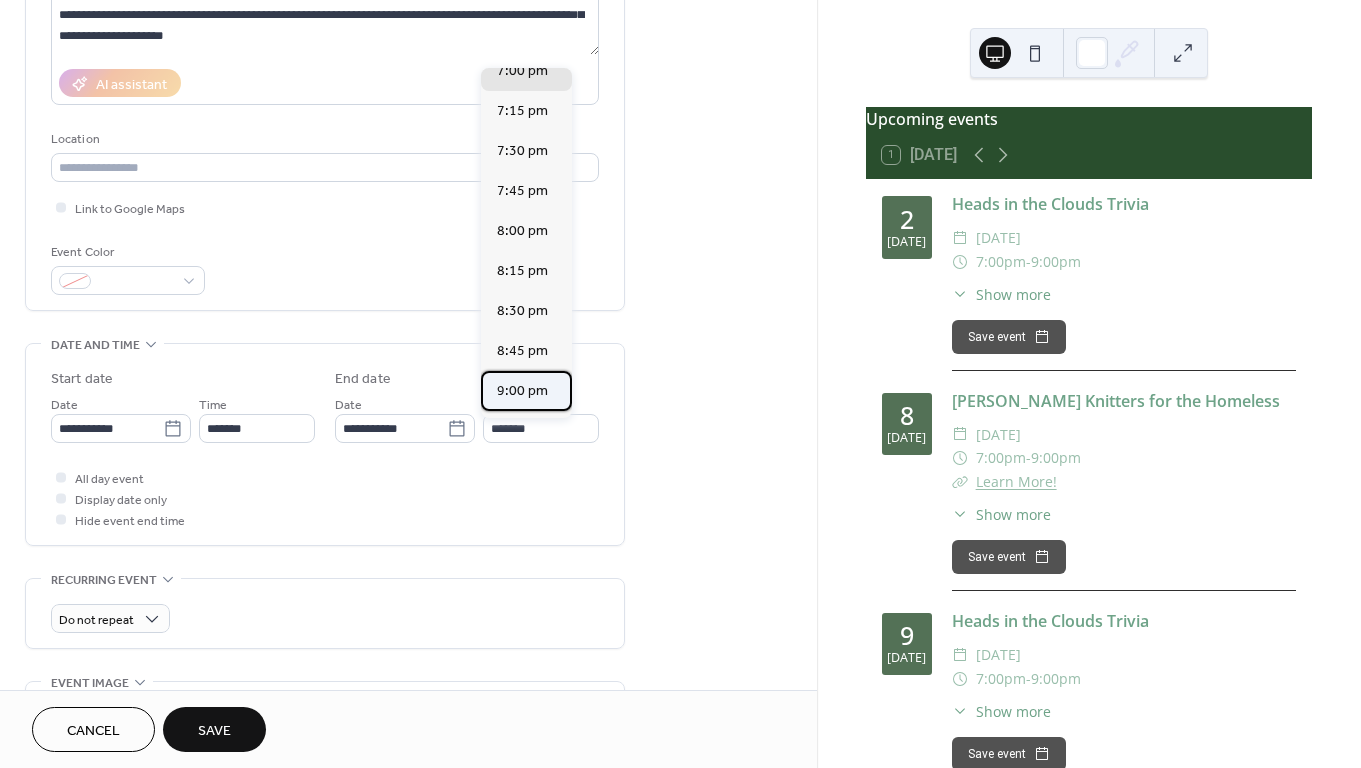 click on "9:00 pm" at bounding box center (522, 391) 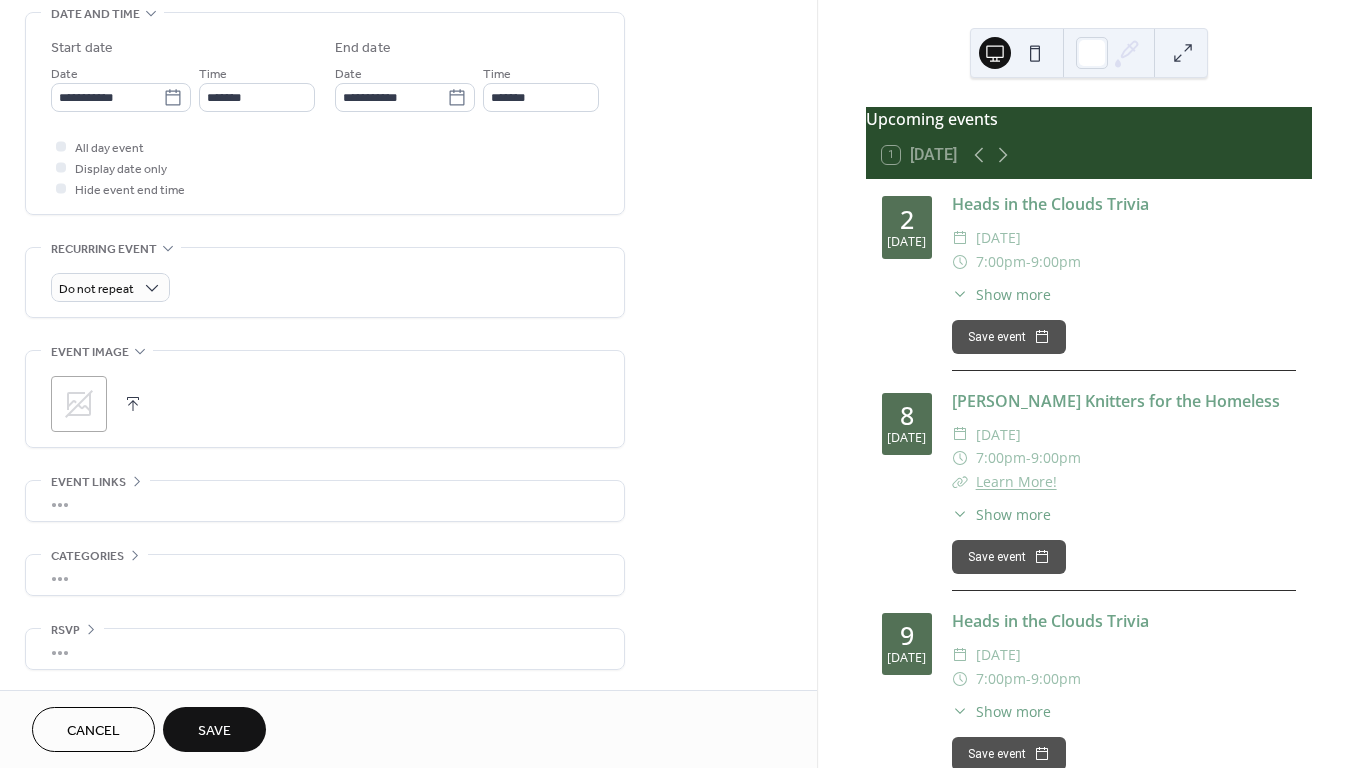 scroll, scrollTop: 644, scrollLeft: 0, axis: vertical 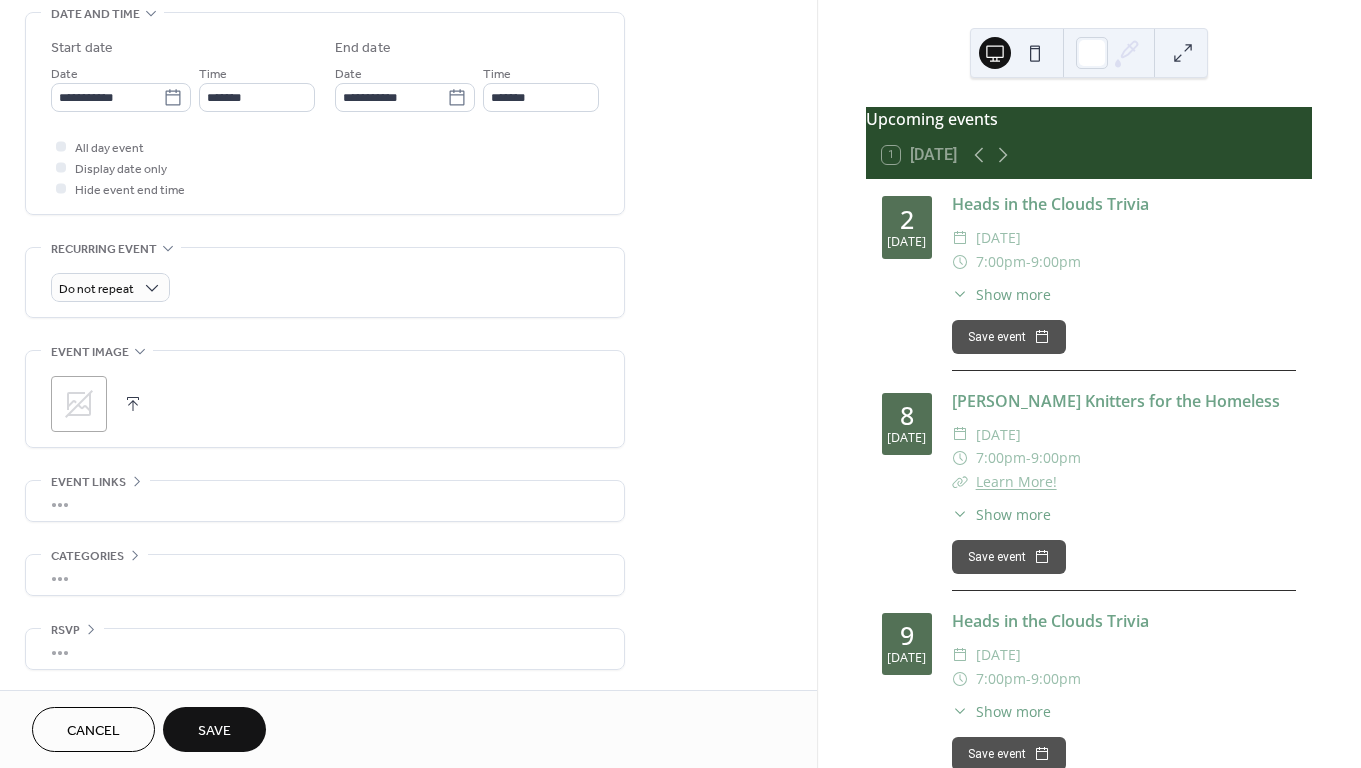click on "•••" at bounding box center (325, 501) 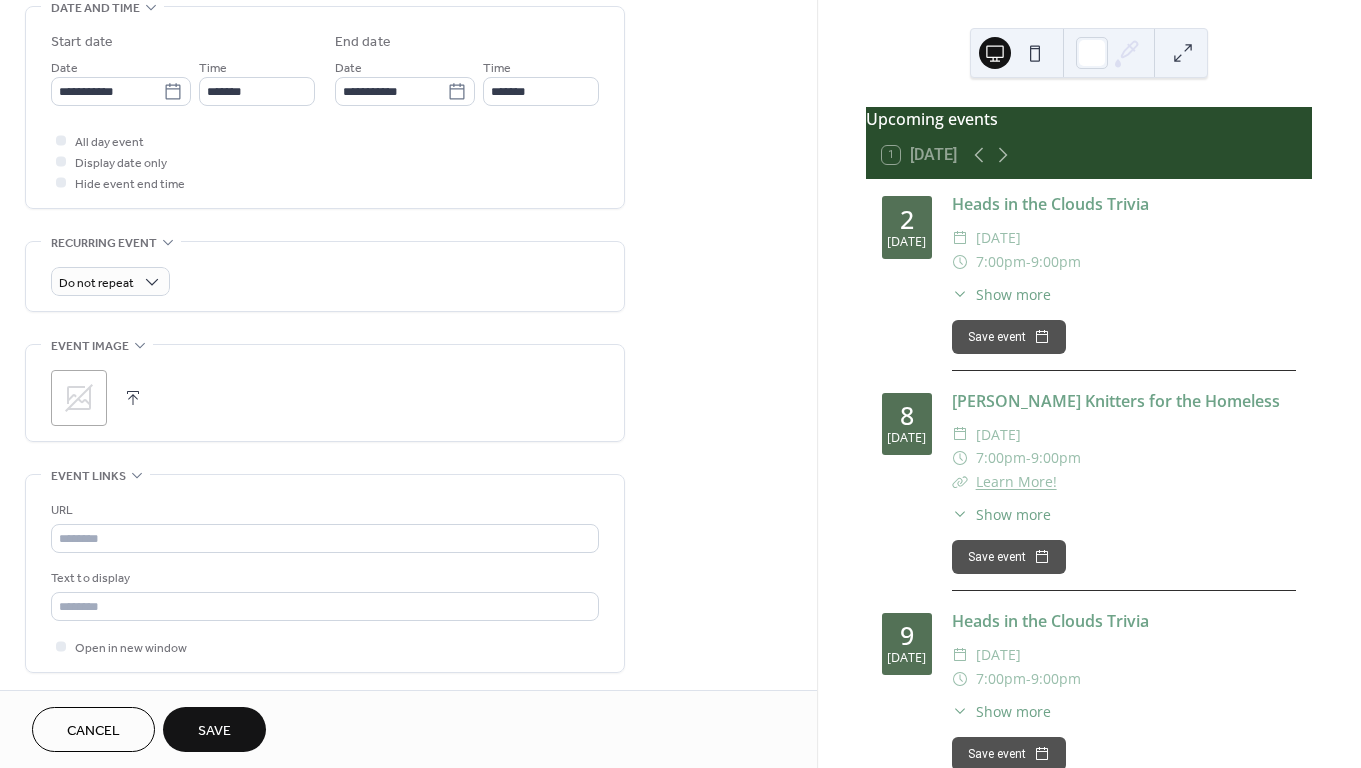 scroll, scrollTop: 642, scrollLeft: 0, axis: vertical 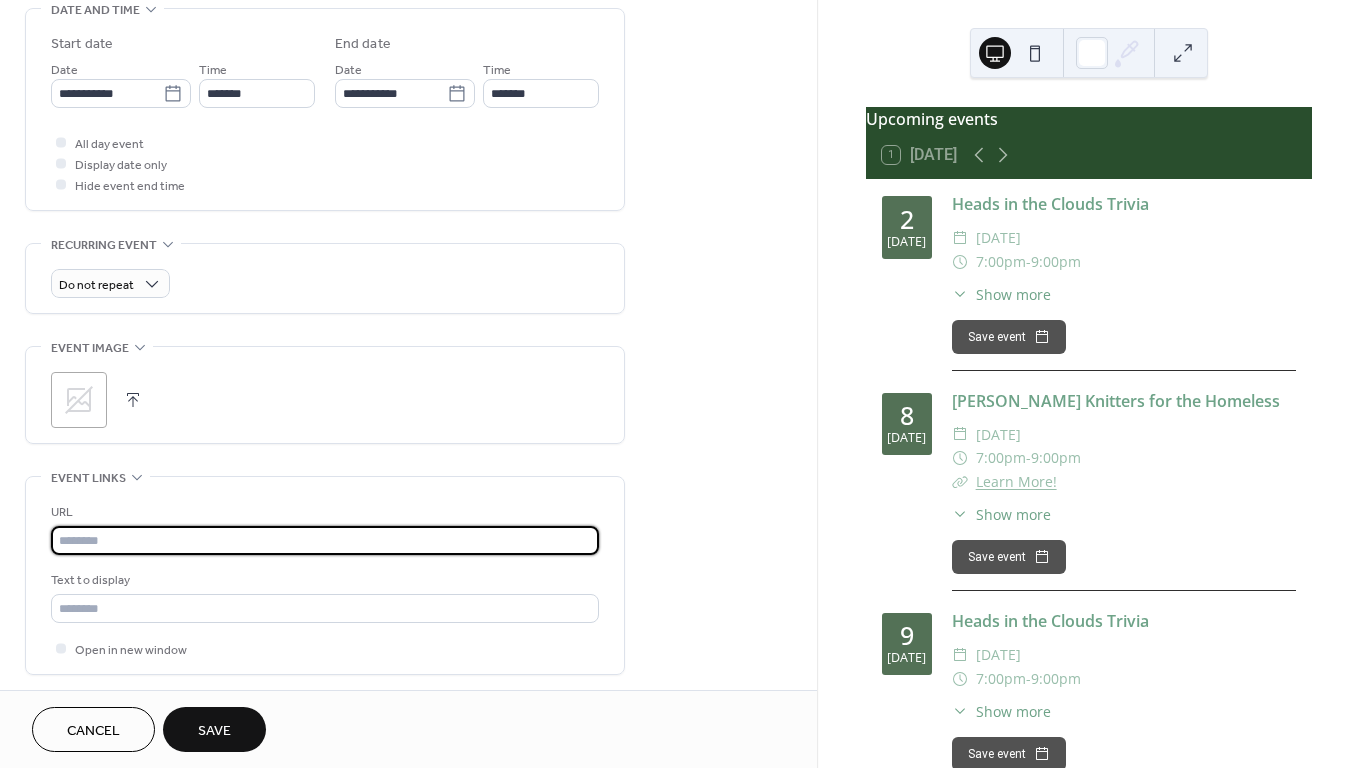 click at bounding box center (325, 540) 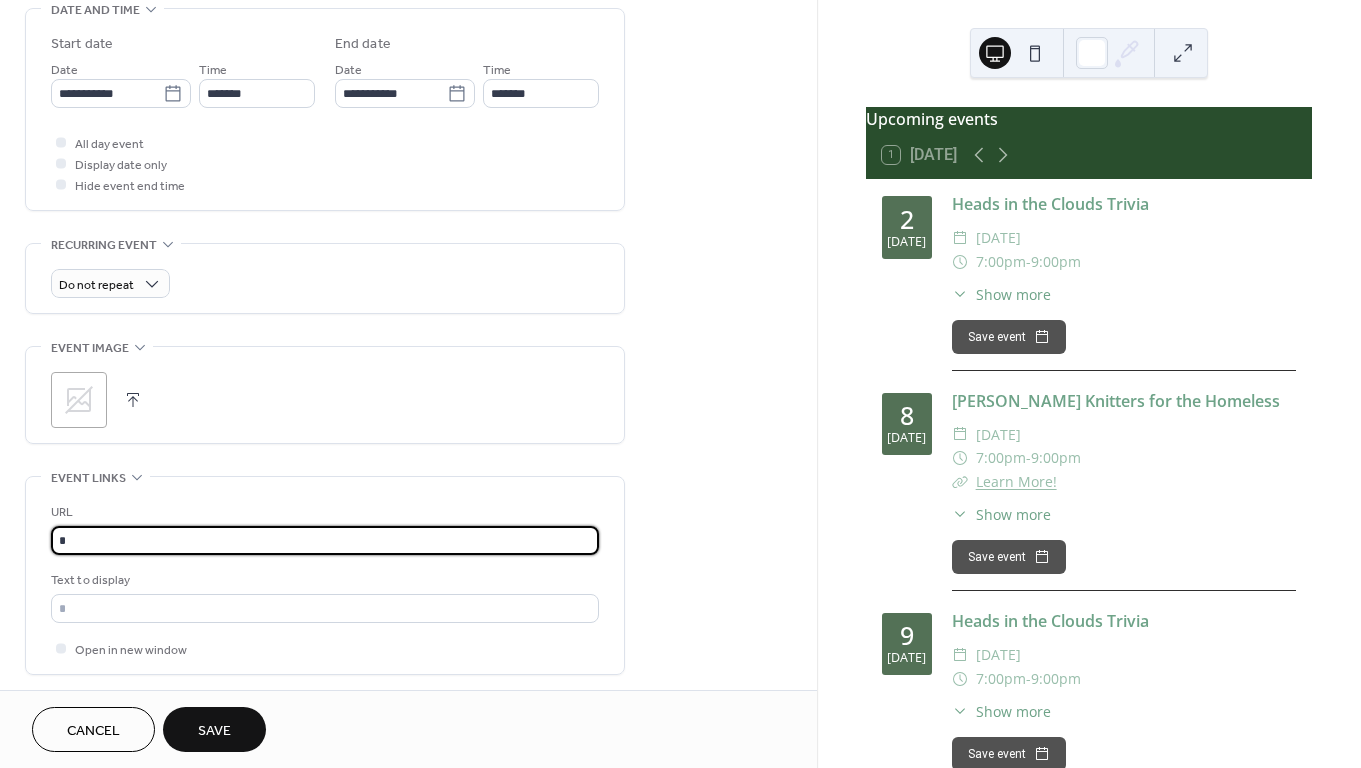 drag, startPoint x: 80, startPoint y: 549, endPoint x: 40, endPoint y: 548, distance: 40.012497 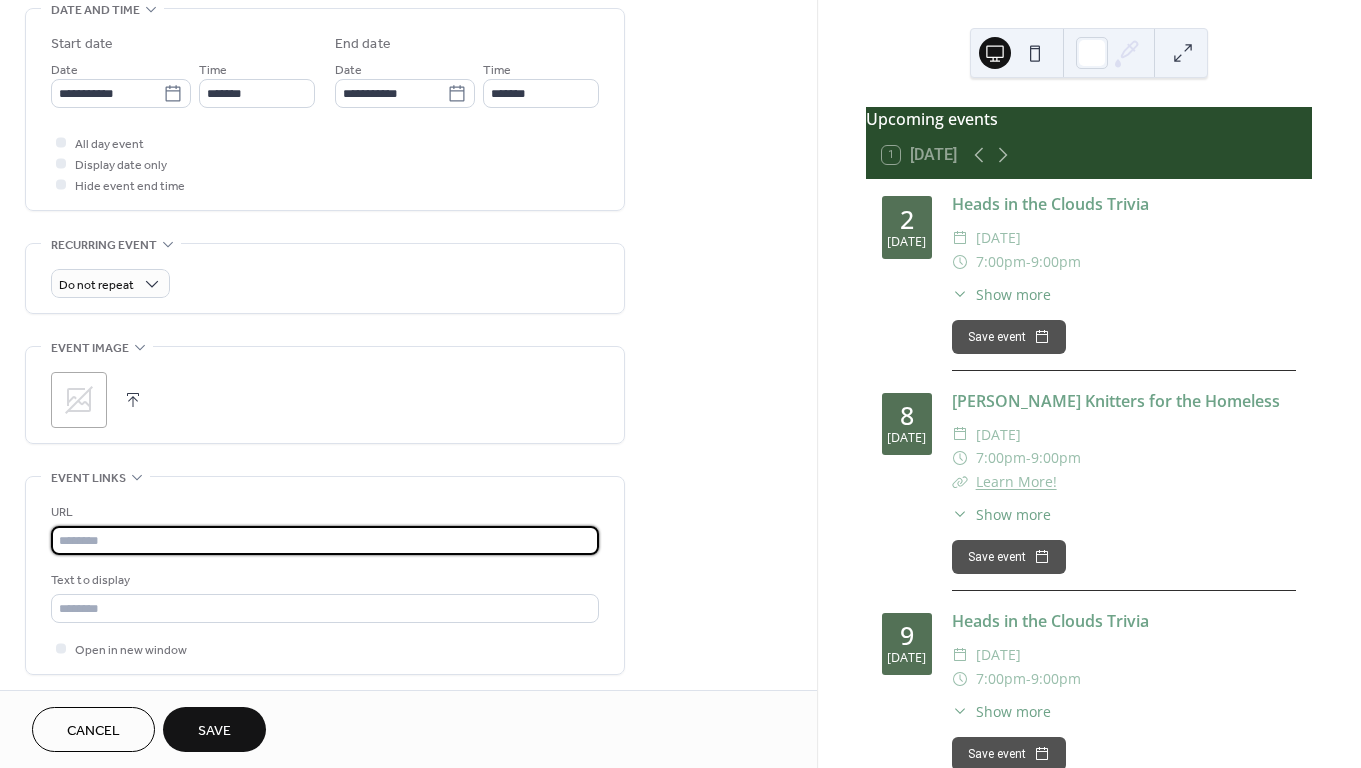 paste on "**********" 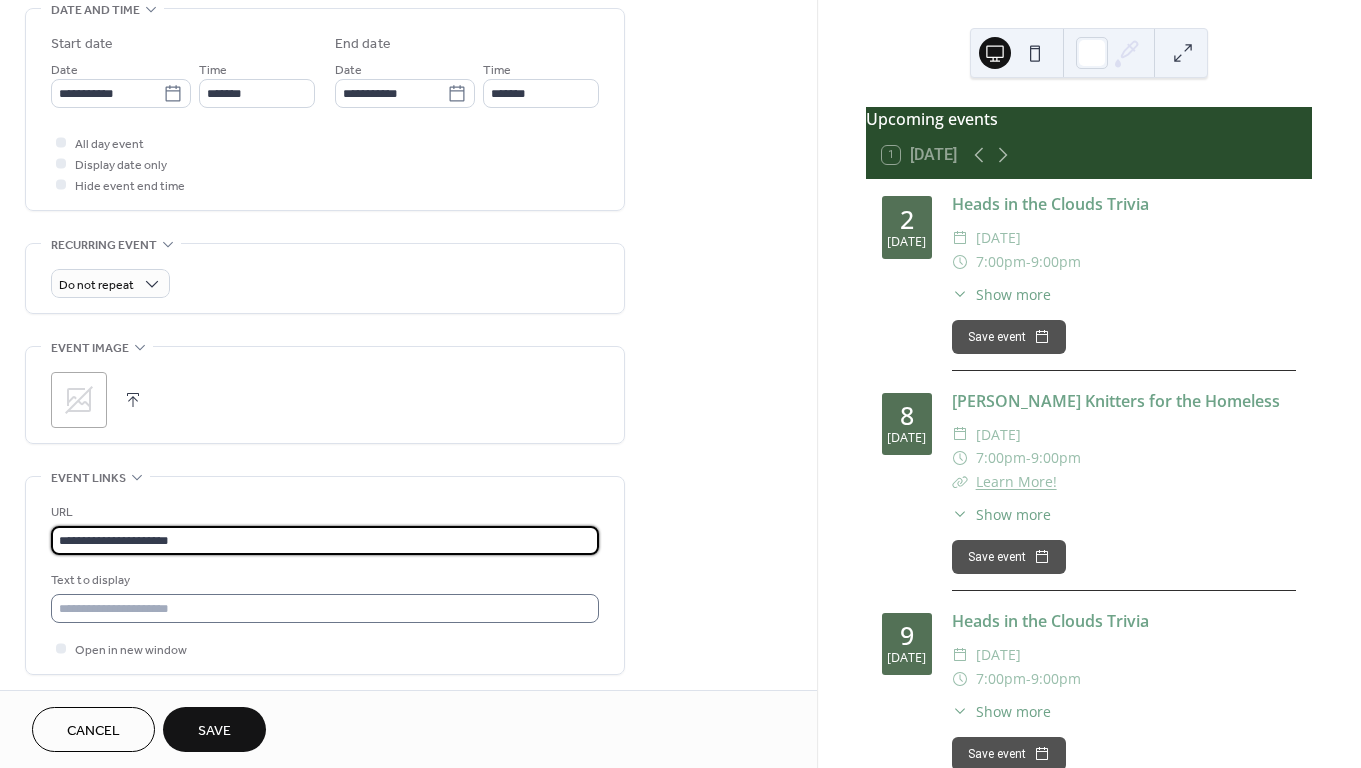 type on "**********" 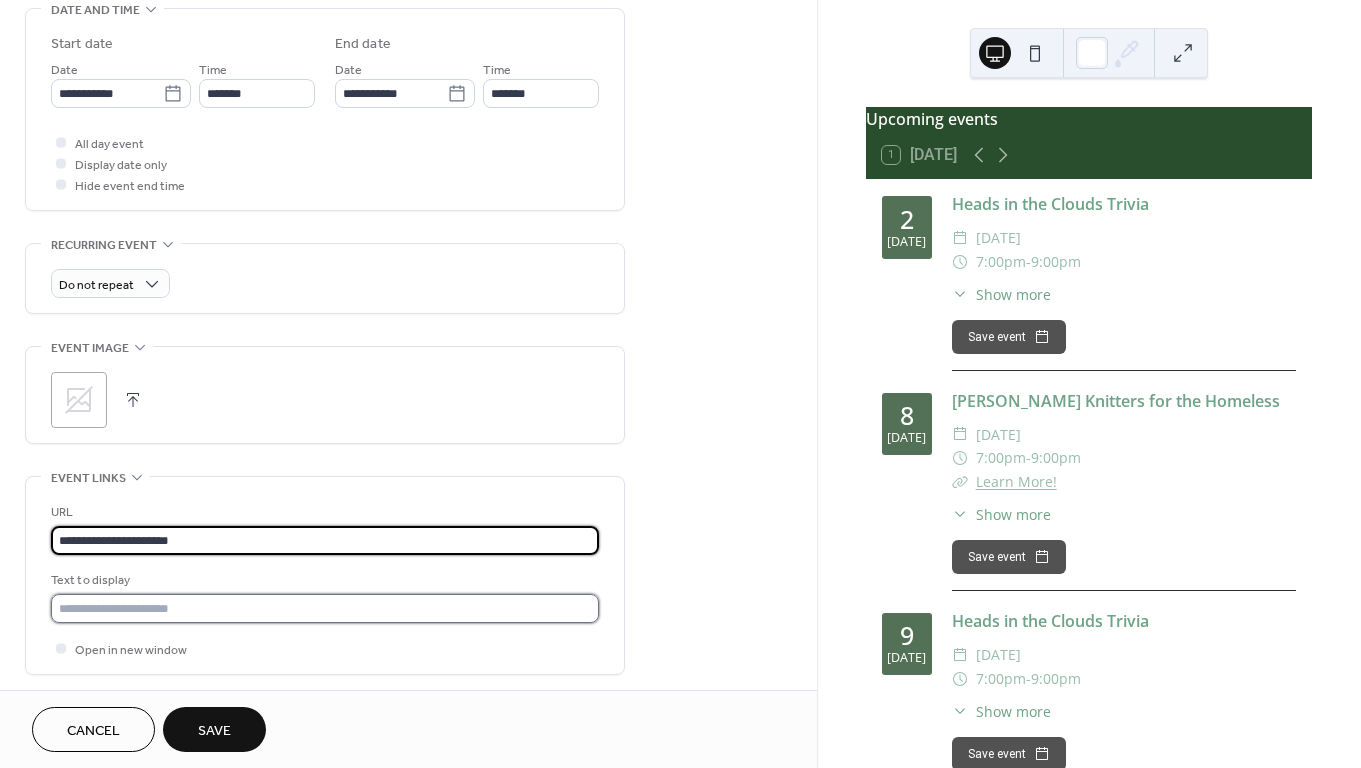 click at bounding box center (325, 608) 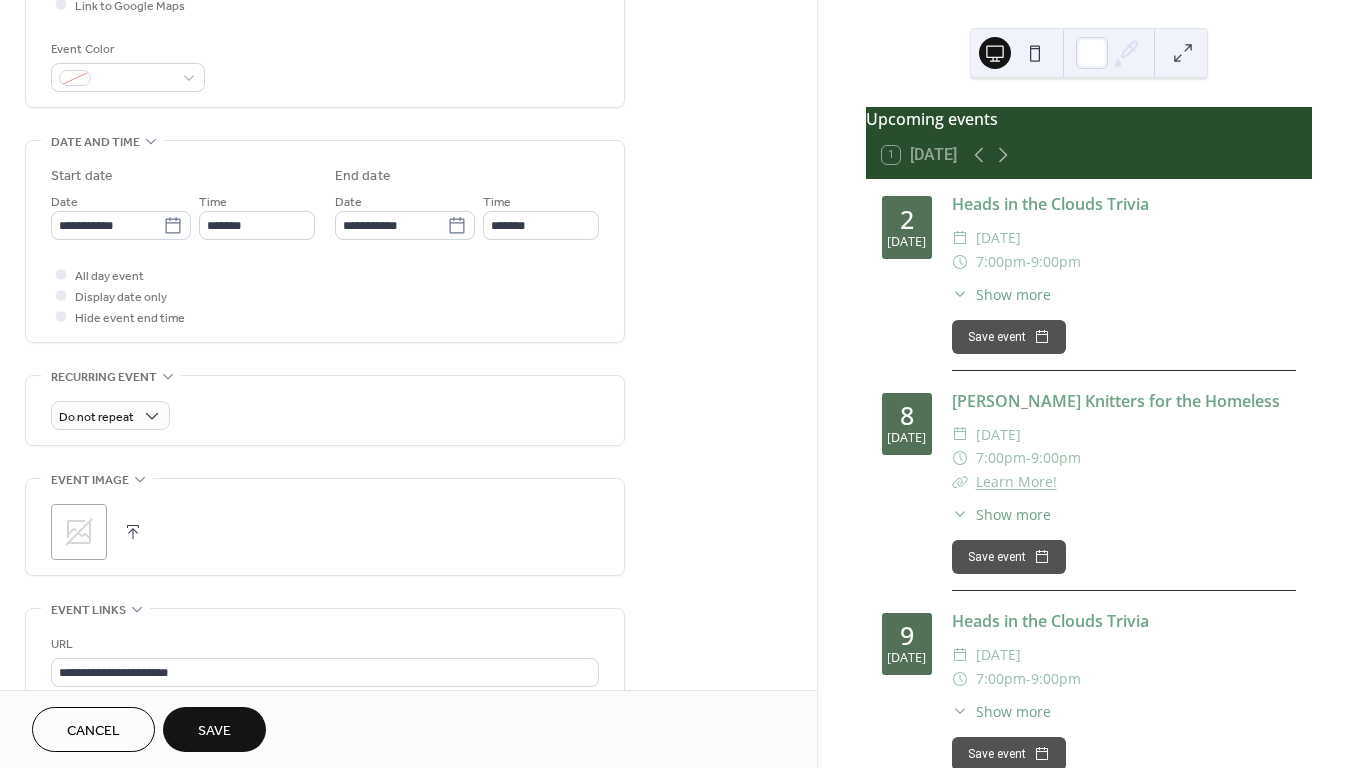 scroll, scrollTop: 518, scrollLeft: 0, axis: vertical 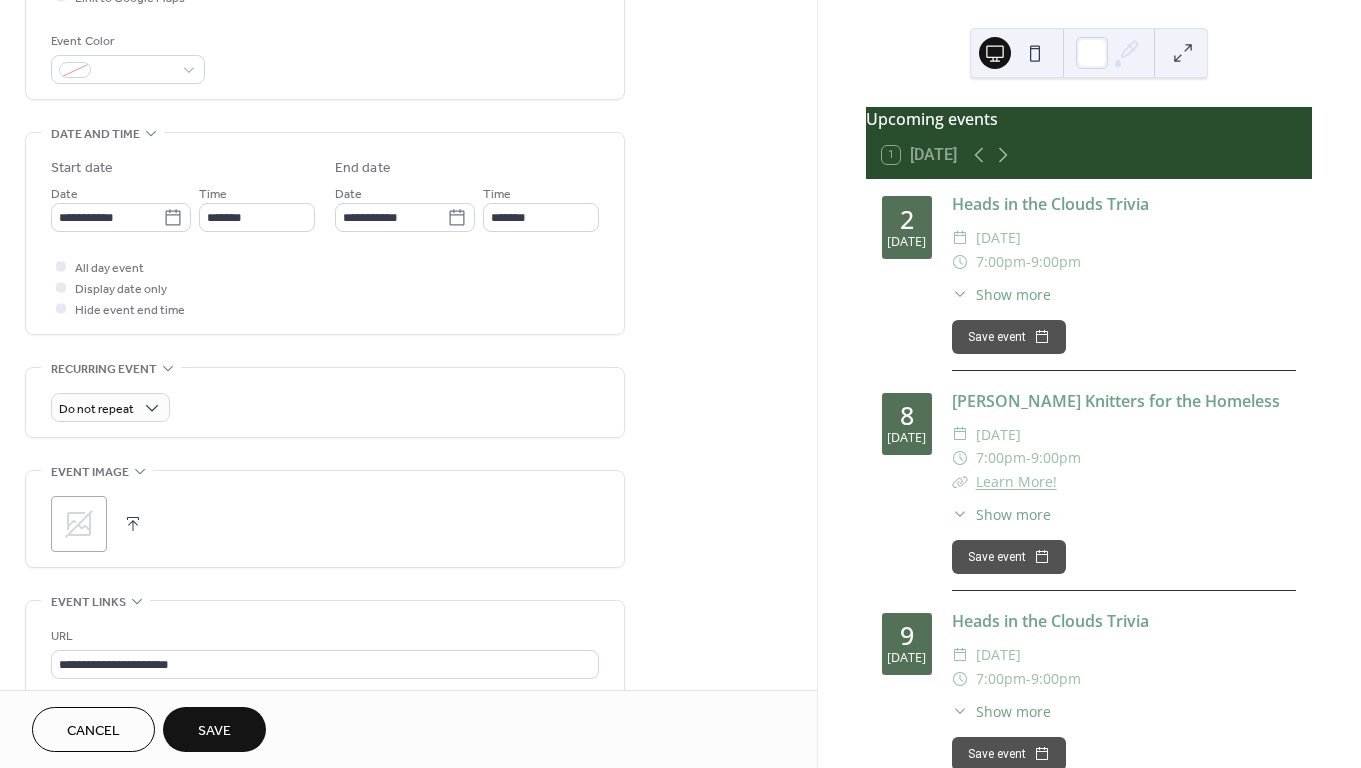 type on "**********" 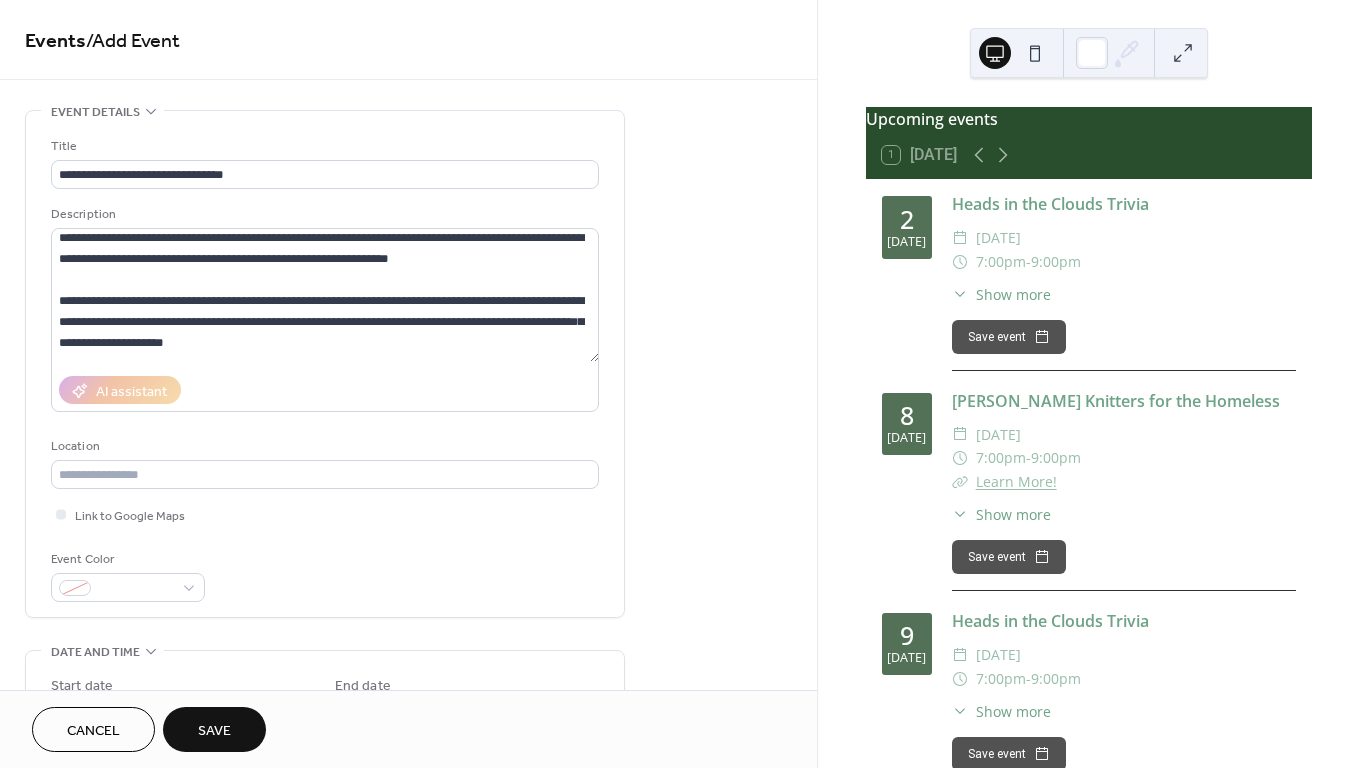 scroll, scrollTop: 0, scrollLeft: 0, axis: both 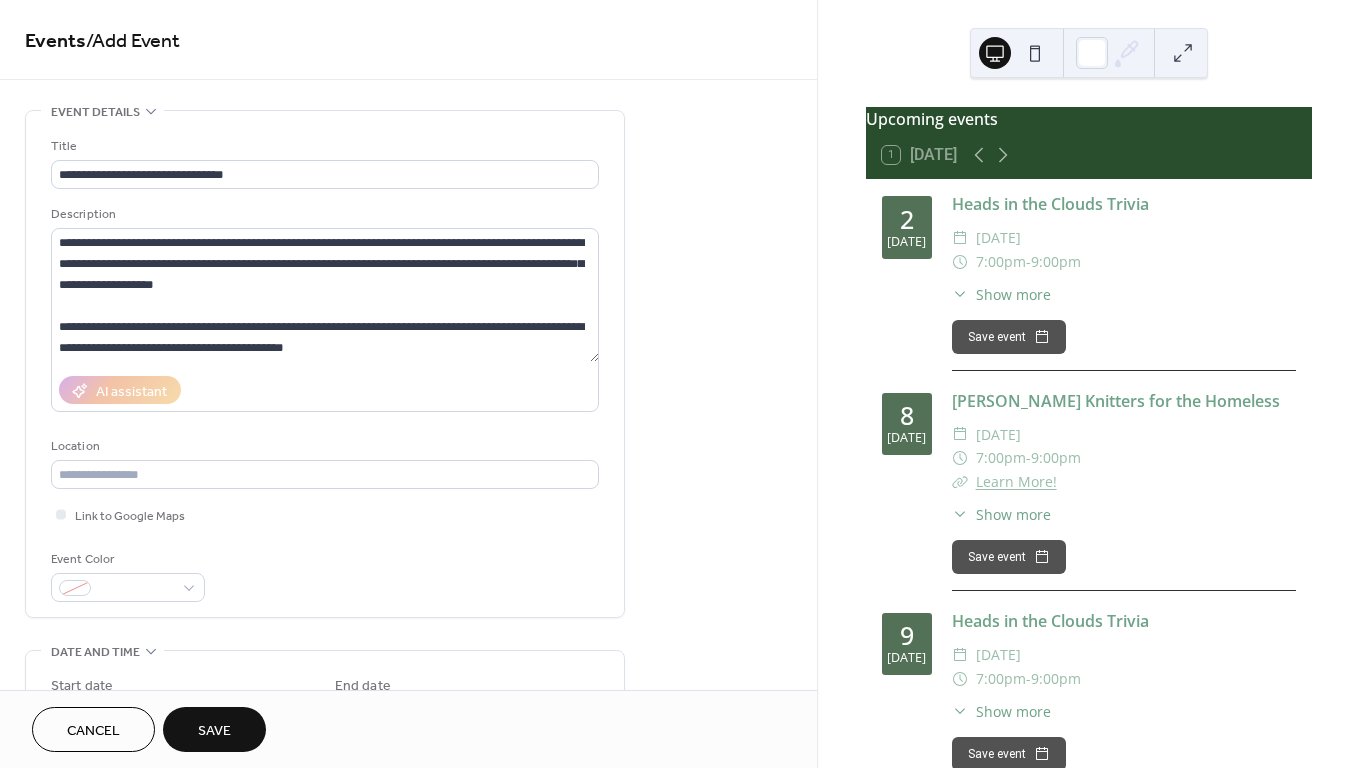 click on "Save" at bounding box center [214, 731] 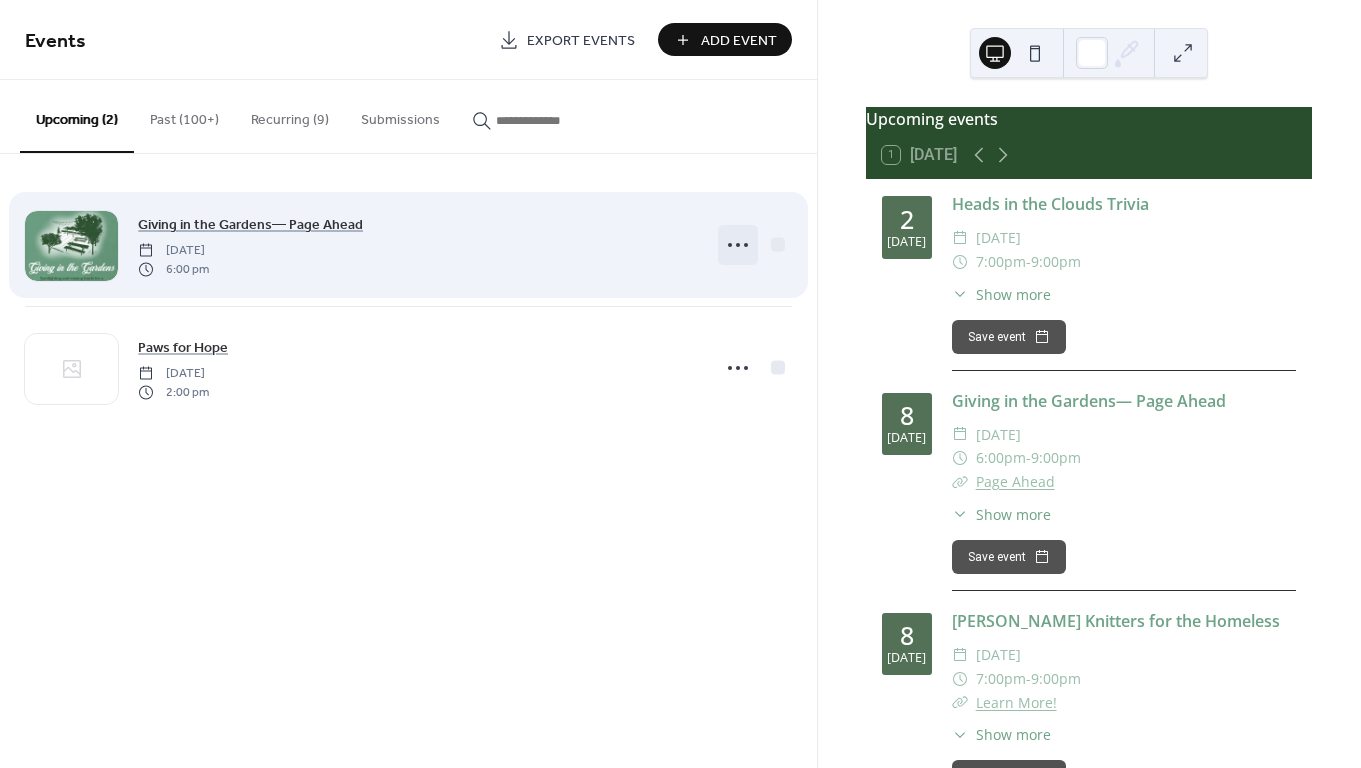 click 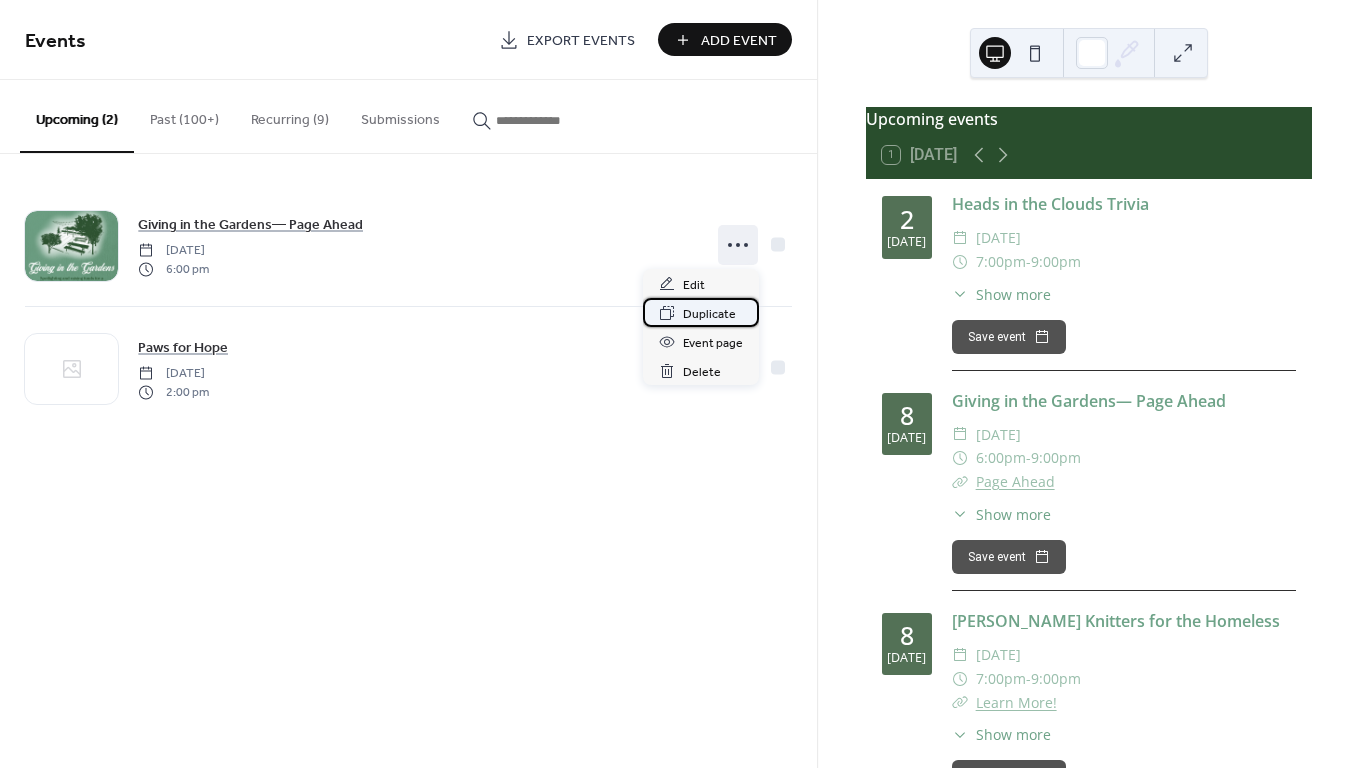 click on "Duplicate" at bounding box center (709, 314) 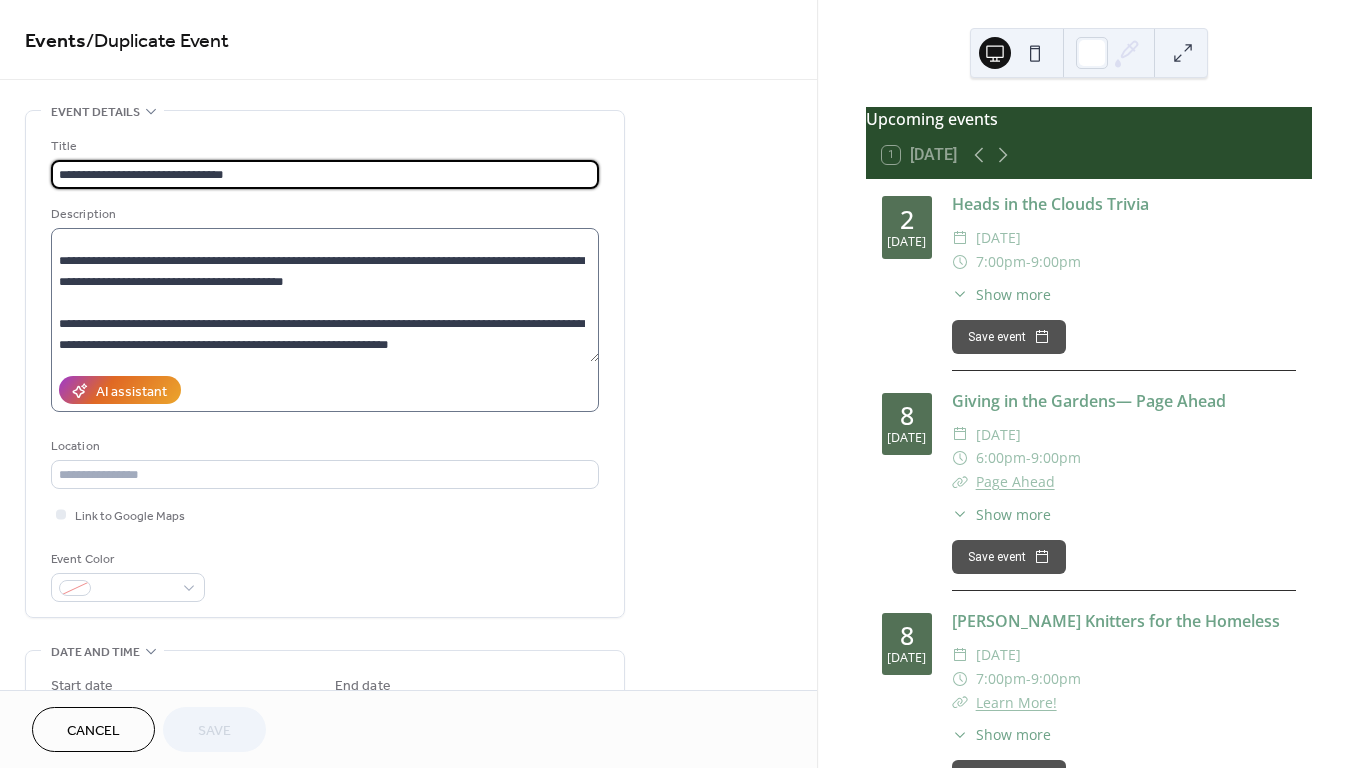 scroll, scrollTop: 79, scrollLeft: 0, axis: vertical 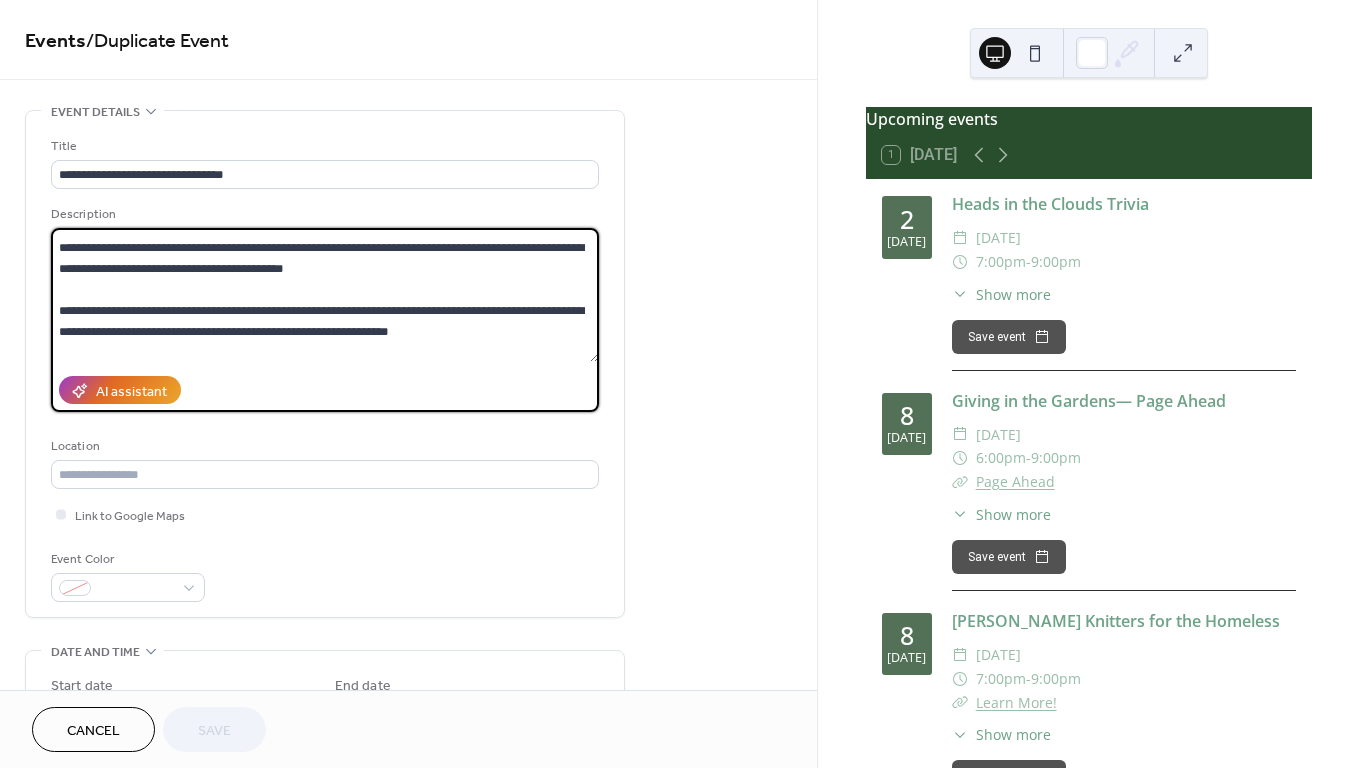 drag, startPoint x: 356, startPoint y: 271, endPoint x: 42, endPoint y: 251, distance: 314.6363 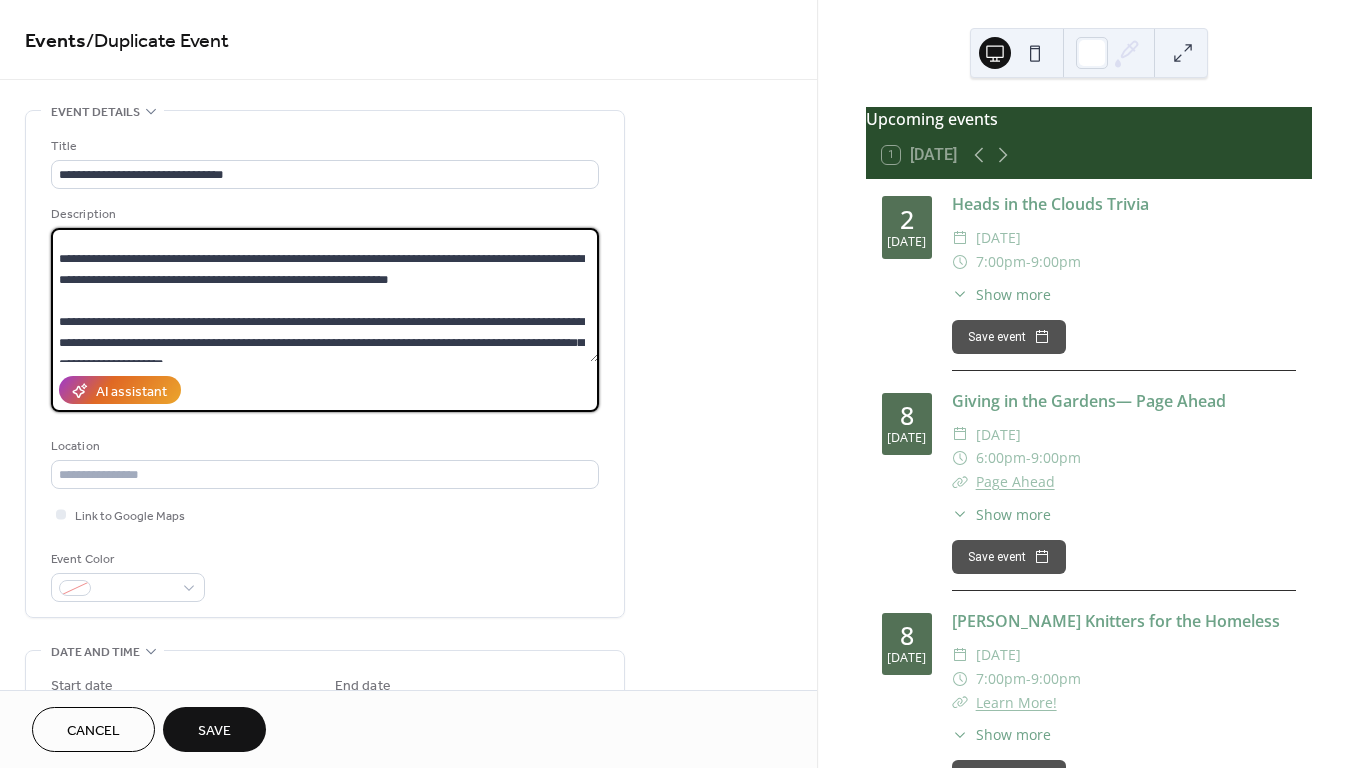scroll, scrollTop: 0, scrollLeft: 0, axis: both 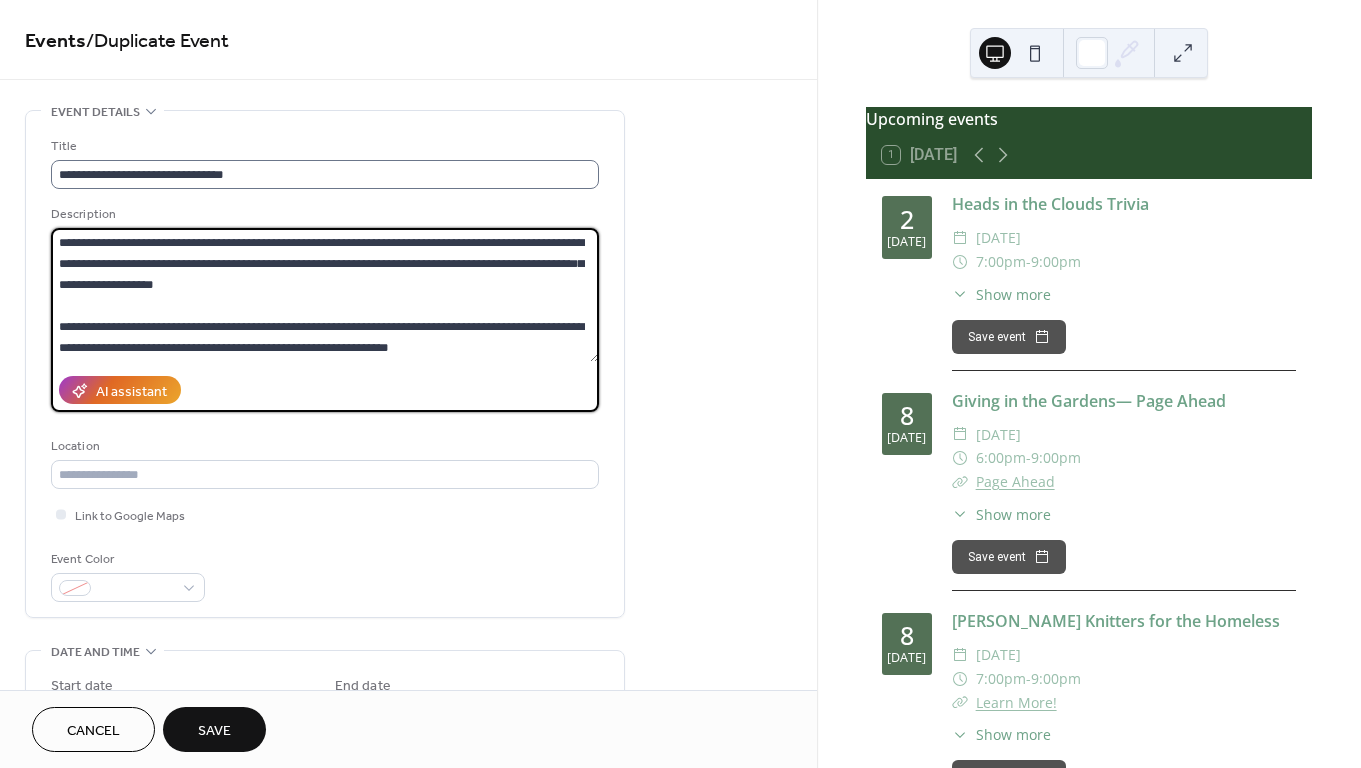 type on "**********" 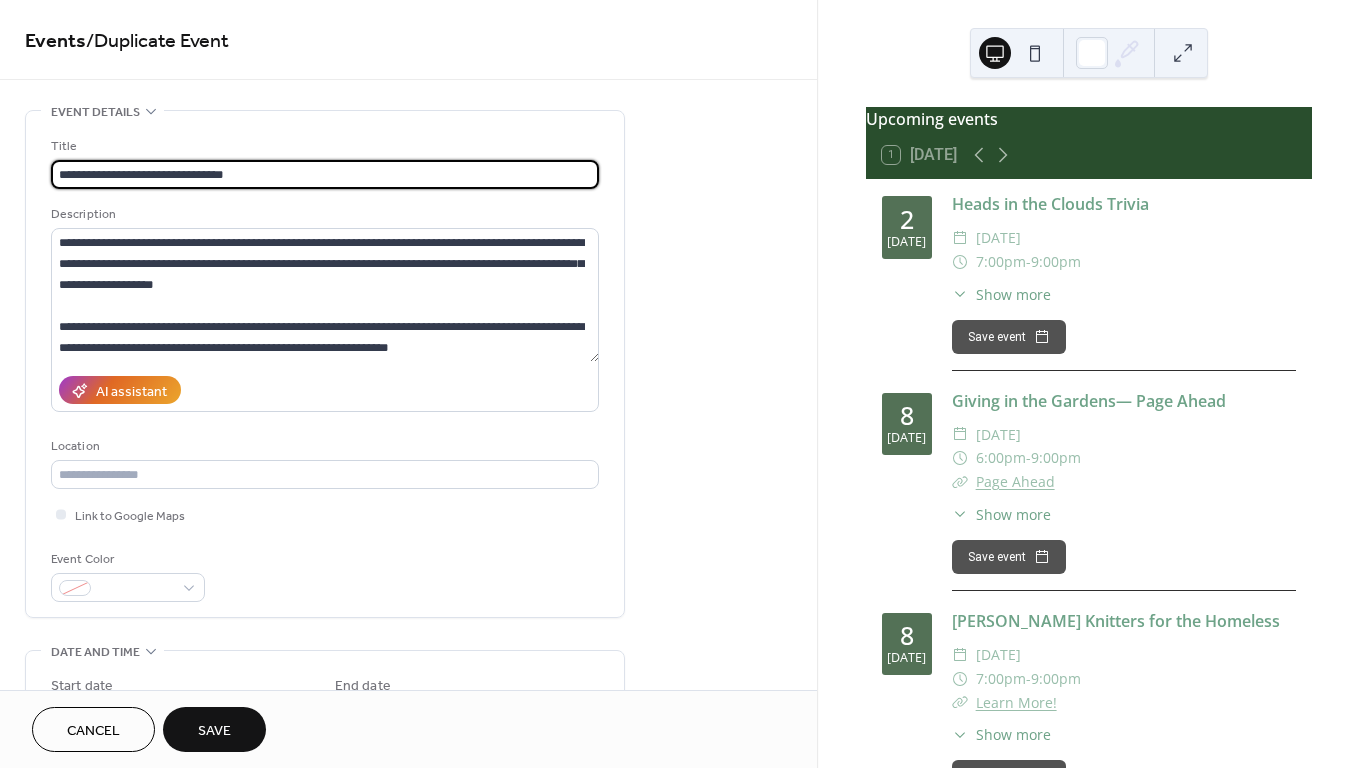 drag, startPoint x: 256, startPoint y: 175, endPoint x: 187, endPoint y: 171, distance: 69.115845 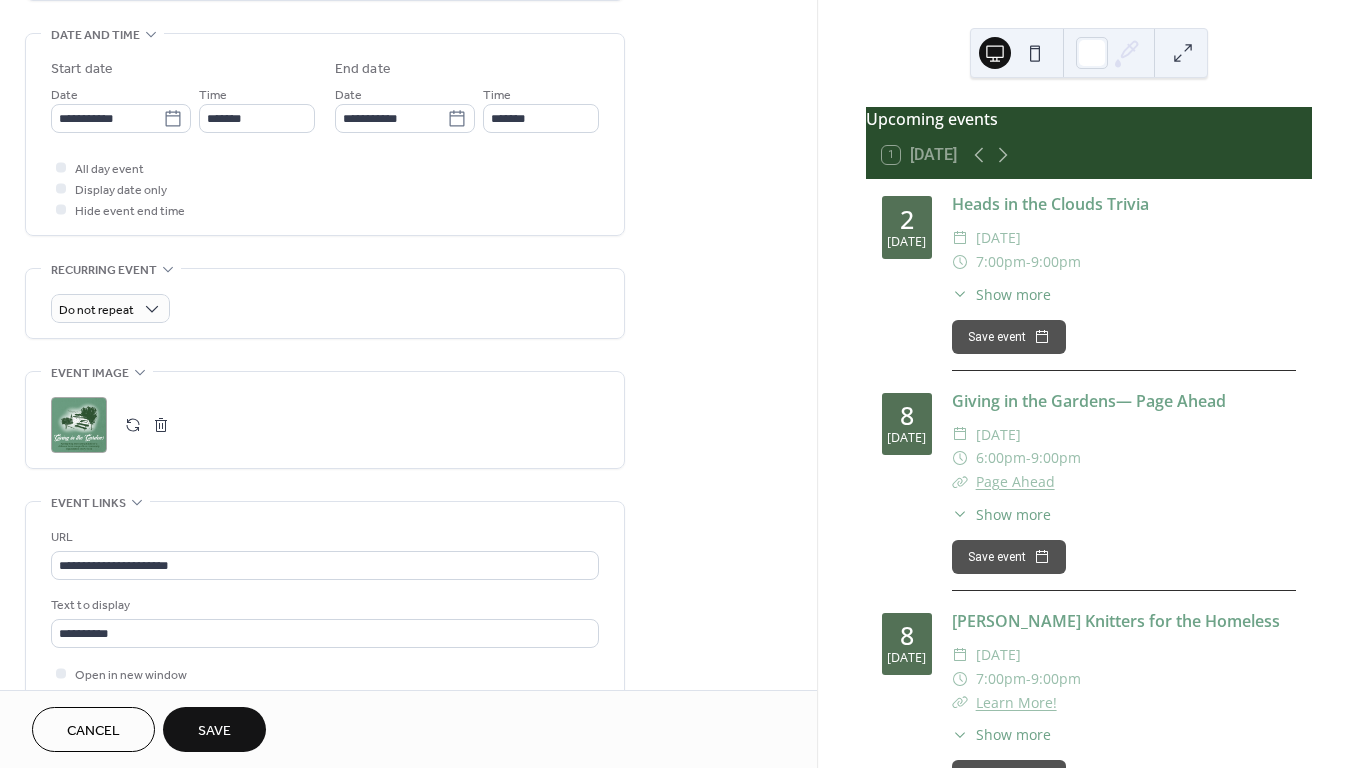 scroll, scrollTop: 686, scrollLeft: 0, axis: vertical 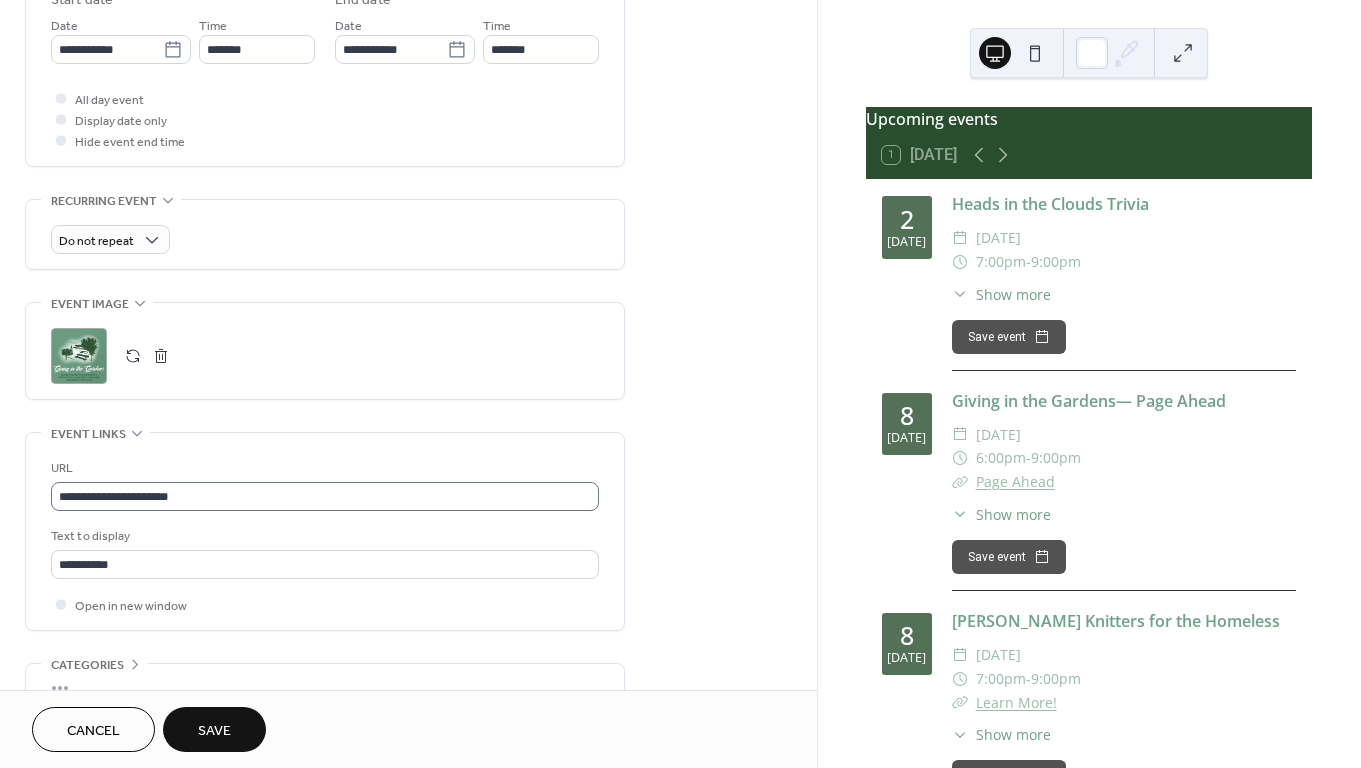 type on "**********" 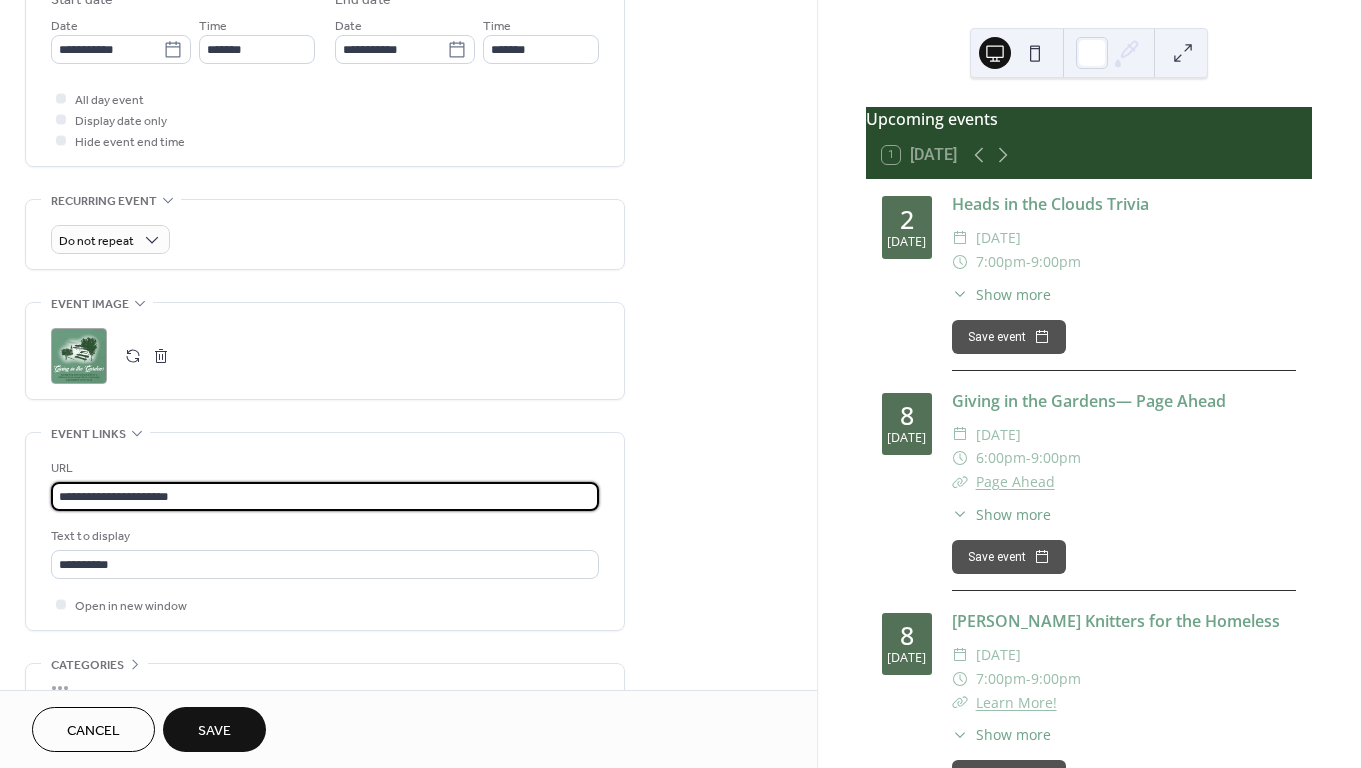 drag, startPoint x: 197, startPoint y: 503, endPoint x: 28, endPoint y: 511, distance: 169.18924 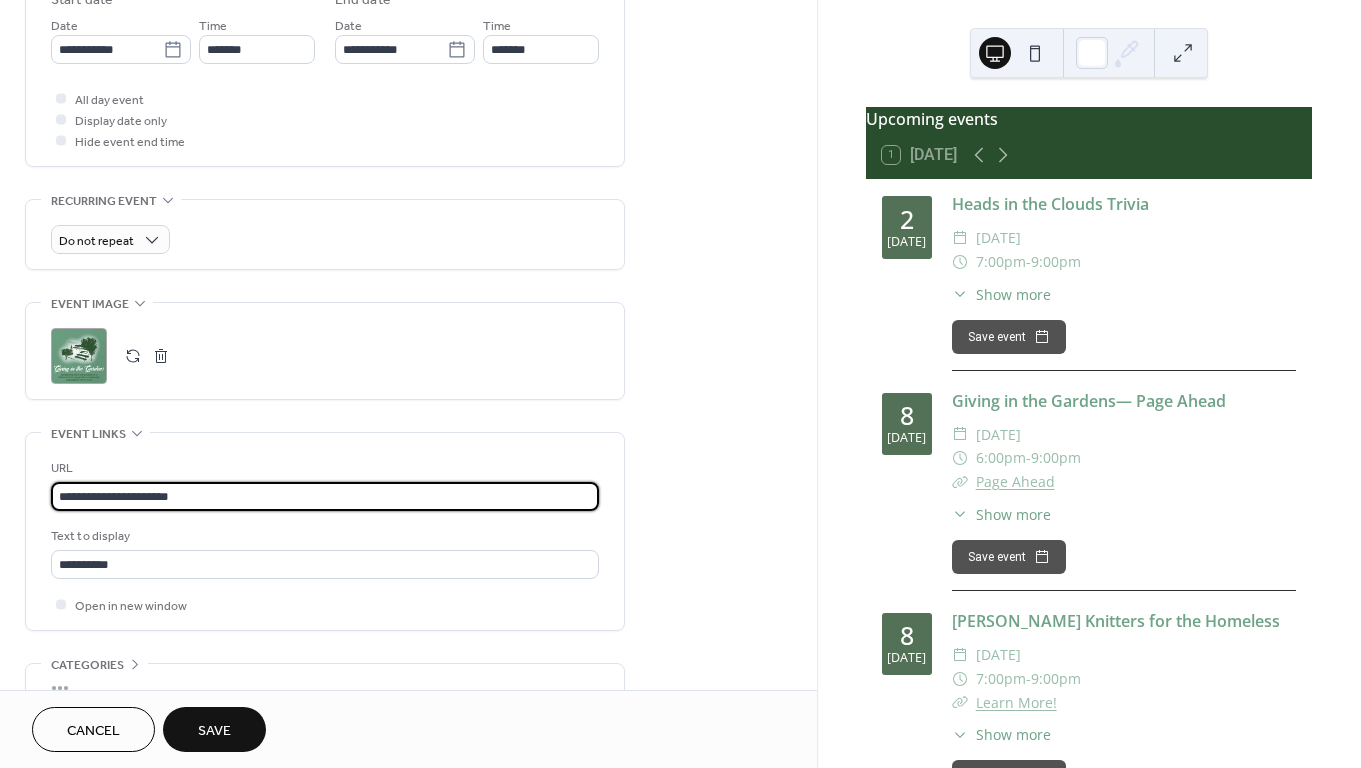 click on "**********" at bounding box center (325, 531) 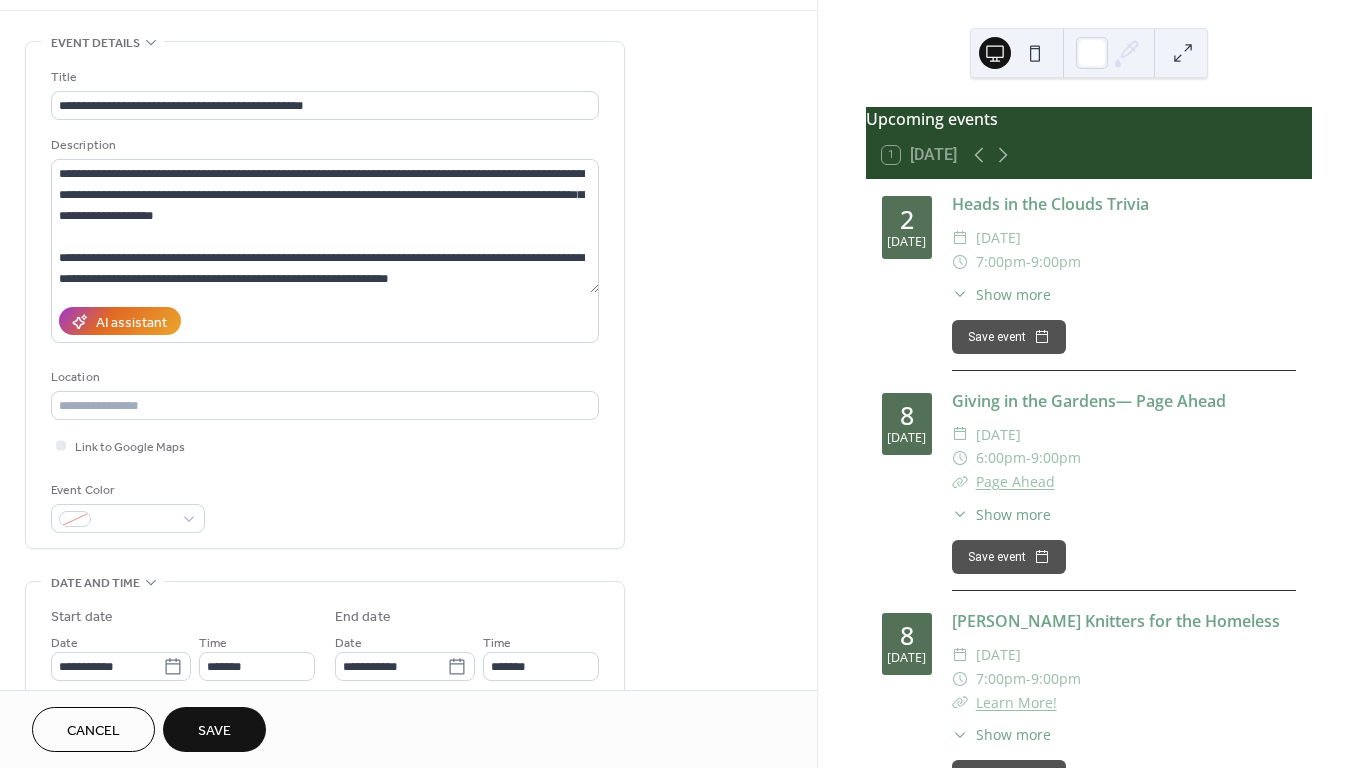 scroll, scrollTop: 37, scrollLeft: 0, axis: vertical 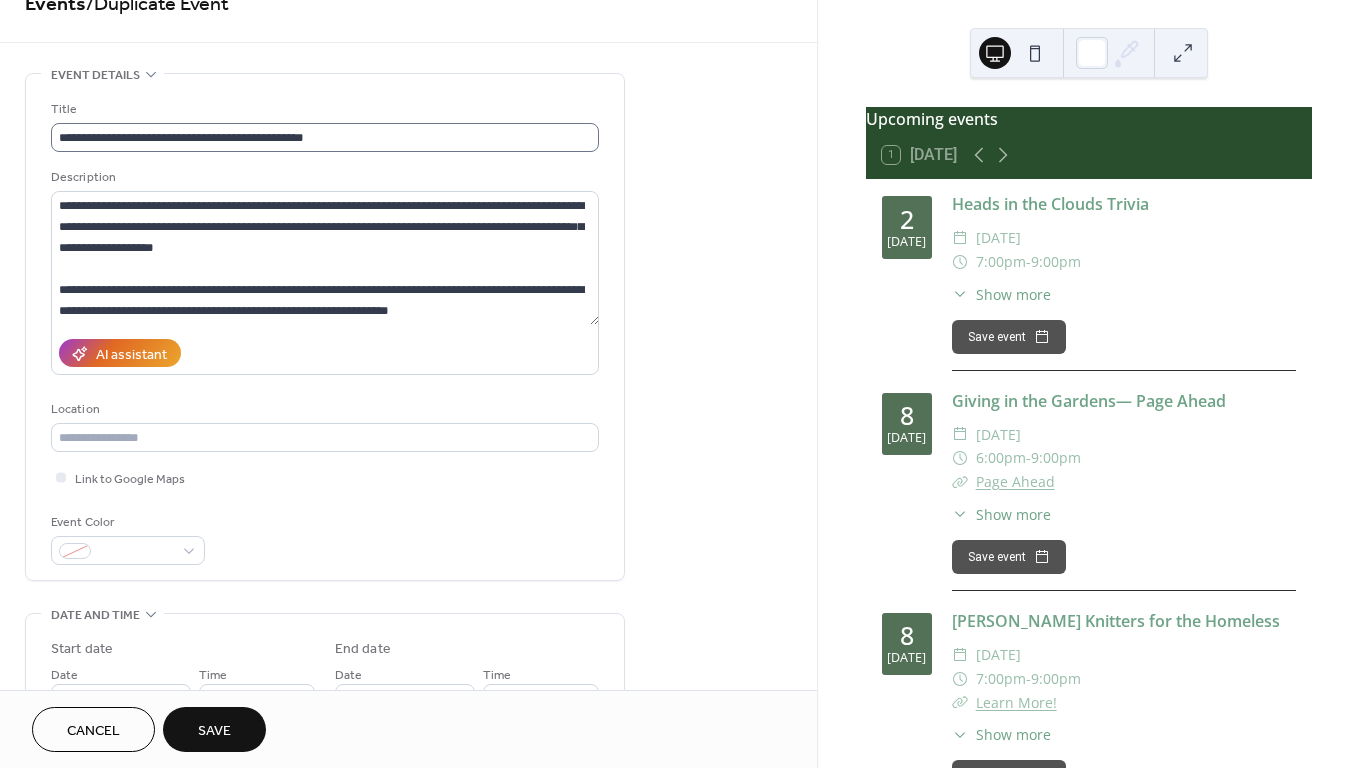 type on "**********" 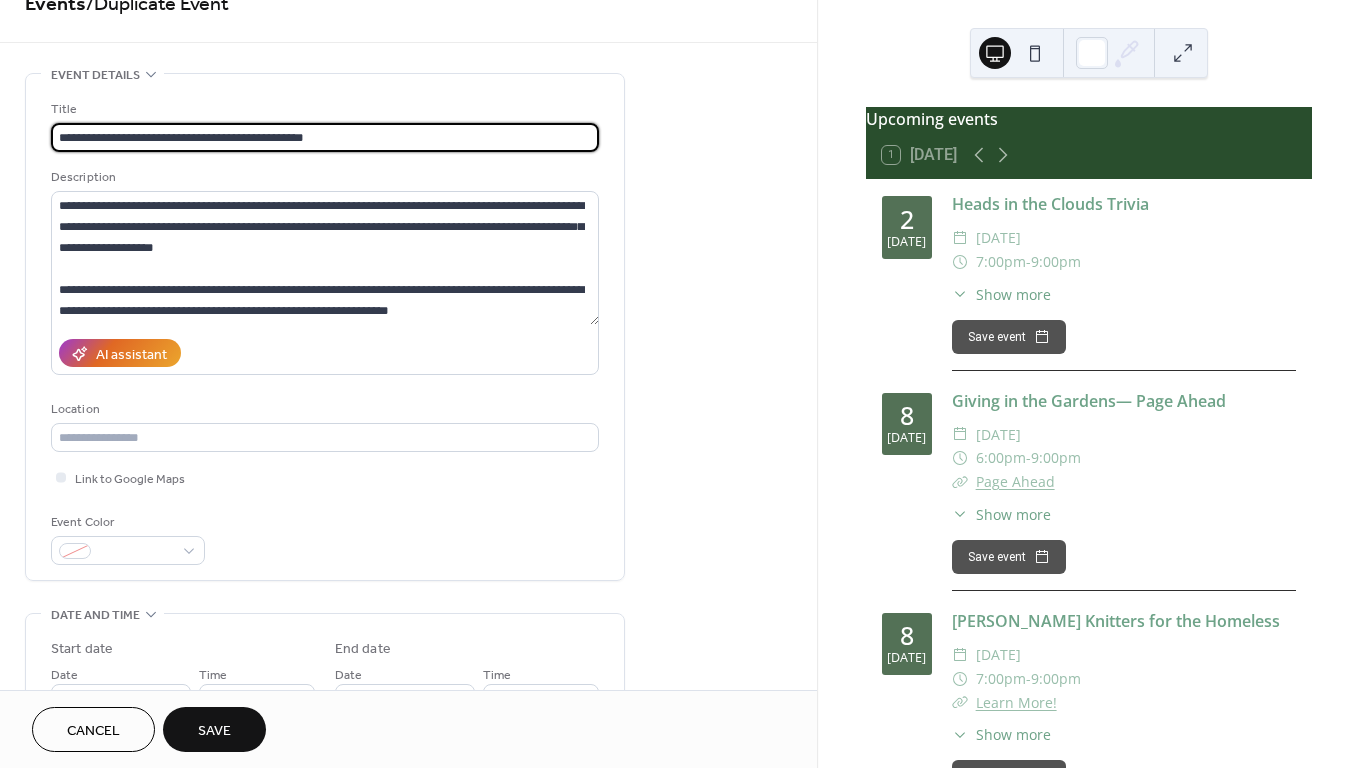 drag, startPoint x: 186, startPoint y: 140, endPoint x: 345, endPoint y: 136, distance: 159.05031 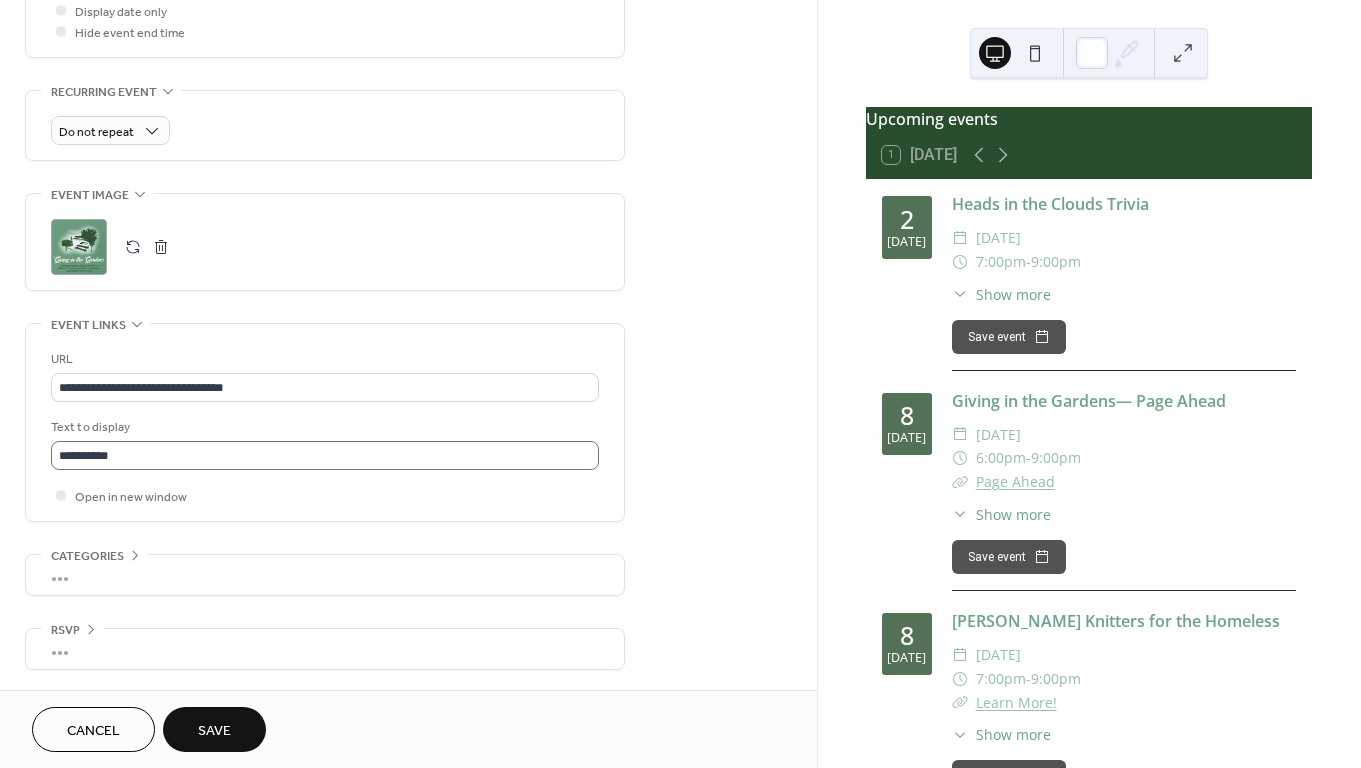 scroll, scrollTop: 805, scrollLeft: 0, axis: vertical 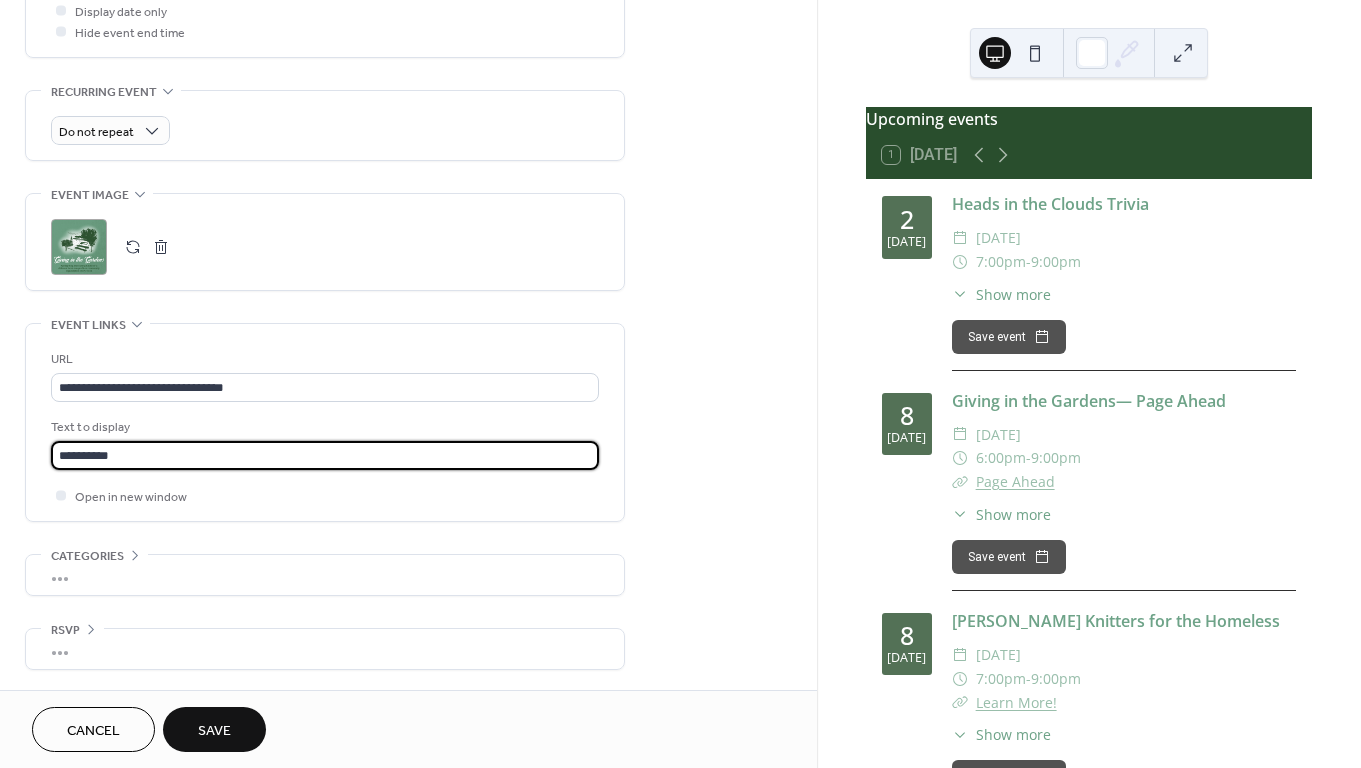 drag, startPoint x: 187, startPoint y: 454, endPoint x: 49, endPoint y: 451, distance: 138.03261 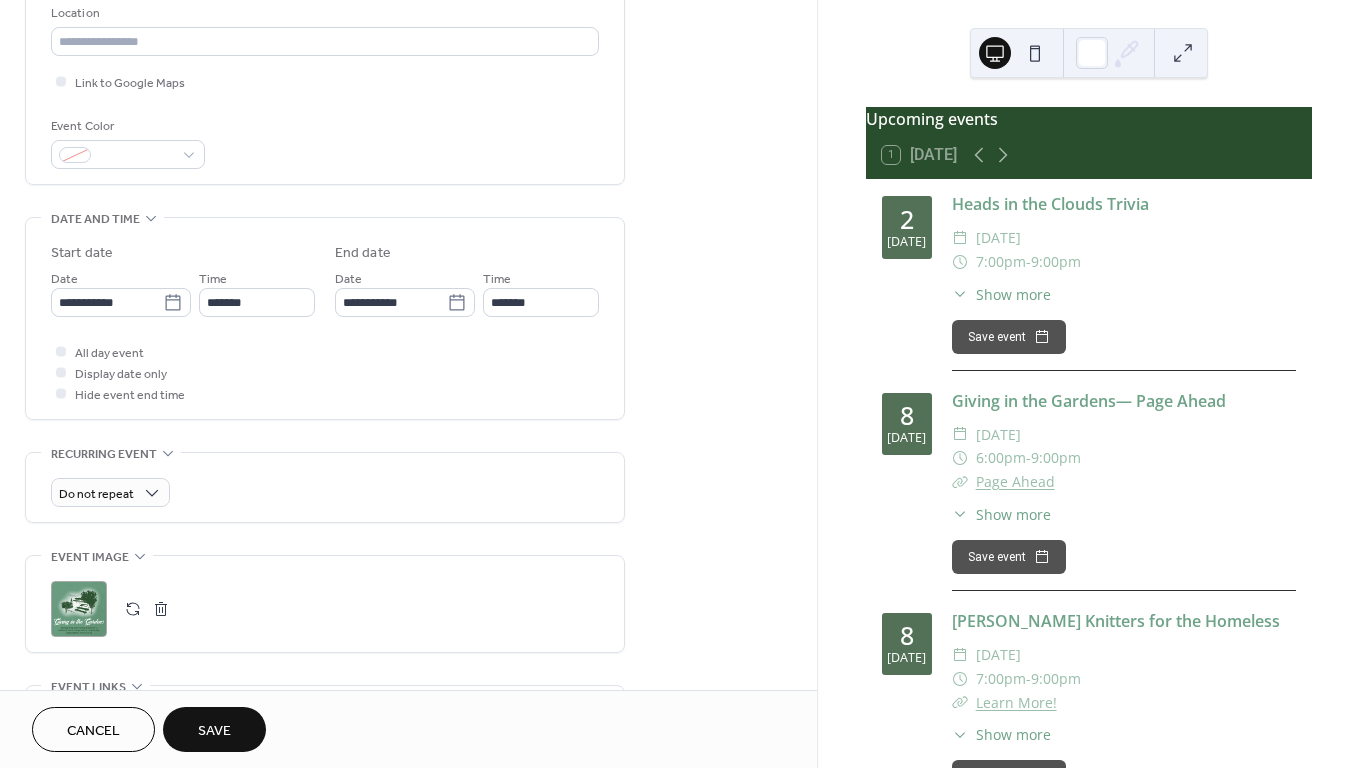 scroll, scrollTop: 429, scrollLeft: 0, axis: vertical 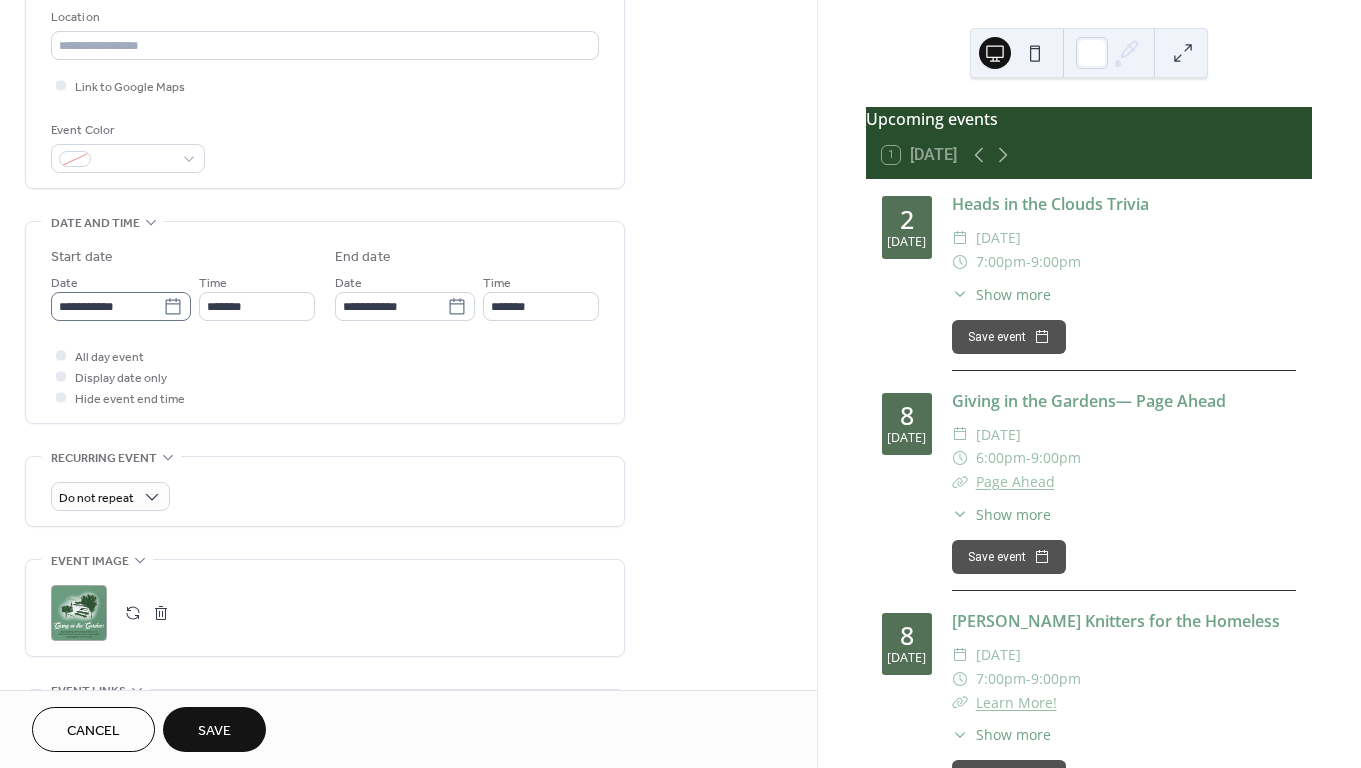 type on "**********" 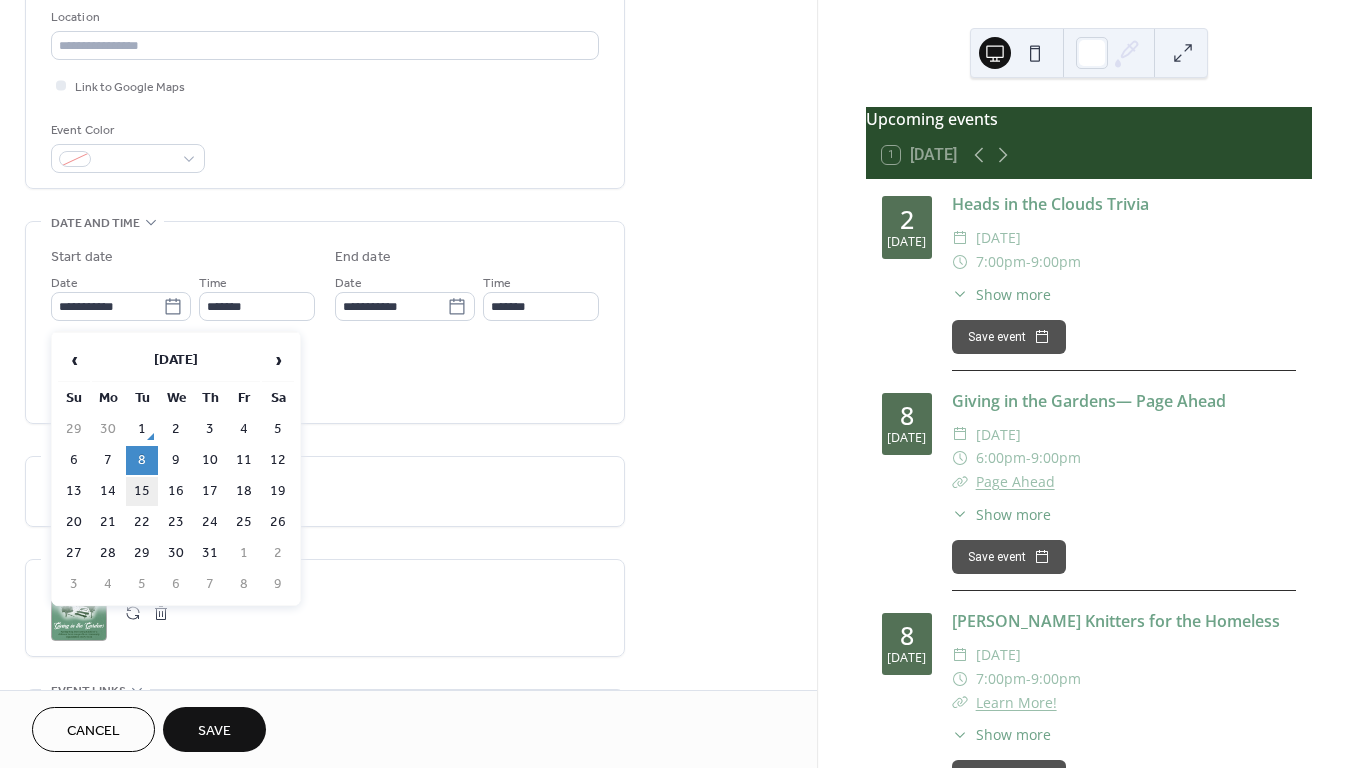click on "15" at bounding box center (142, 491) 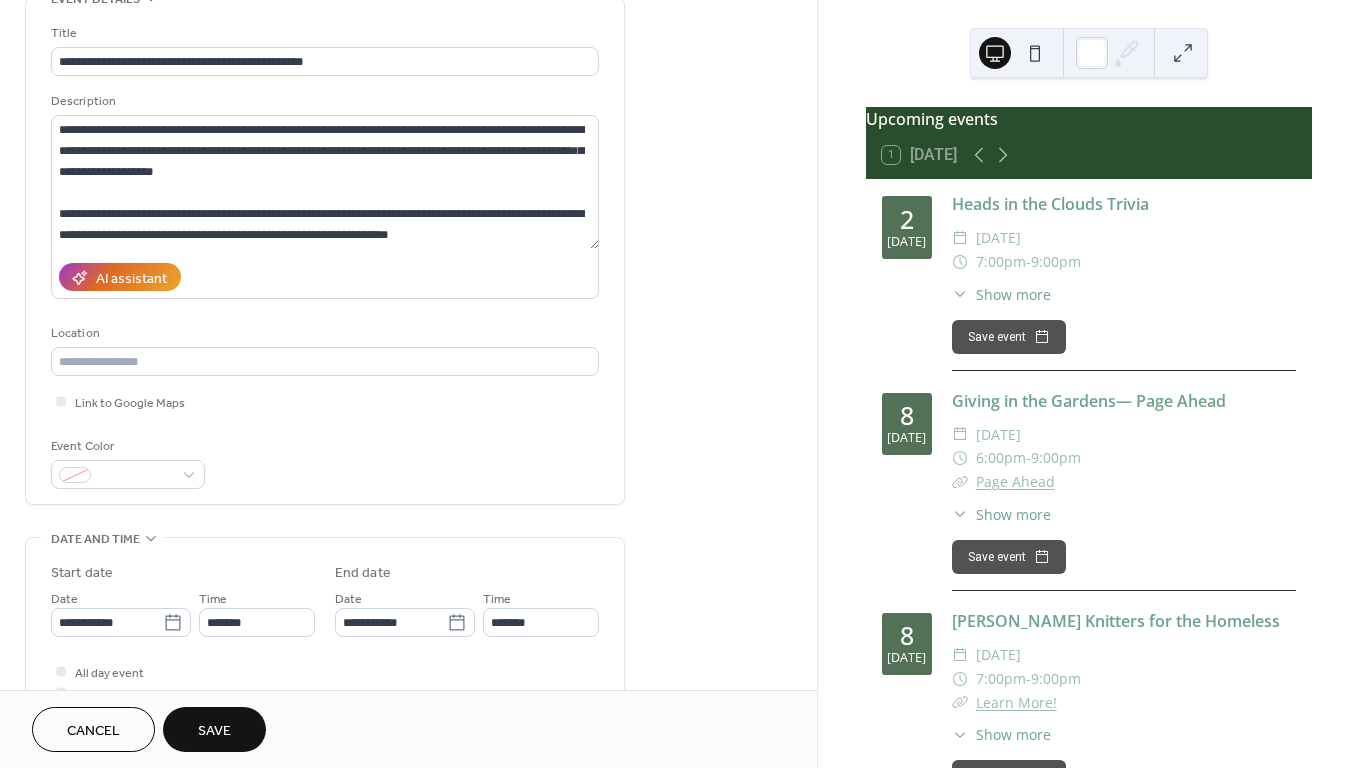 scroll, scrollTop: 94, scrollLeft: 0, axis: vertical 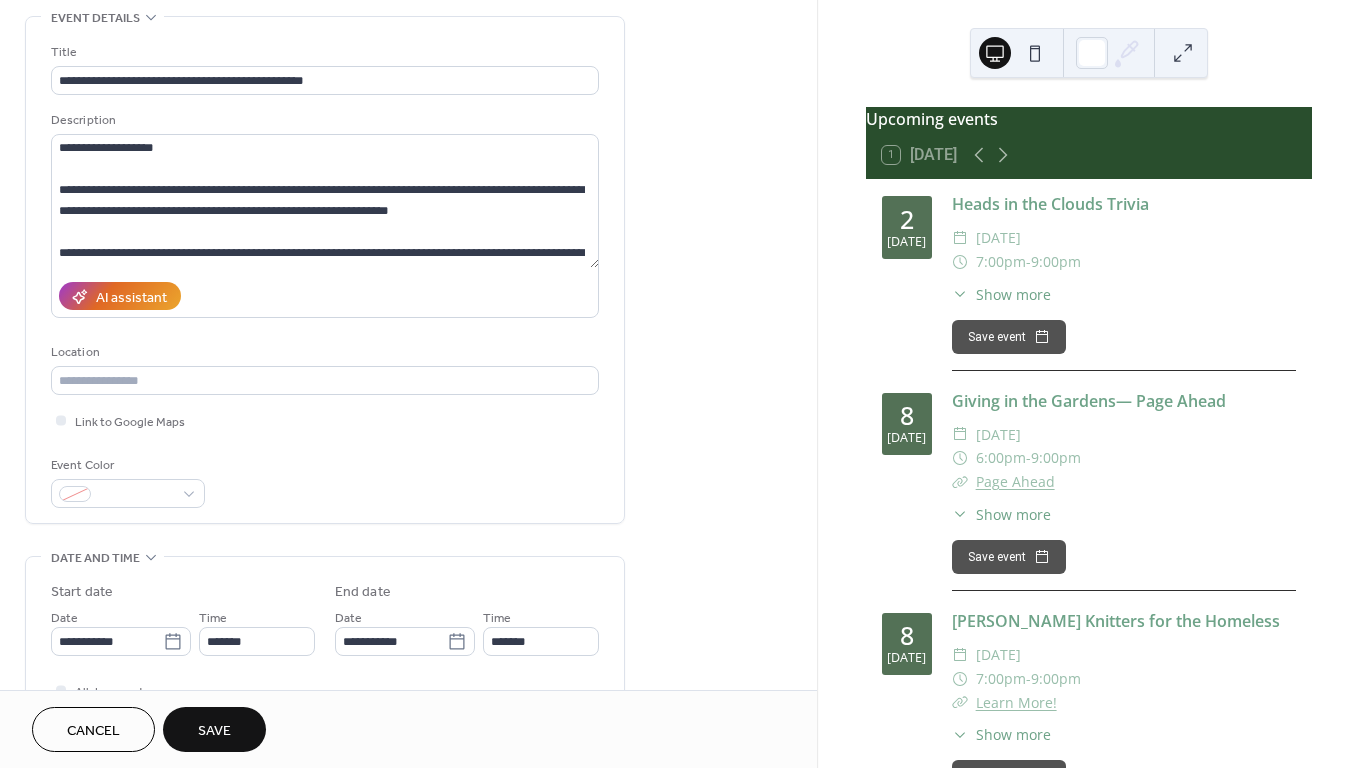 click on "Save" at bounding box center (214, 729) 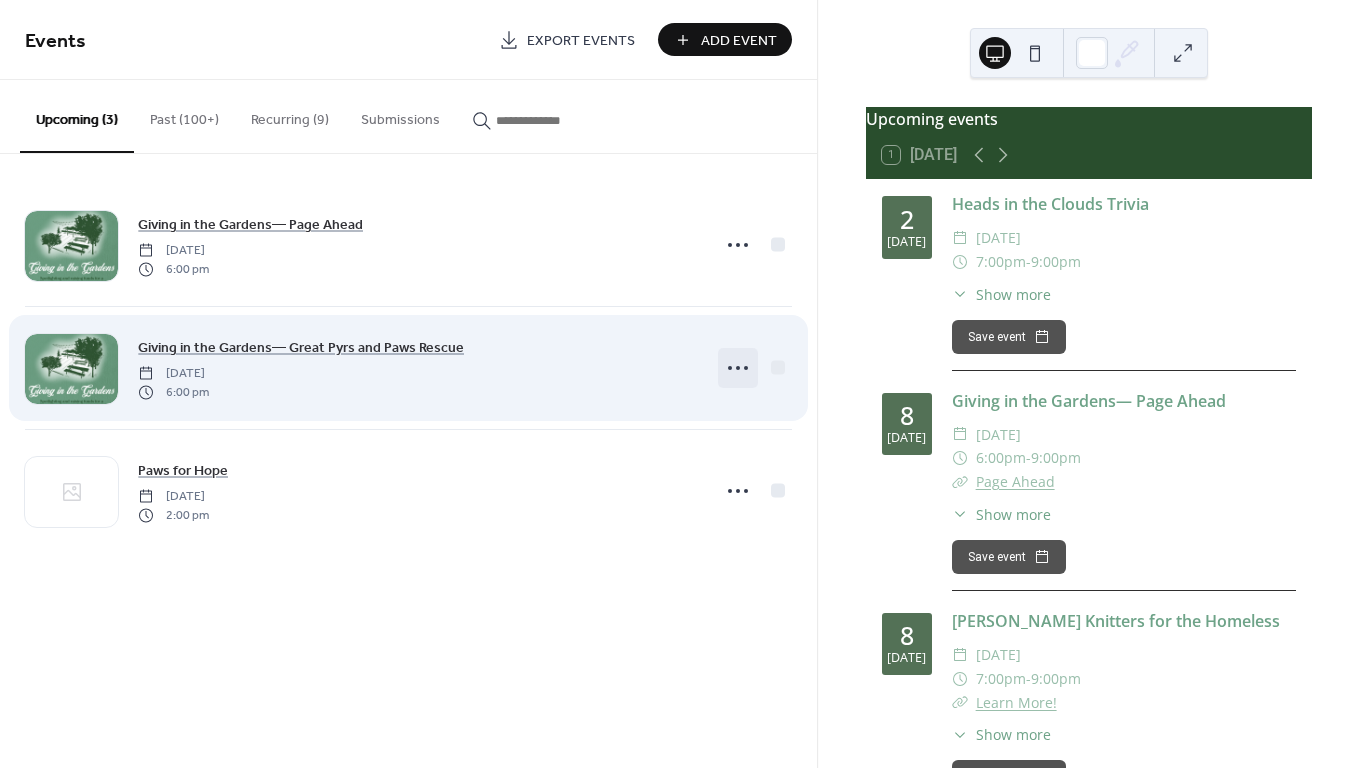 click 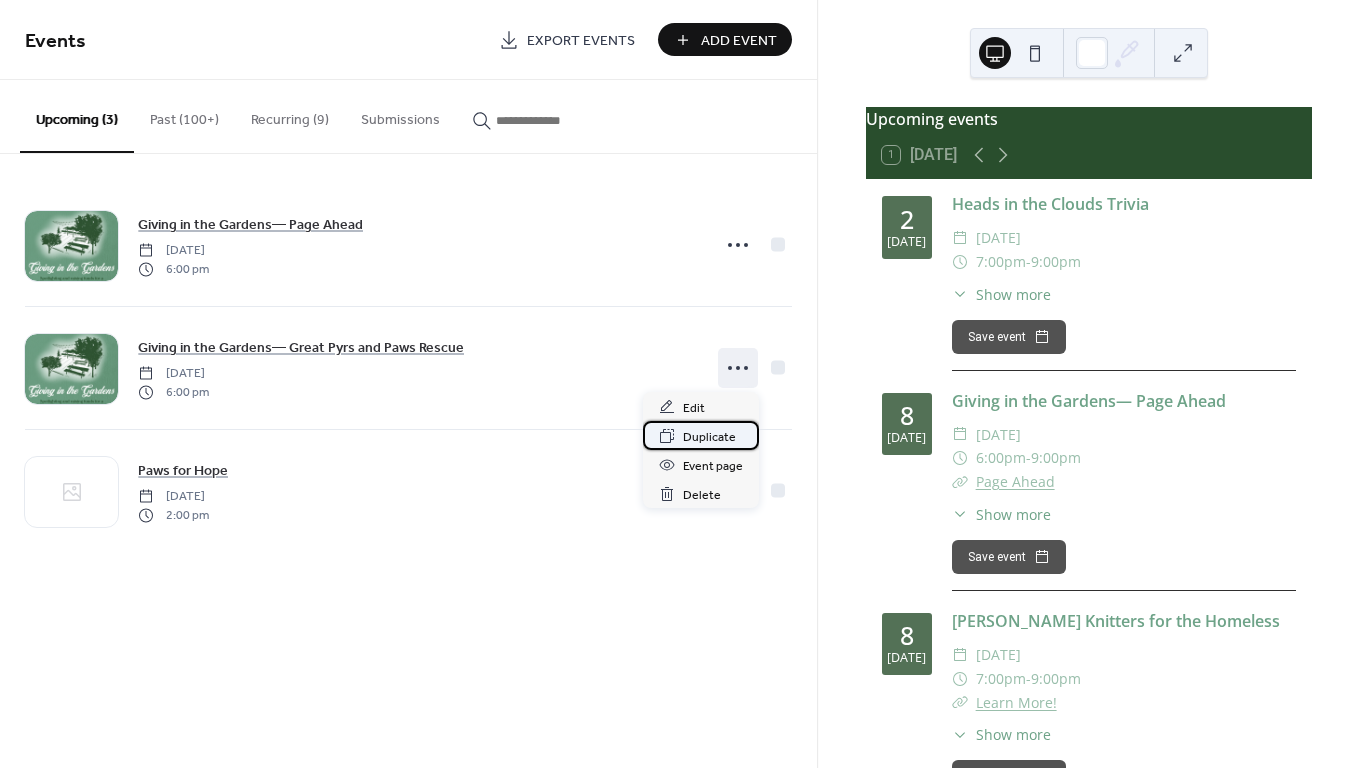 click on "Duplicate" at bounding box center [709, 437] 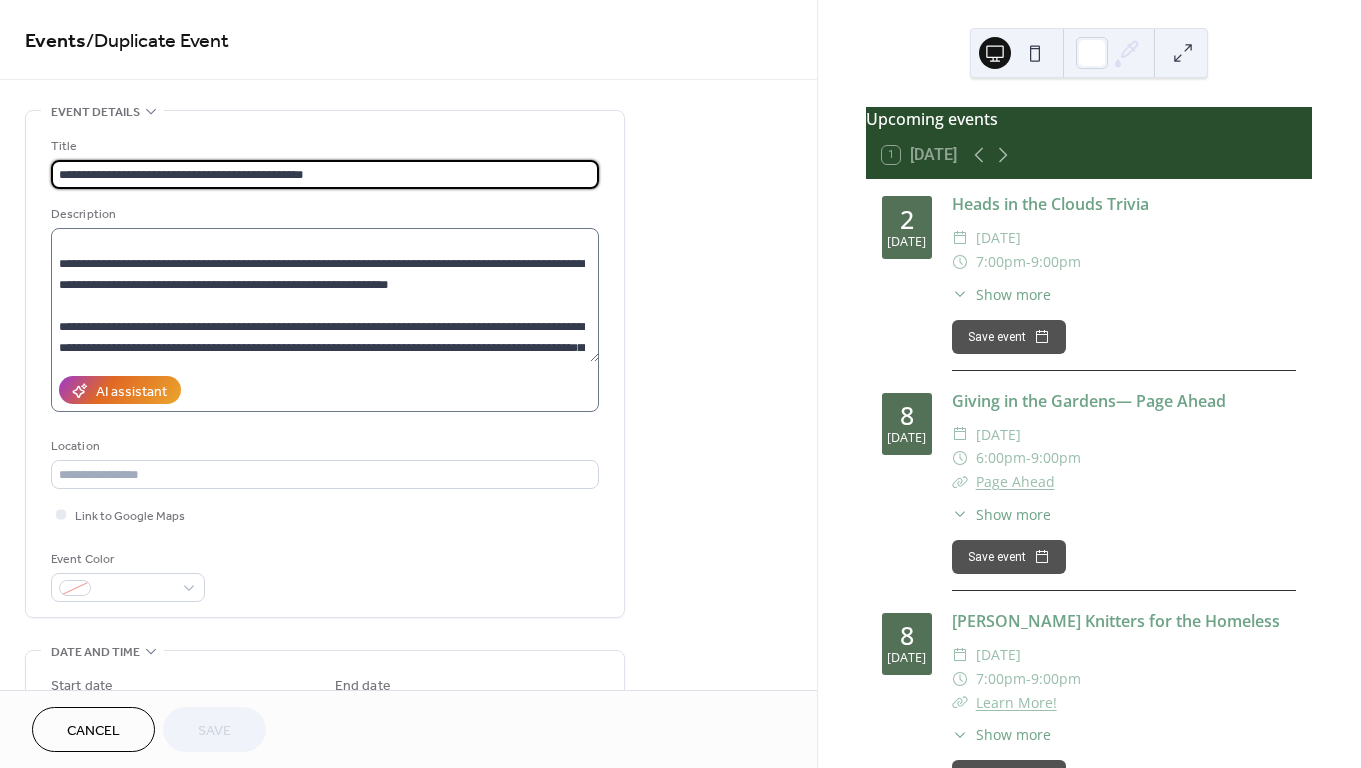 scroll, scrollTop: 68, scrollLeft: 0, axis: vertical 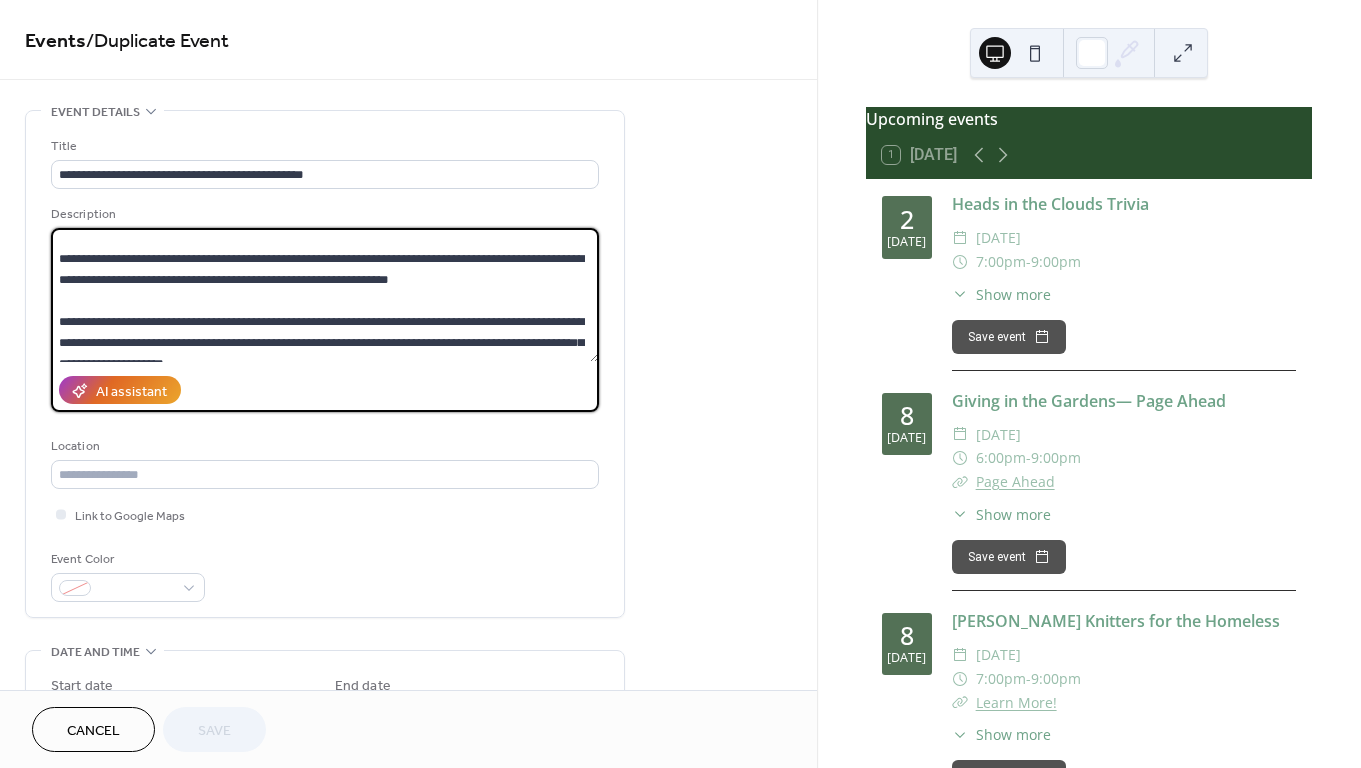 drag, startPoint x: 542, startPoint y: 280, endPoint x: 40, endPoint y: 265, distance: 502.22406 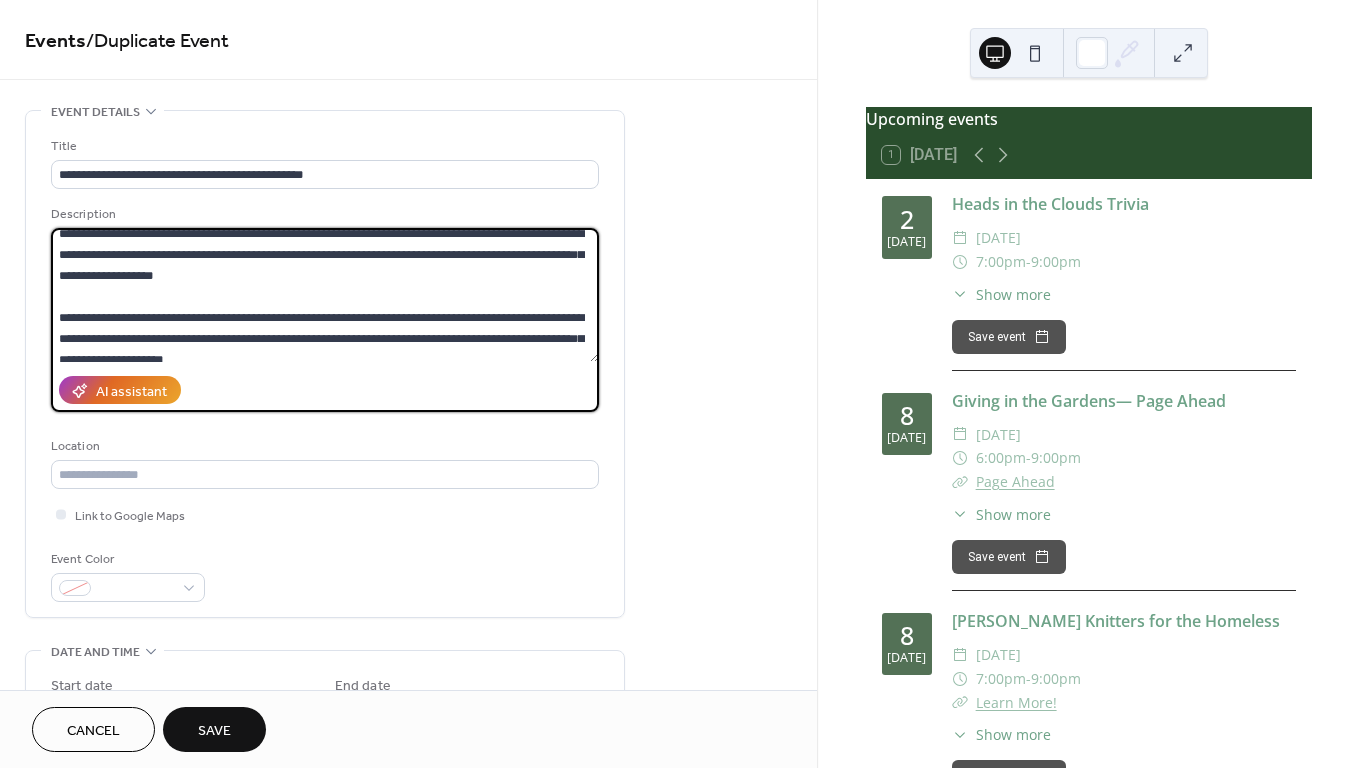 scroll, scrollTop: 10, scrollLeft: 0, axis: vertical 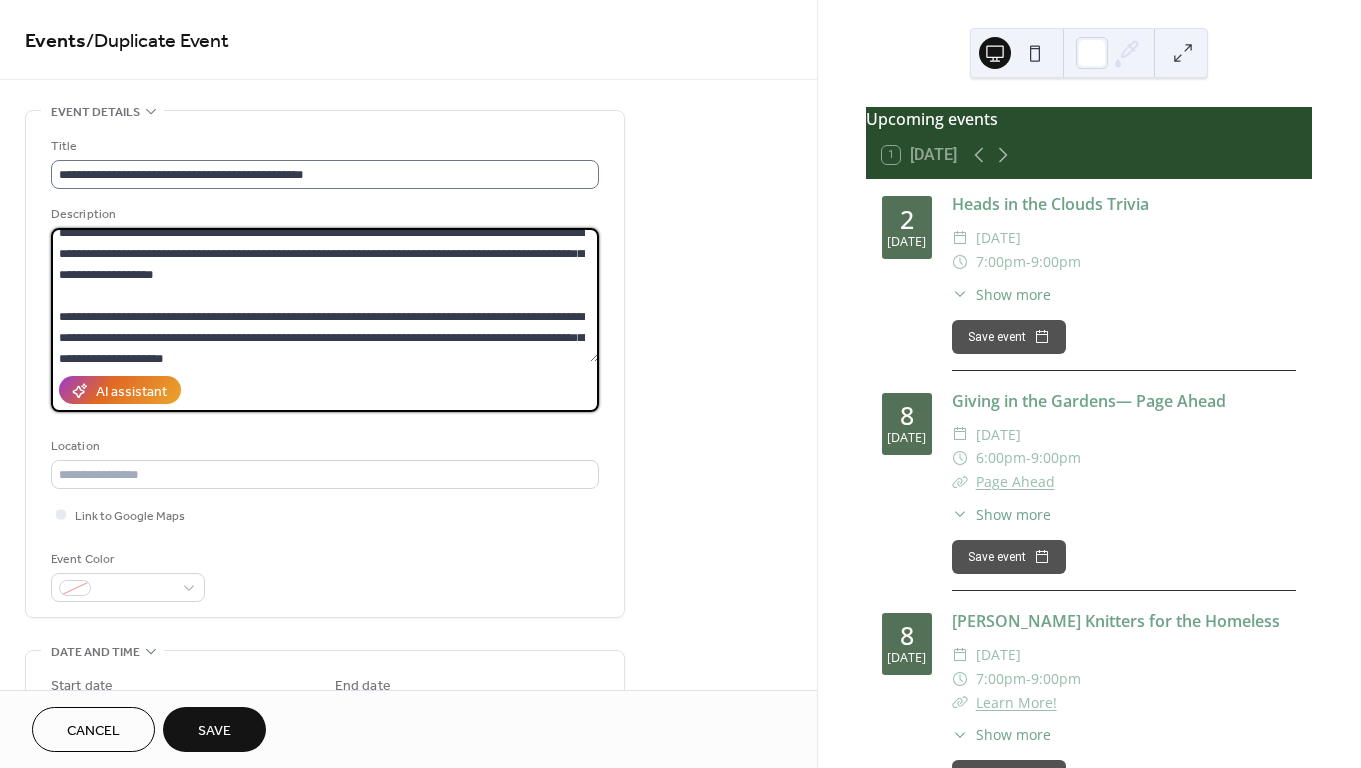type on "**********" 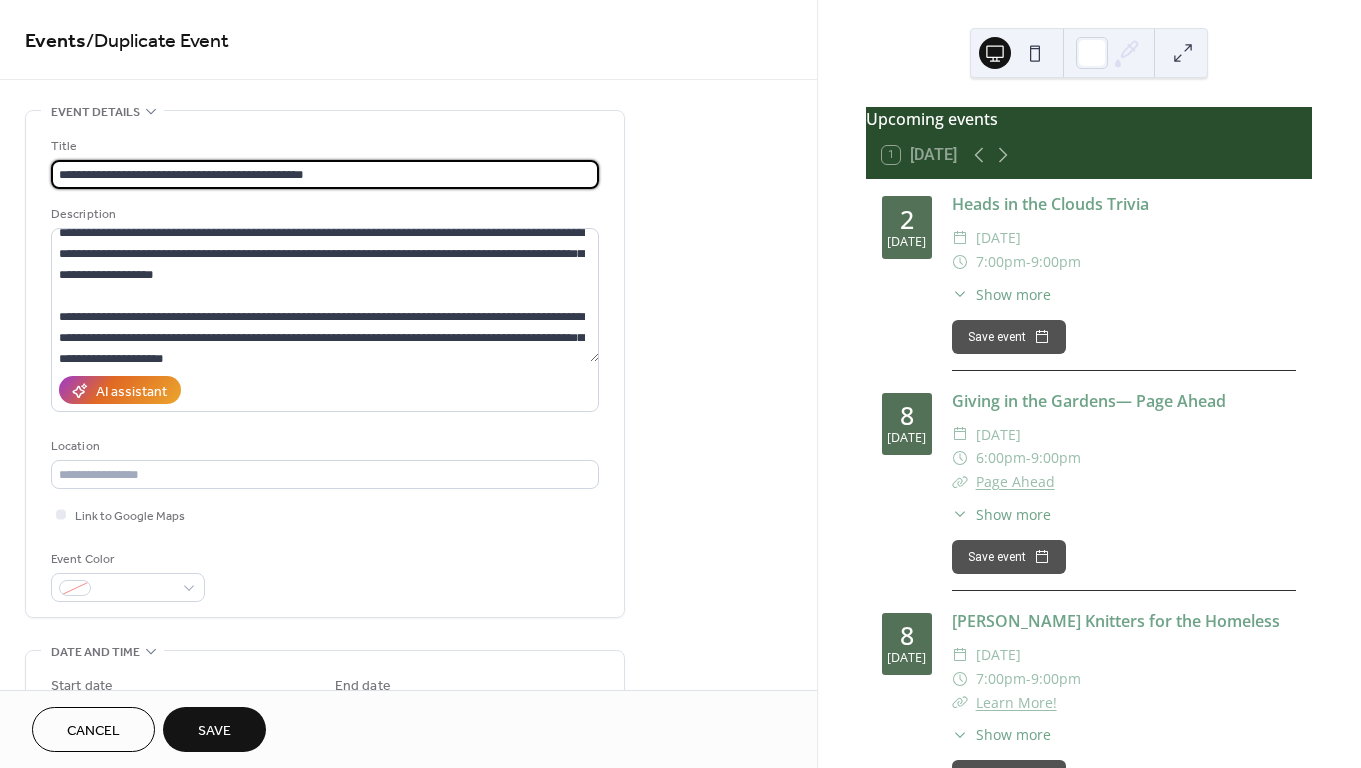 drag, startPoint x: 332, startPoint y: 175, endPoint x: 189, endPoint y: 167, distance: 143.2236 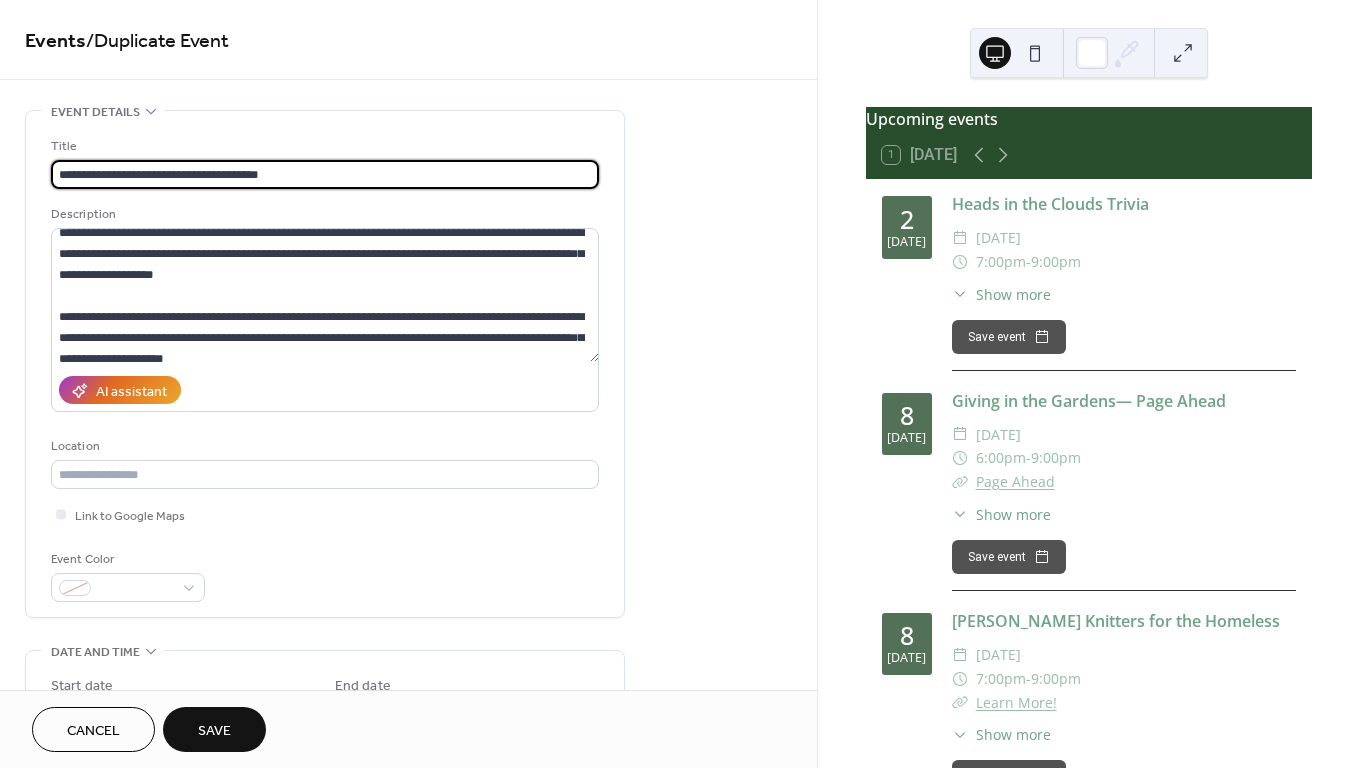drag, startPoint x: 280, startPoint y: 174, endPoint x: 186, endPoint y: 174, distance: 94 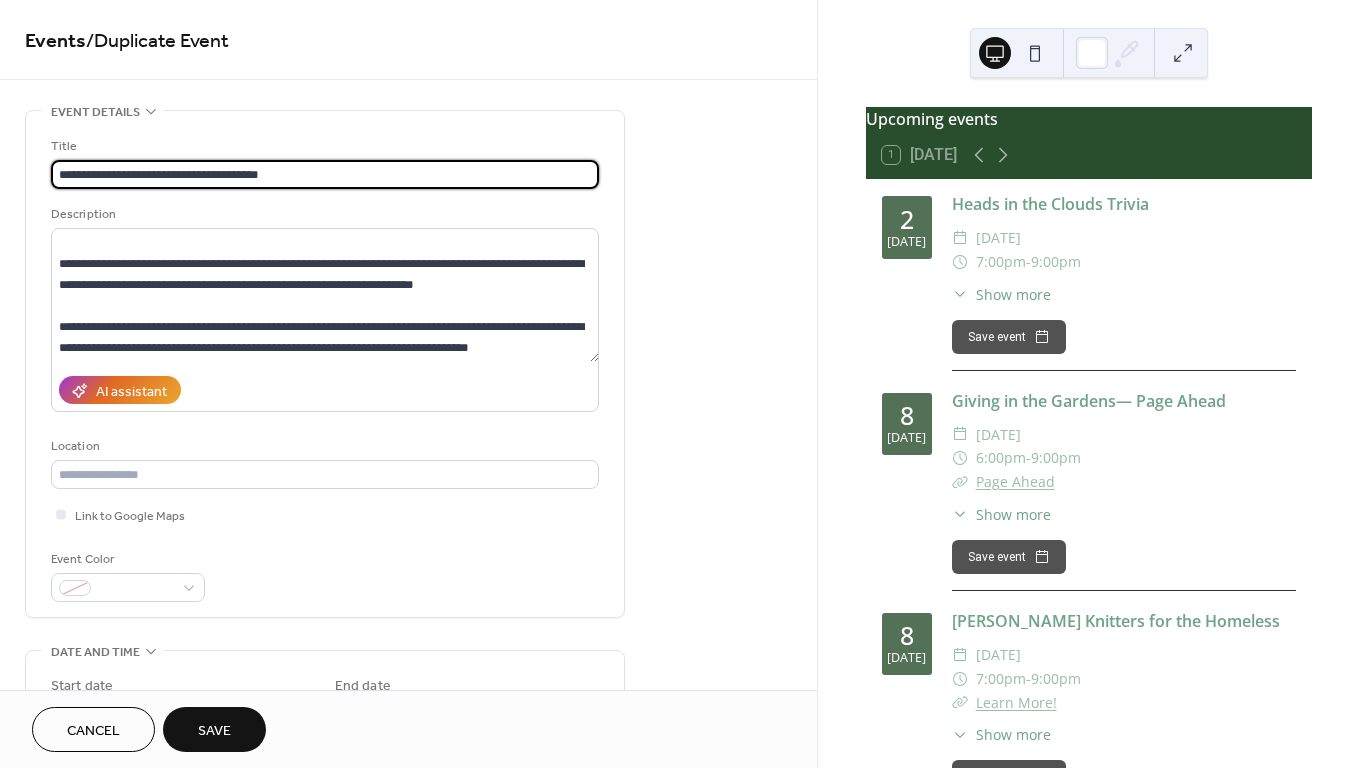 scroll, scrollTop: 147, scrollLeft: 0, axis: vertical 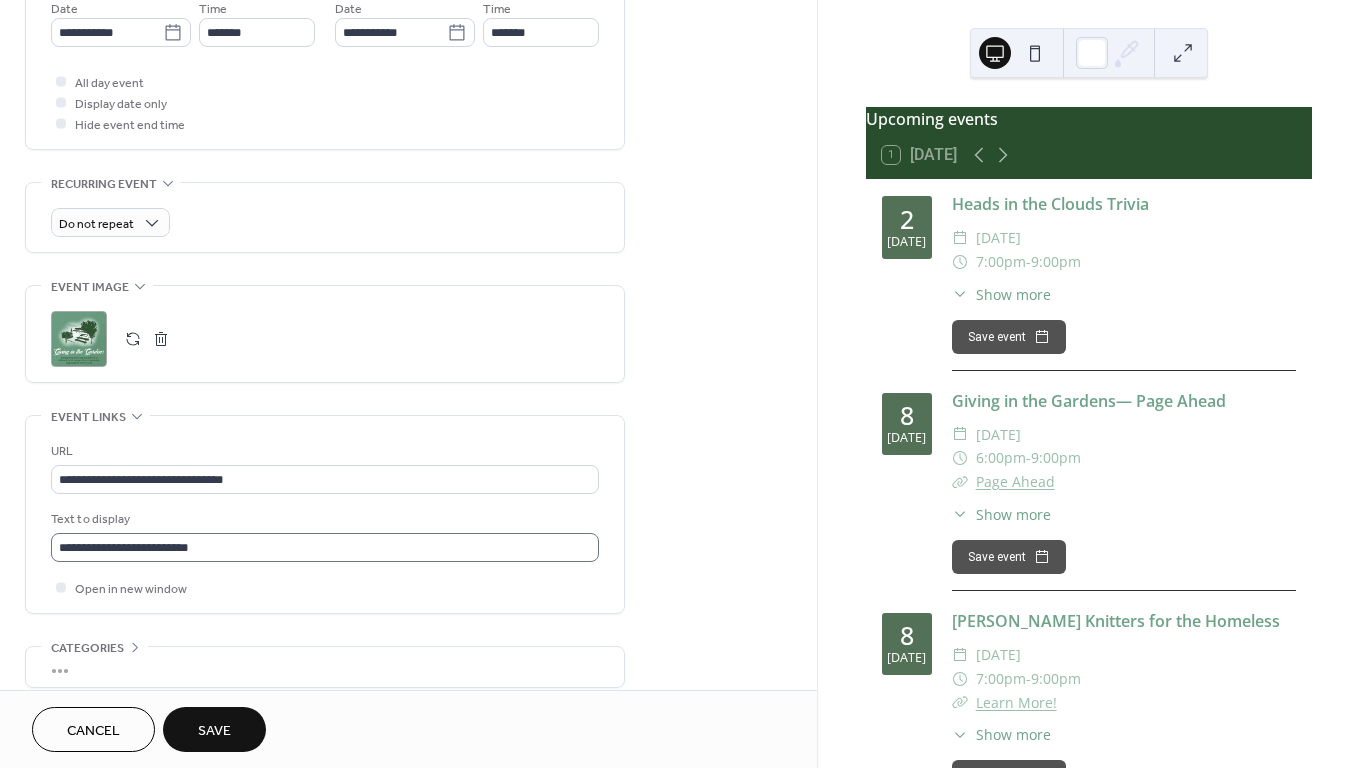 type on "**********" 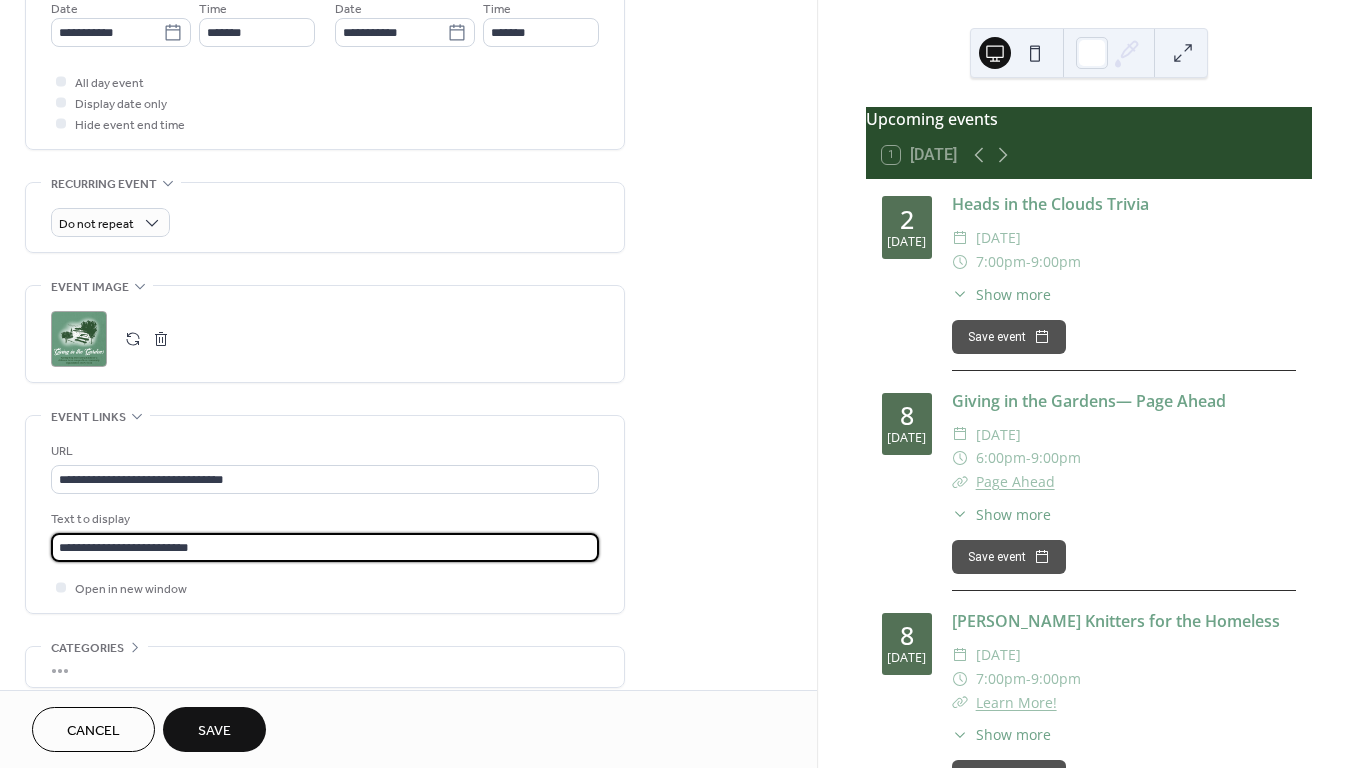 drag, startPoint x: 216, startPoint y: 557, endPoint x: 43, endPoint y: 558, distance: 173.00288 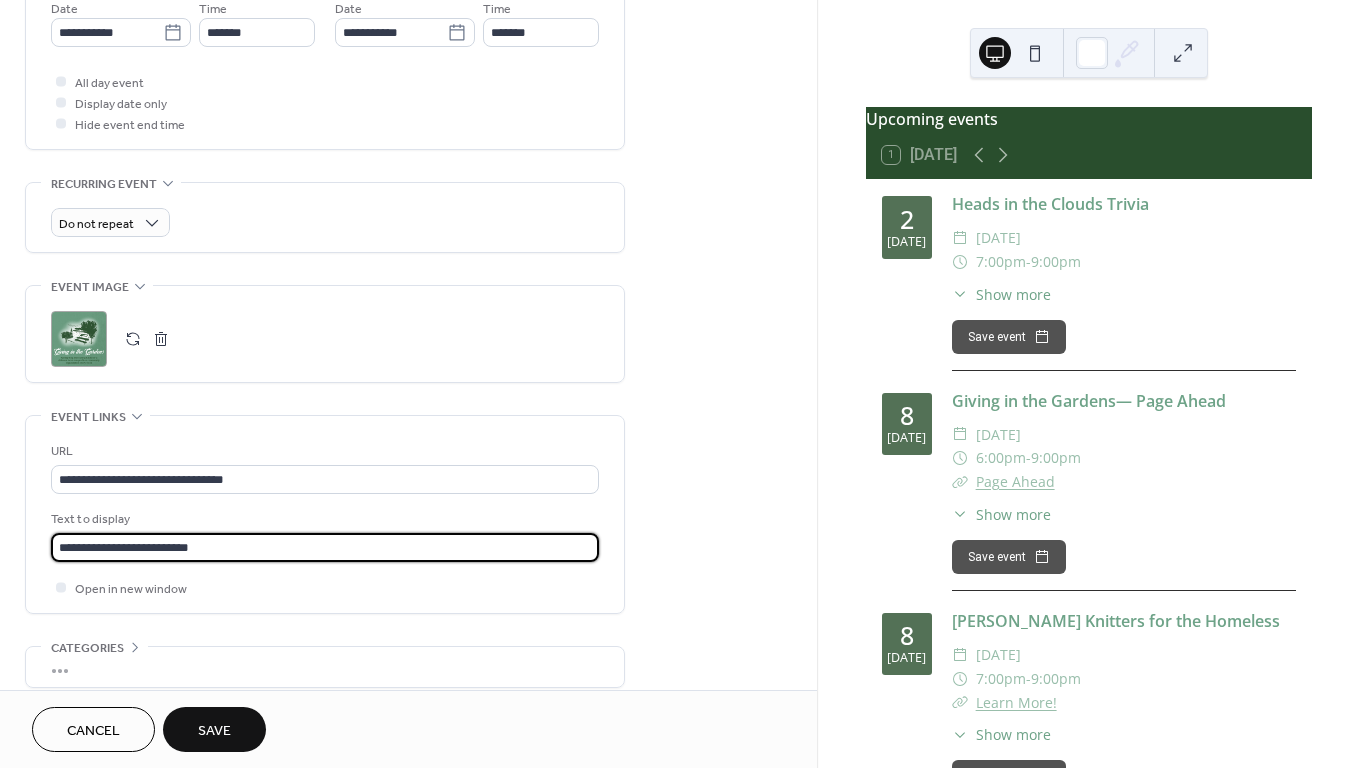 click on "**********" at bounding box center [325, 514] 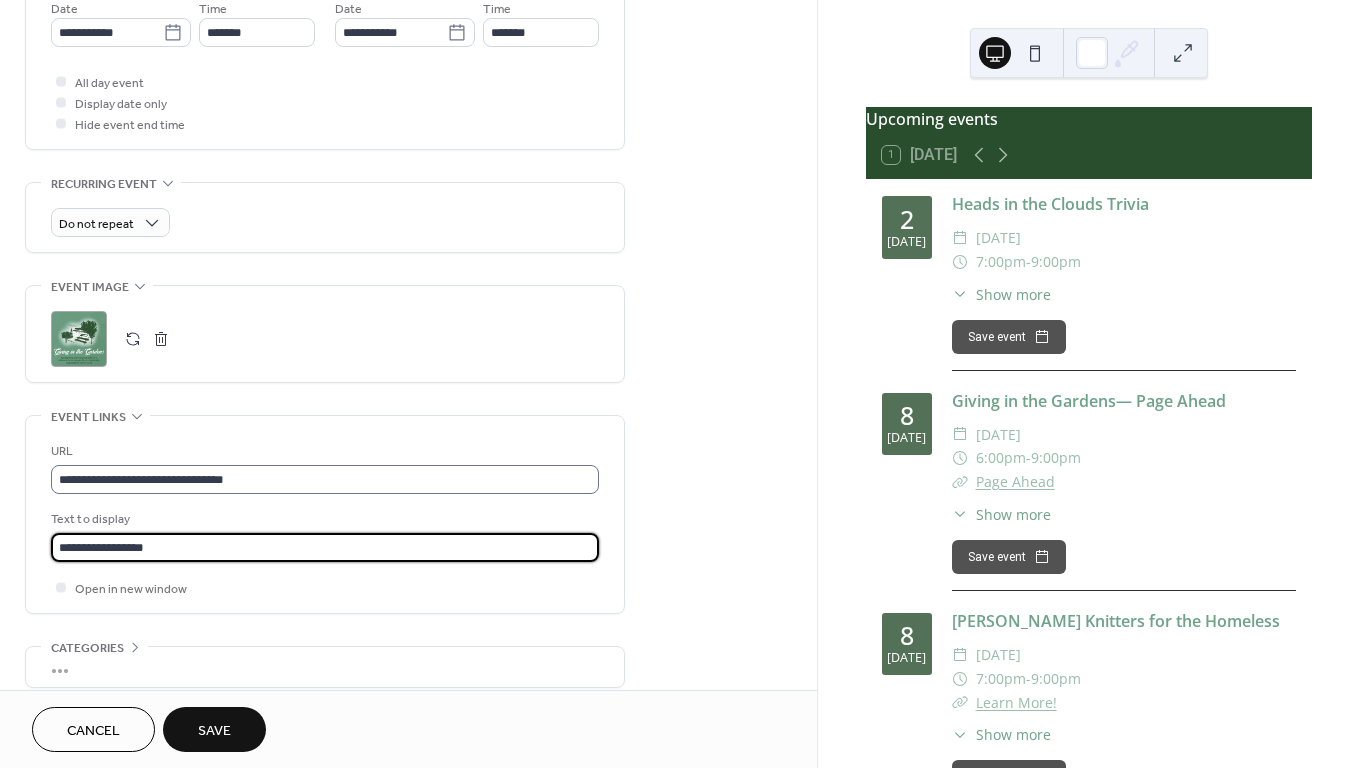 type on "**********" 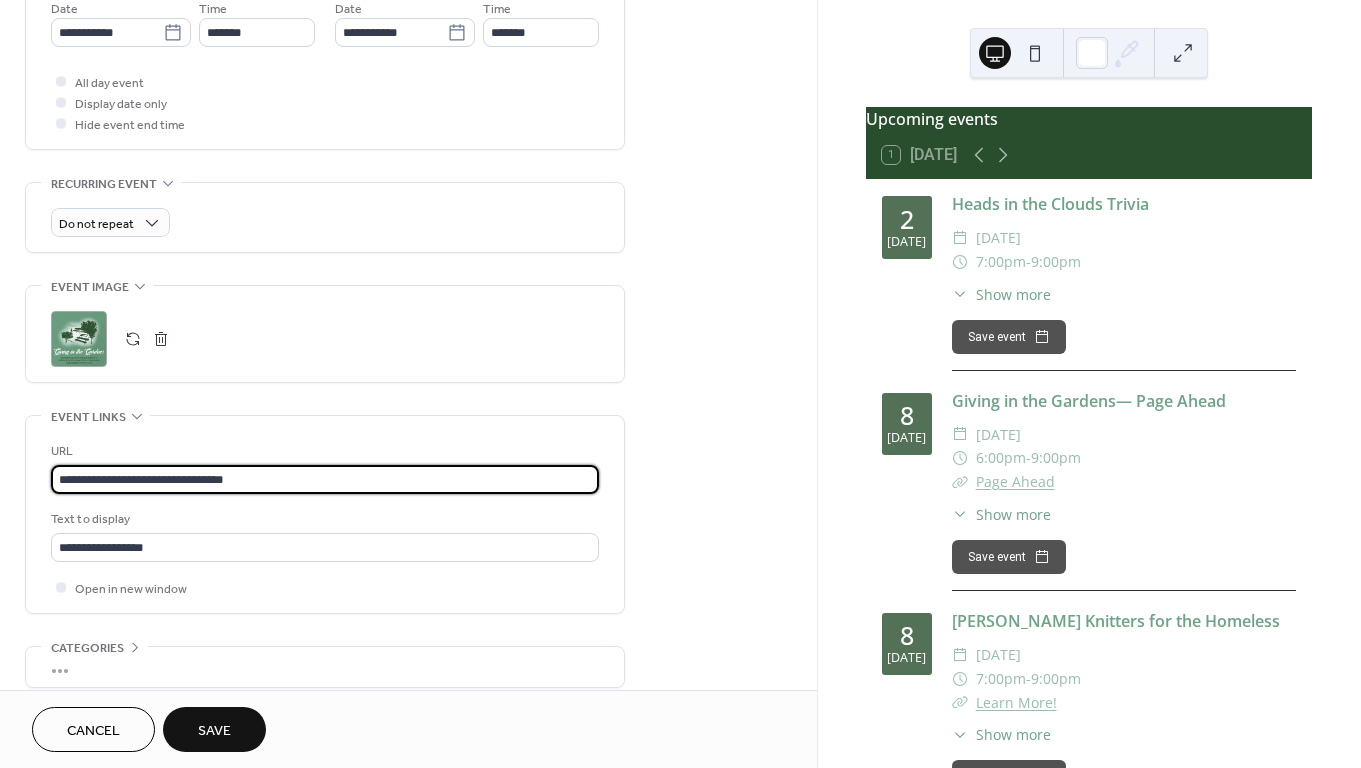 drag, startPoint x: 268, startPoint y: 483, endPoint x: -25, endPoint y: 479, distance: 293.0273 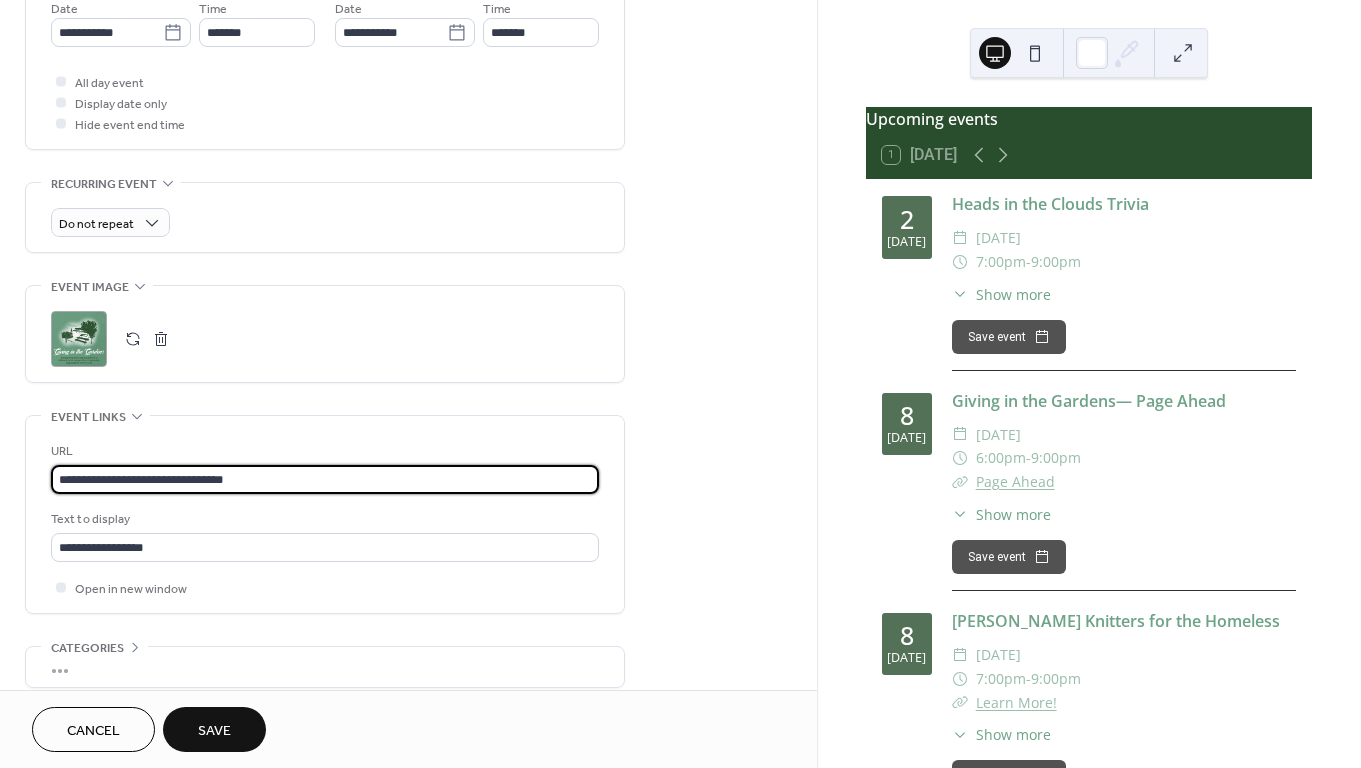 click on "**********" at bounding box center [680, 384] 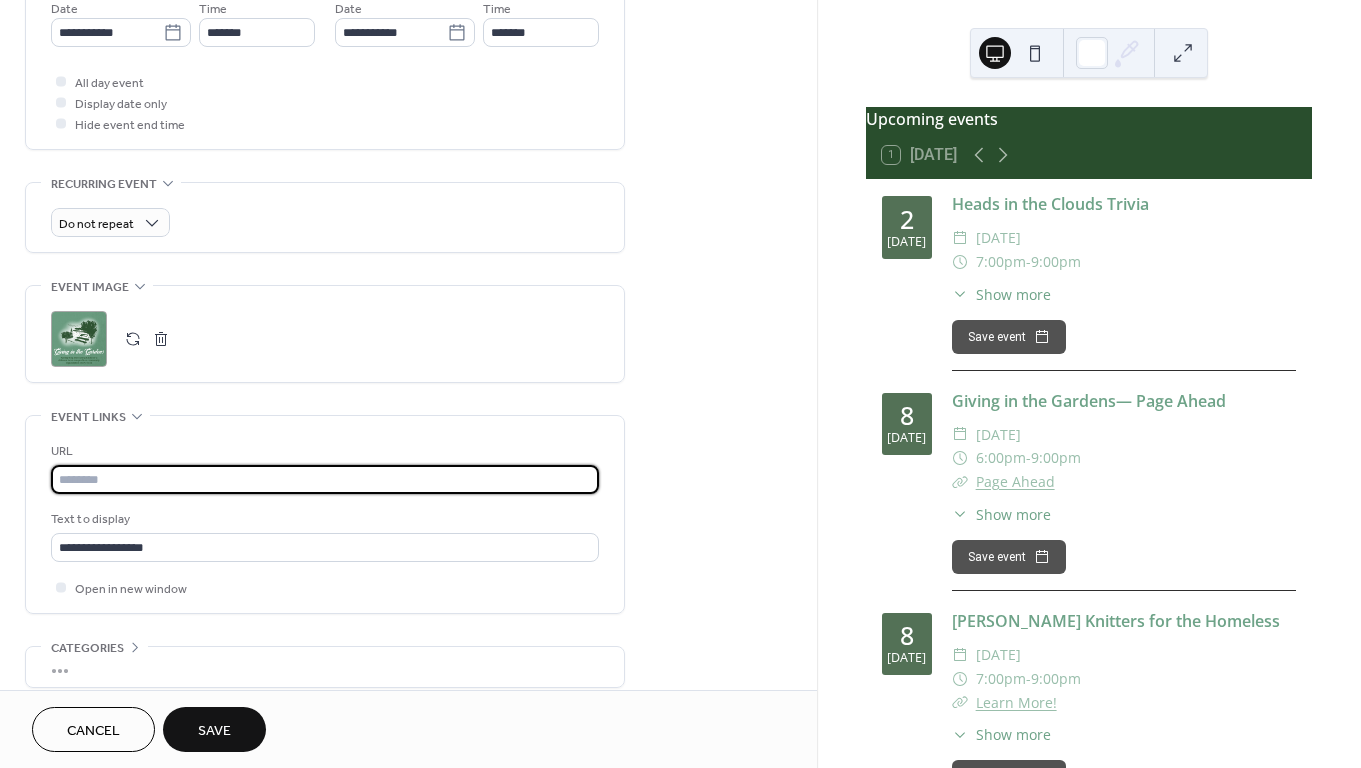 paste on "**********" 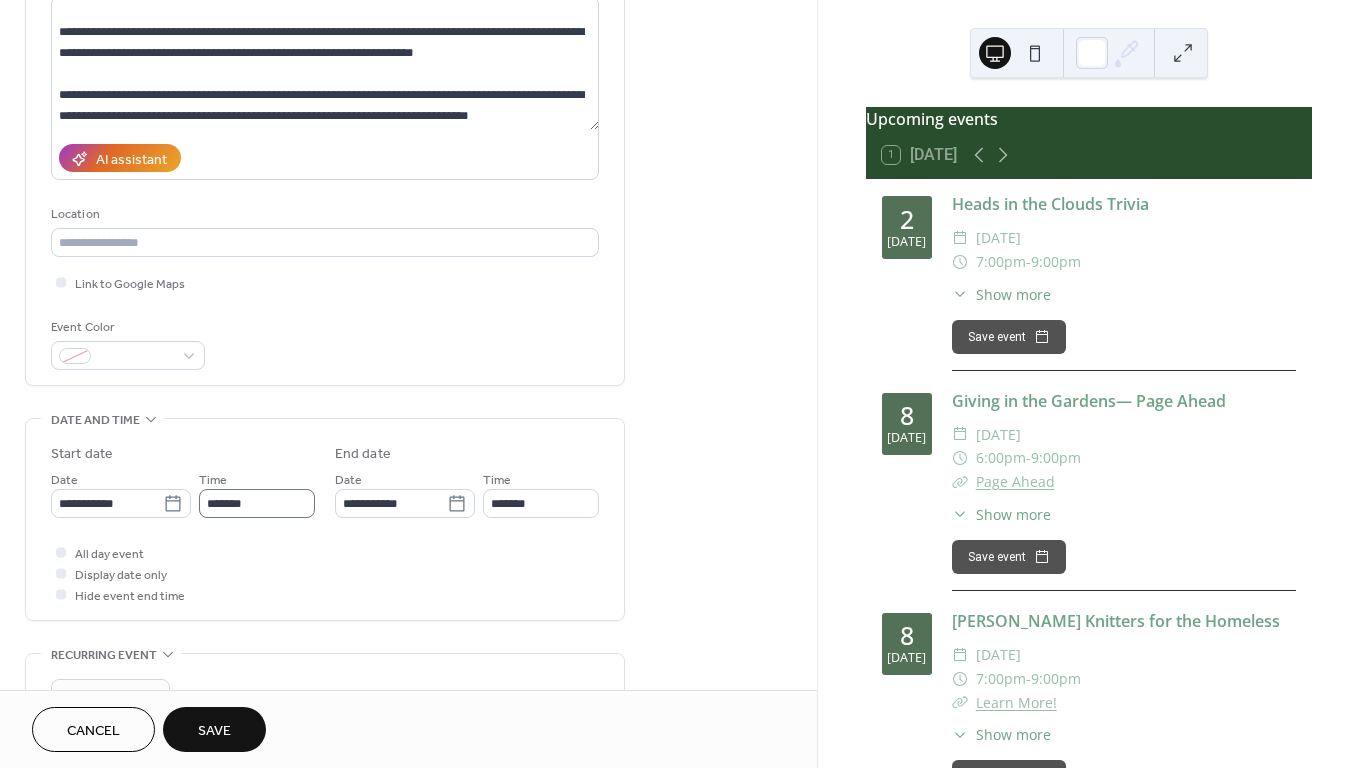 scroll, scrollTop: 140, scrollLeft: 0, axis: vertical 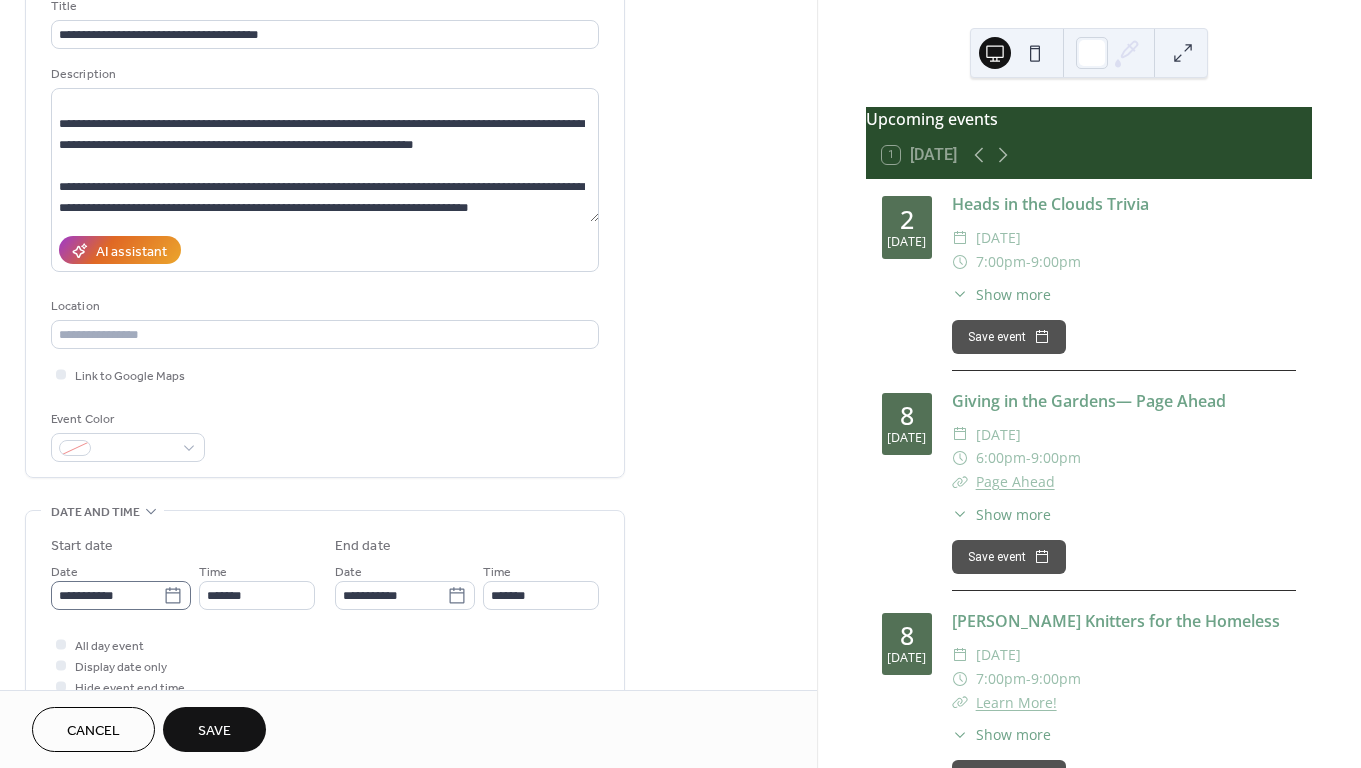 type on "**********" 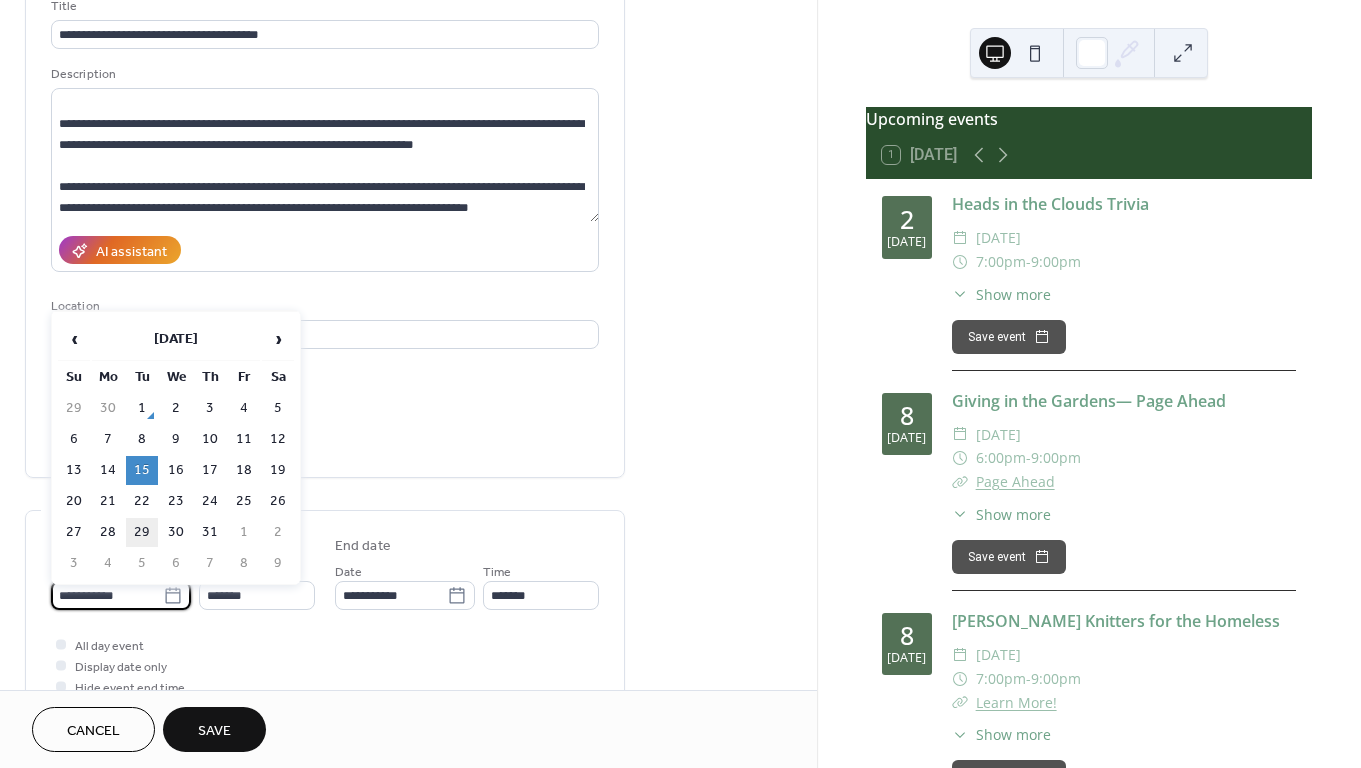 click on "29" at bounding box center (142, 532) 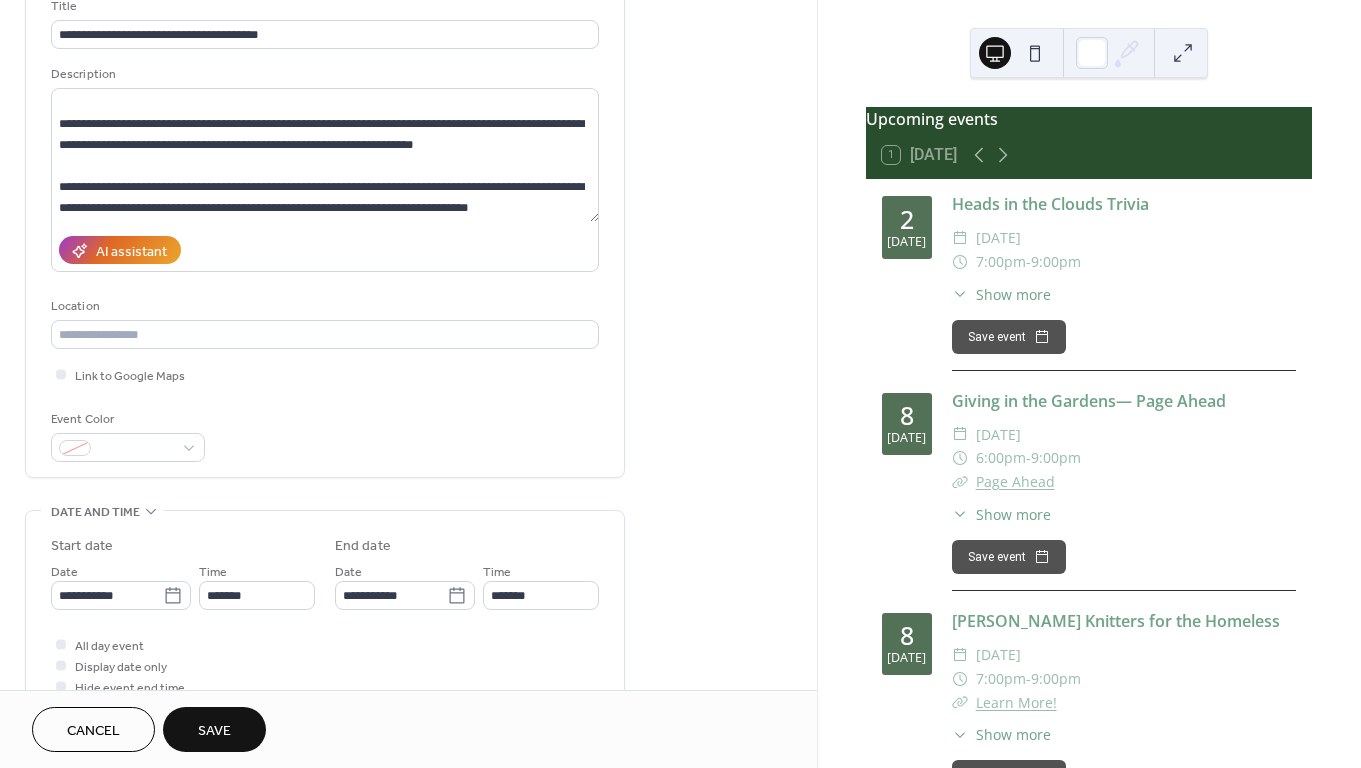 type on "**********" 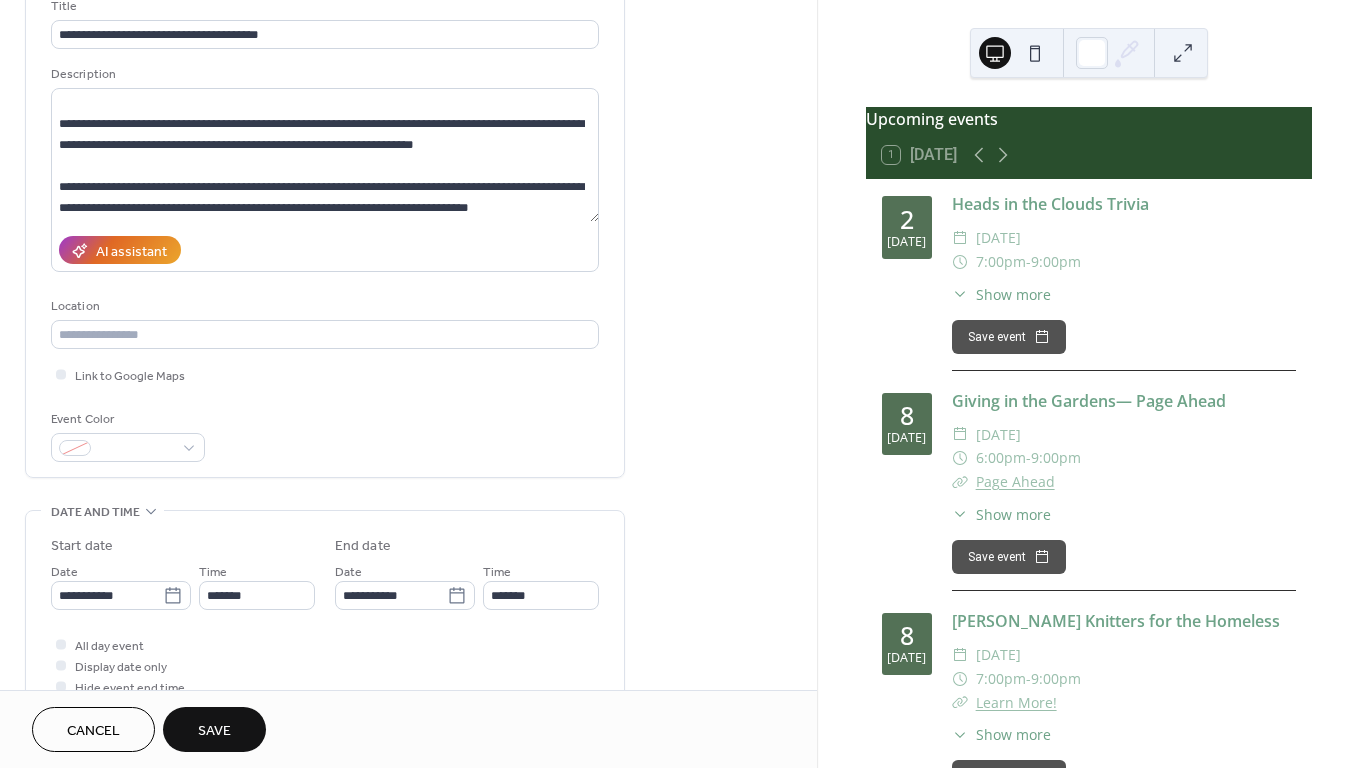 type on "**********" 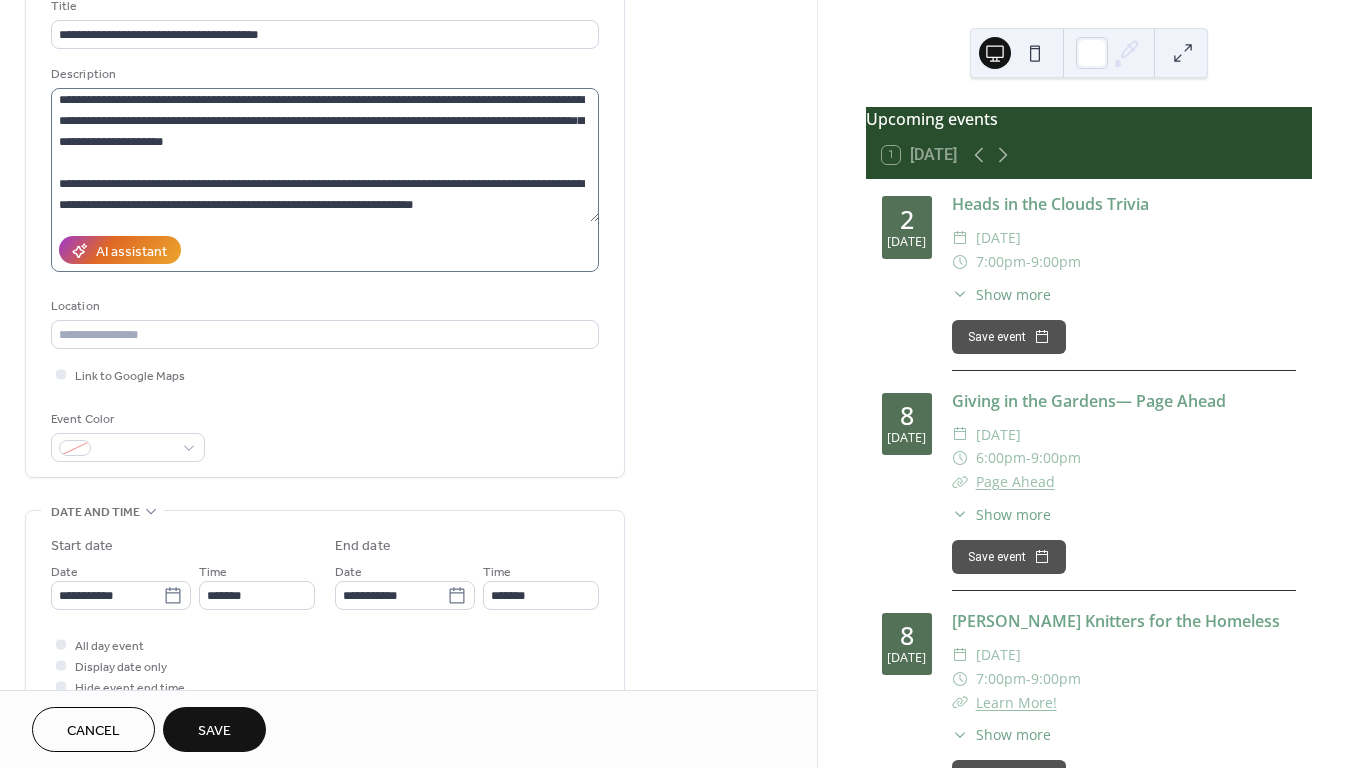 scroll, scrollTop: 85, scrollLeft: 0, axis: vertical 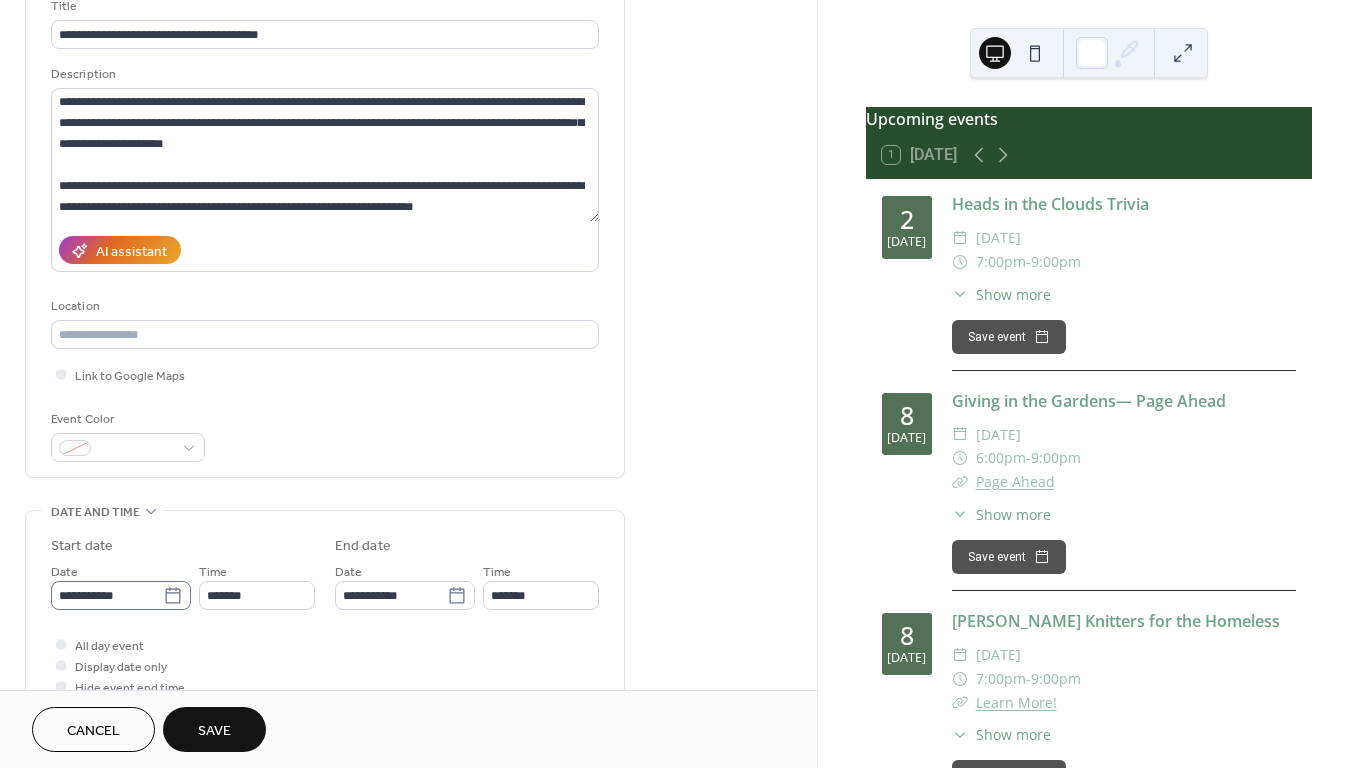 click 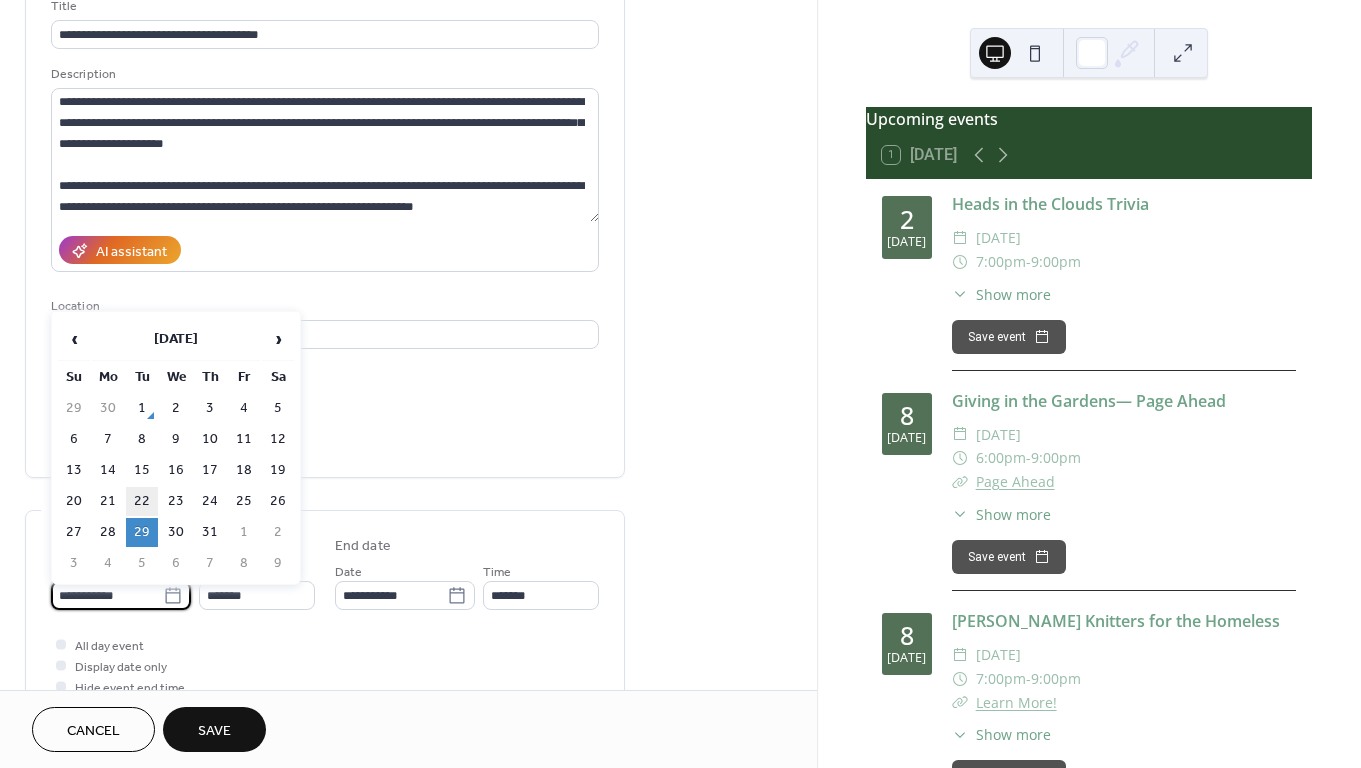click on "22" at bounding box center [142, 501] 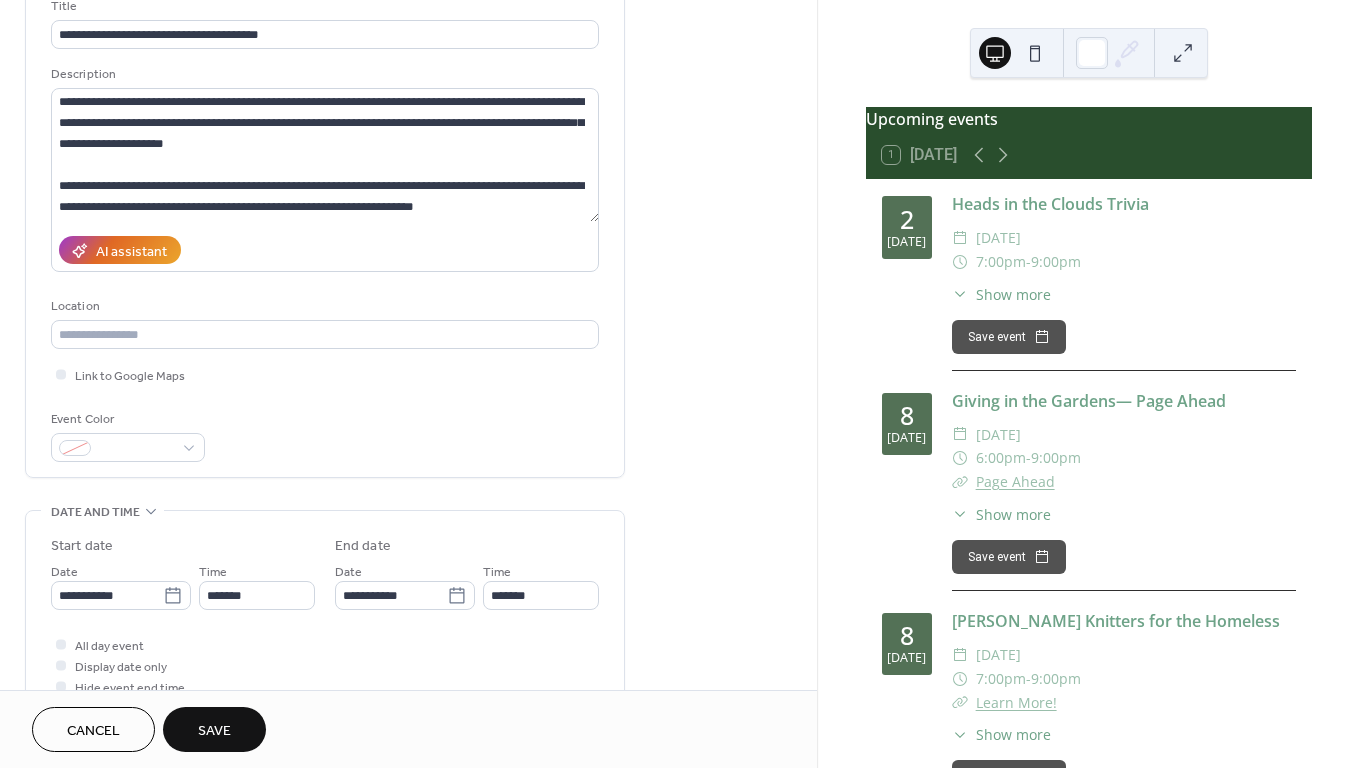 type on "**********" 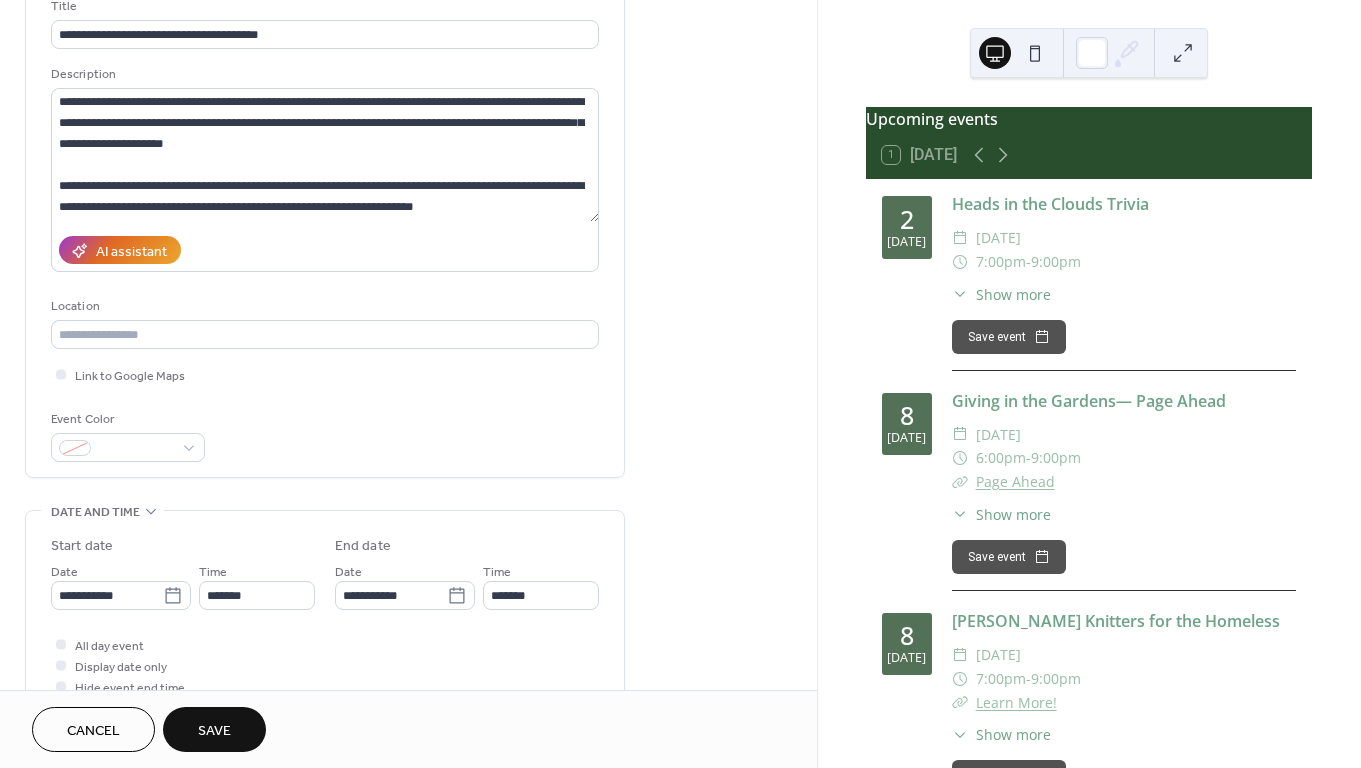 type on "**********" 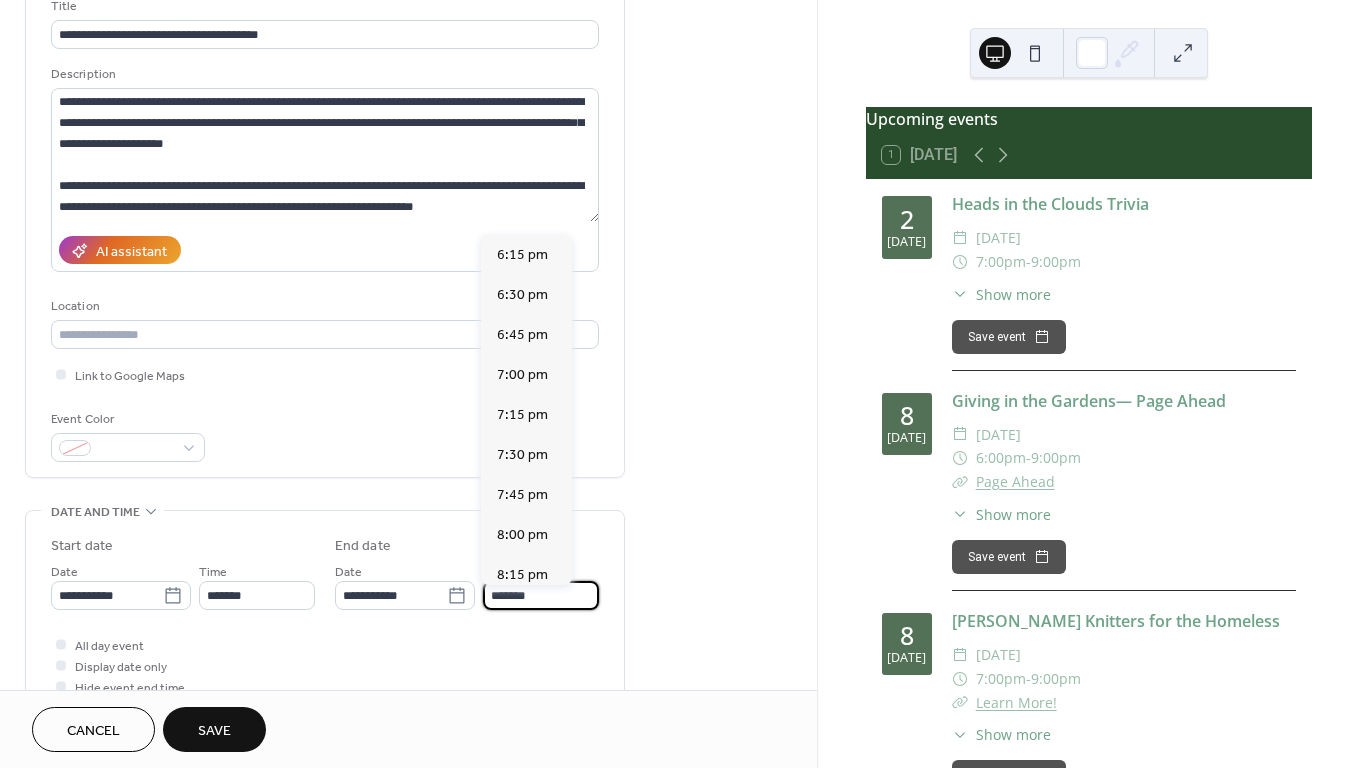click on "*******" at bounding box center [541, 595] 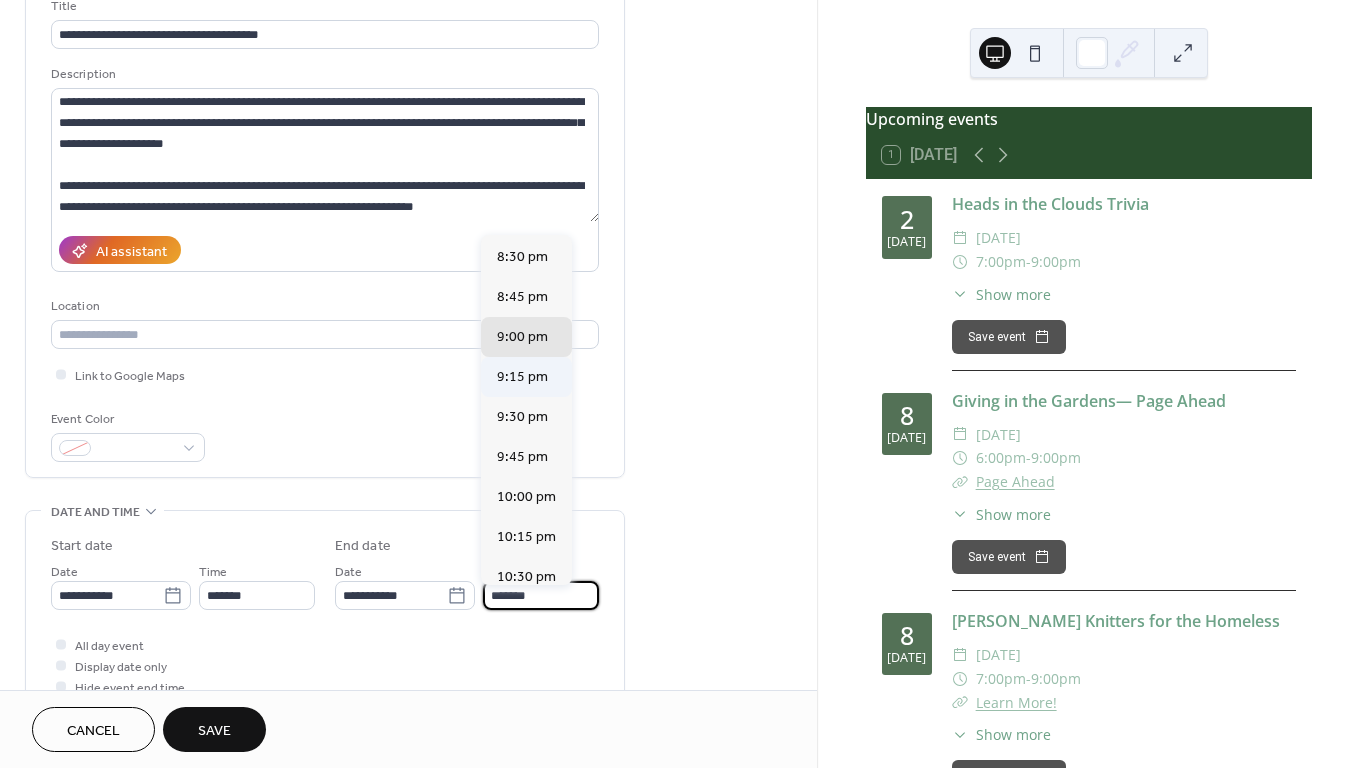 scroll, scrollTop: 356, scrollLeft: 0, axis: vertical 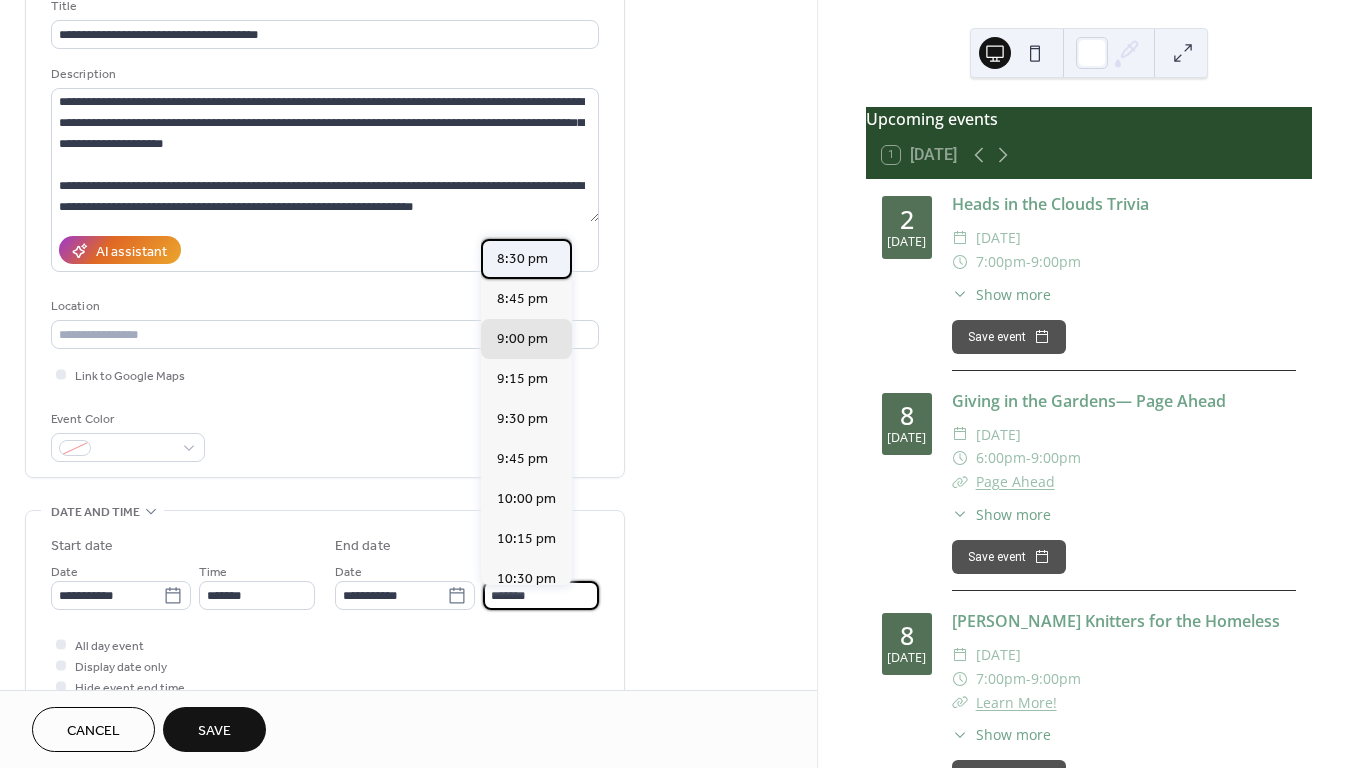 click on "8:30 pm" at bounding box center (522, 259) 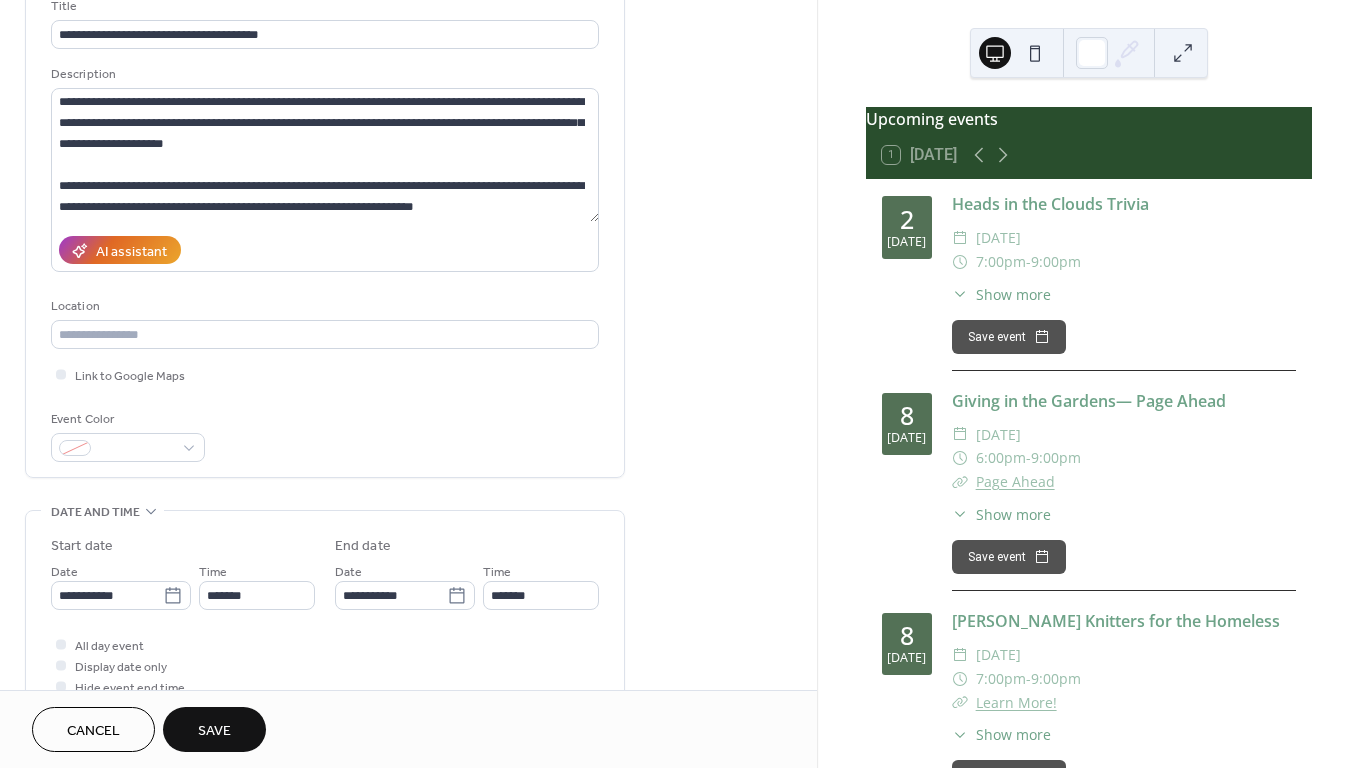 type on "*******" 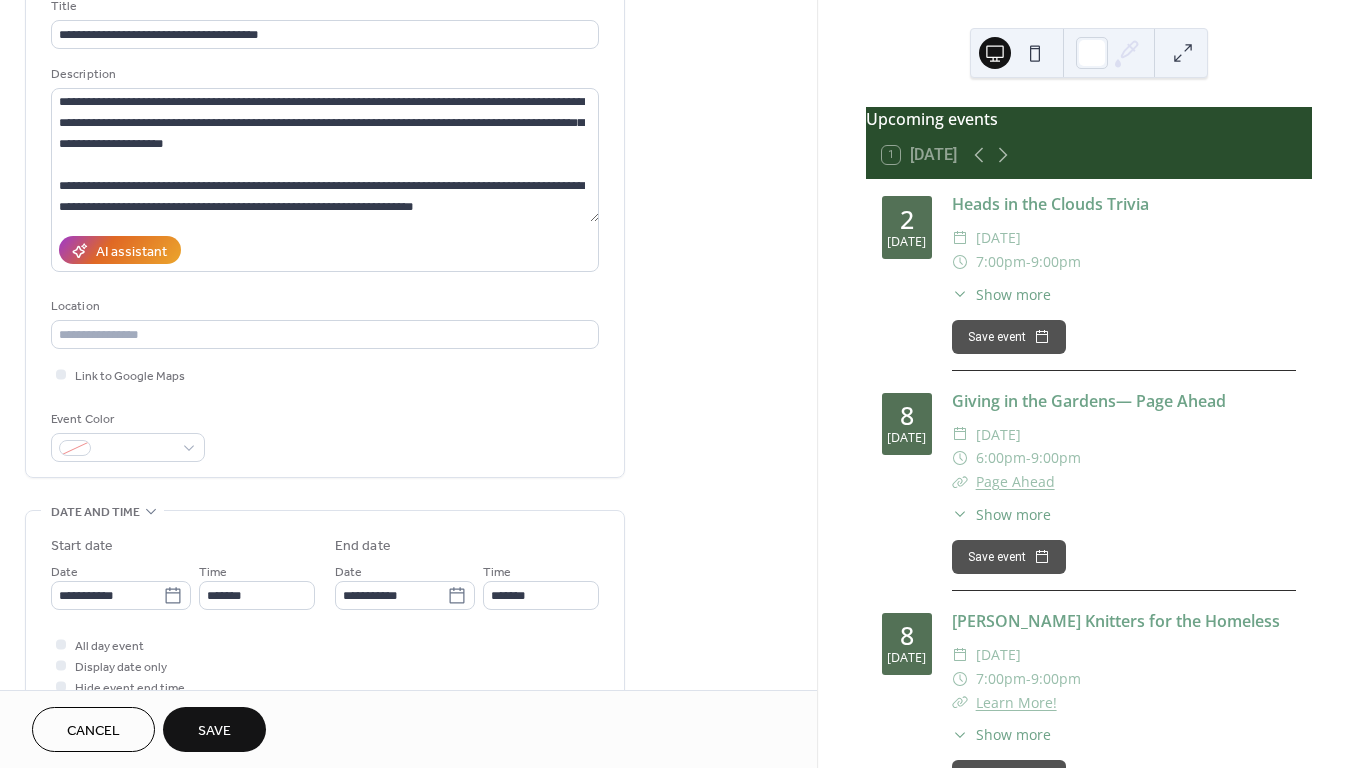 click on "Save" at bounding box center (214, 731) 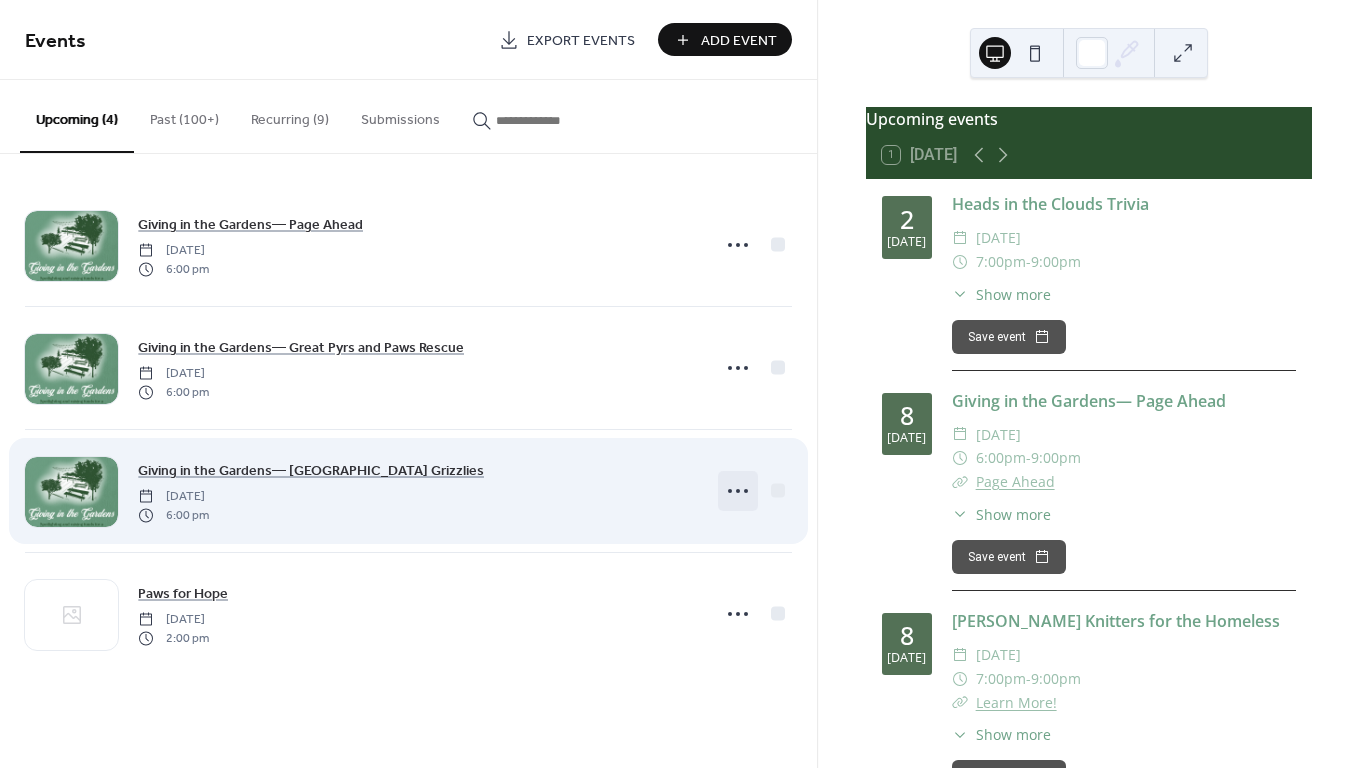 click 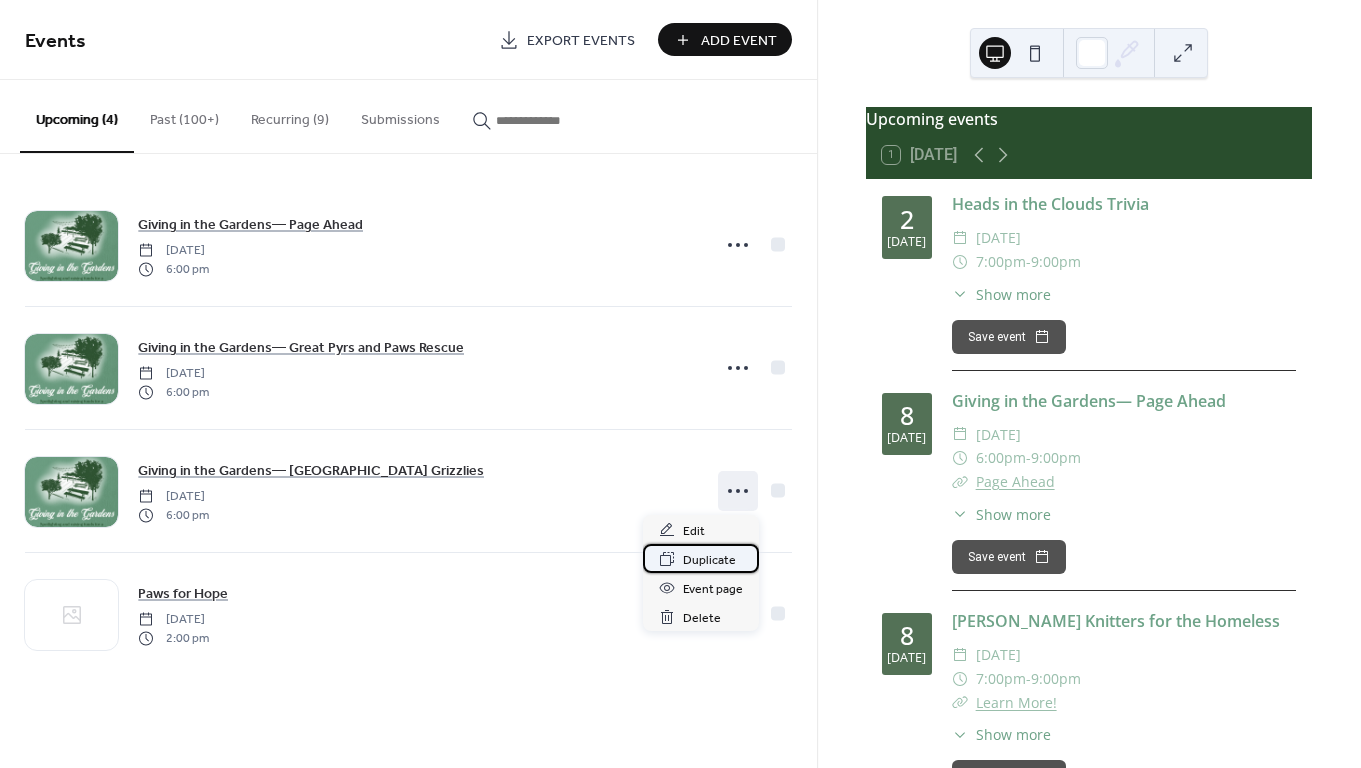 click on "Duplicate" at bounding box center [709, 560] 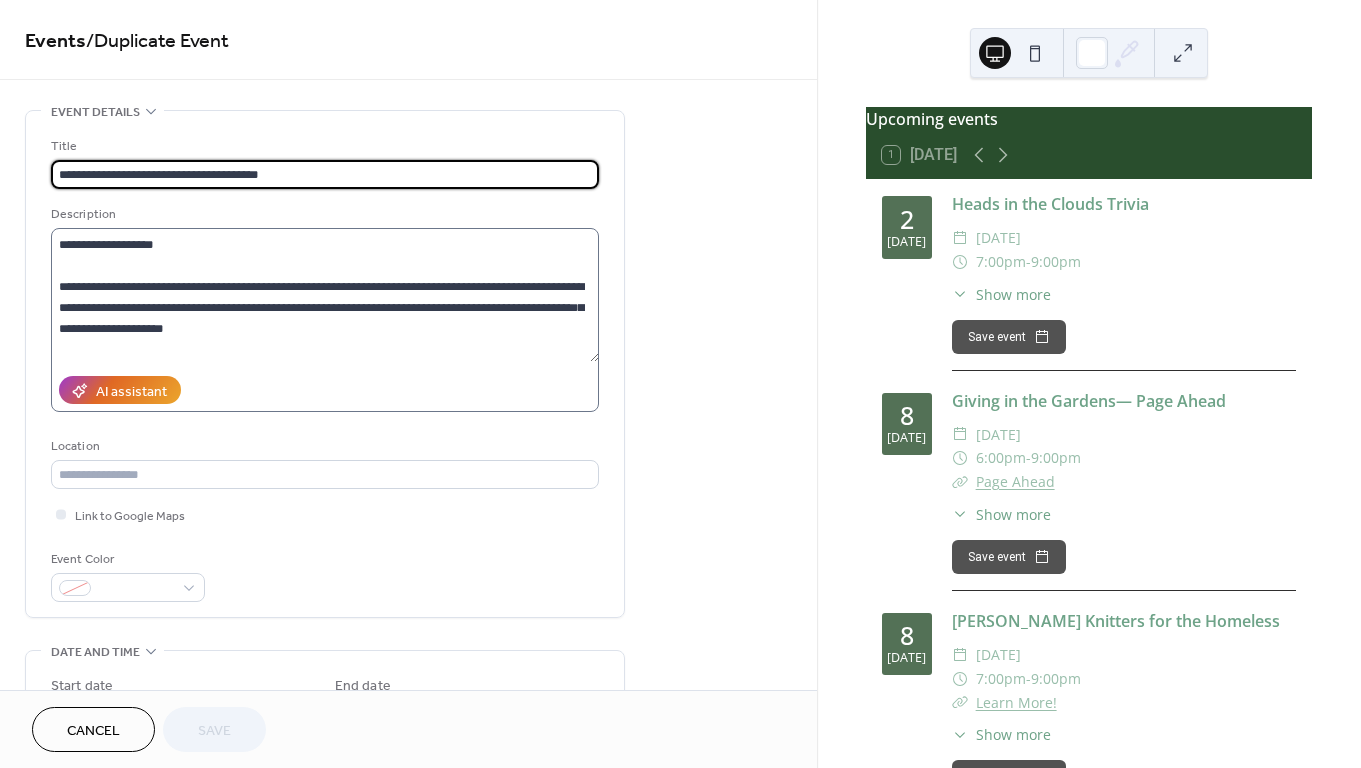 scroll, scrollTop: 49, scrollLeft: 0, axis: vertical 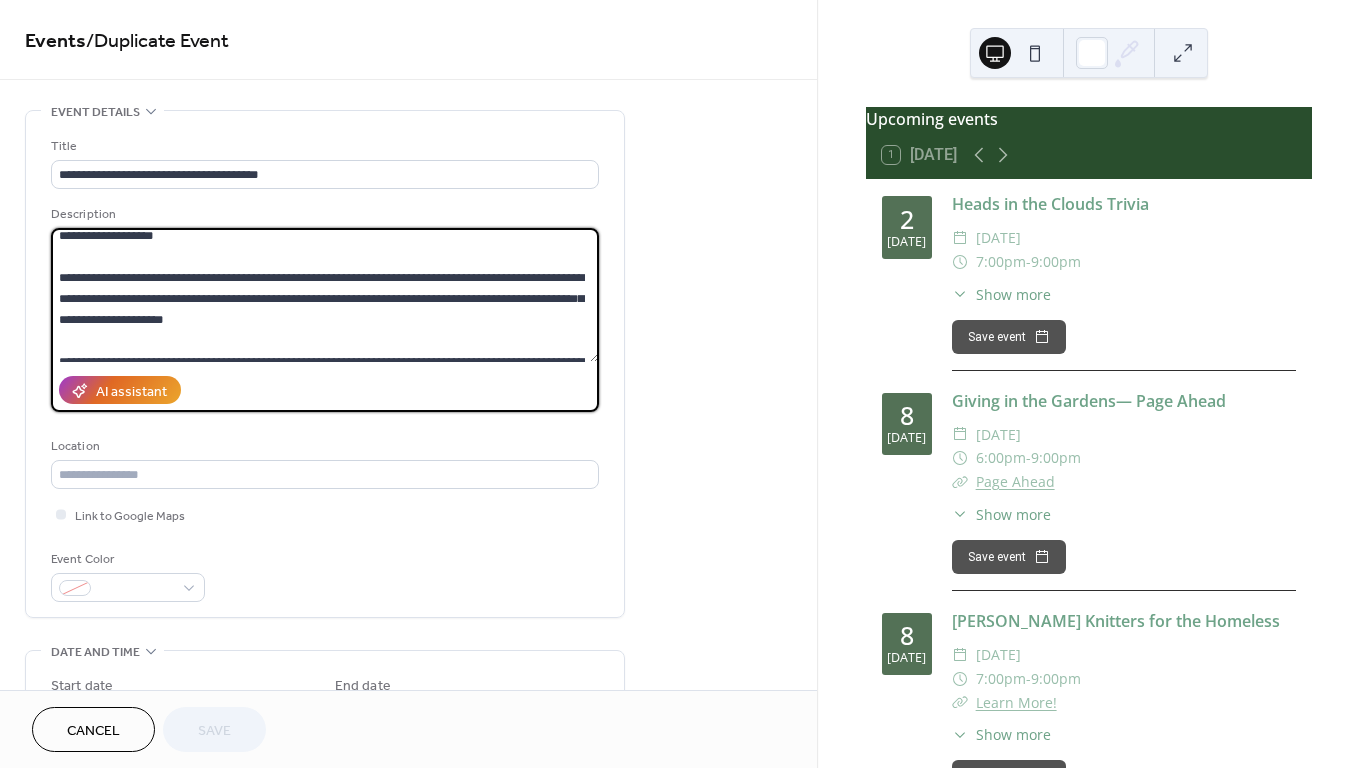 drag, startPoint x: 258, startPoint y: 329, endPoint x: 40, endPoint y: 285, distance: 222.39604 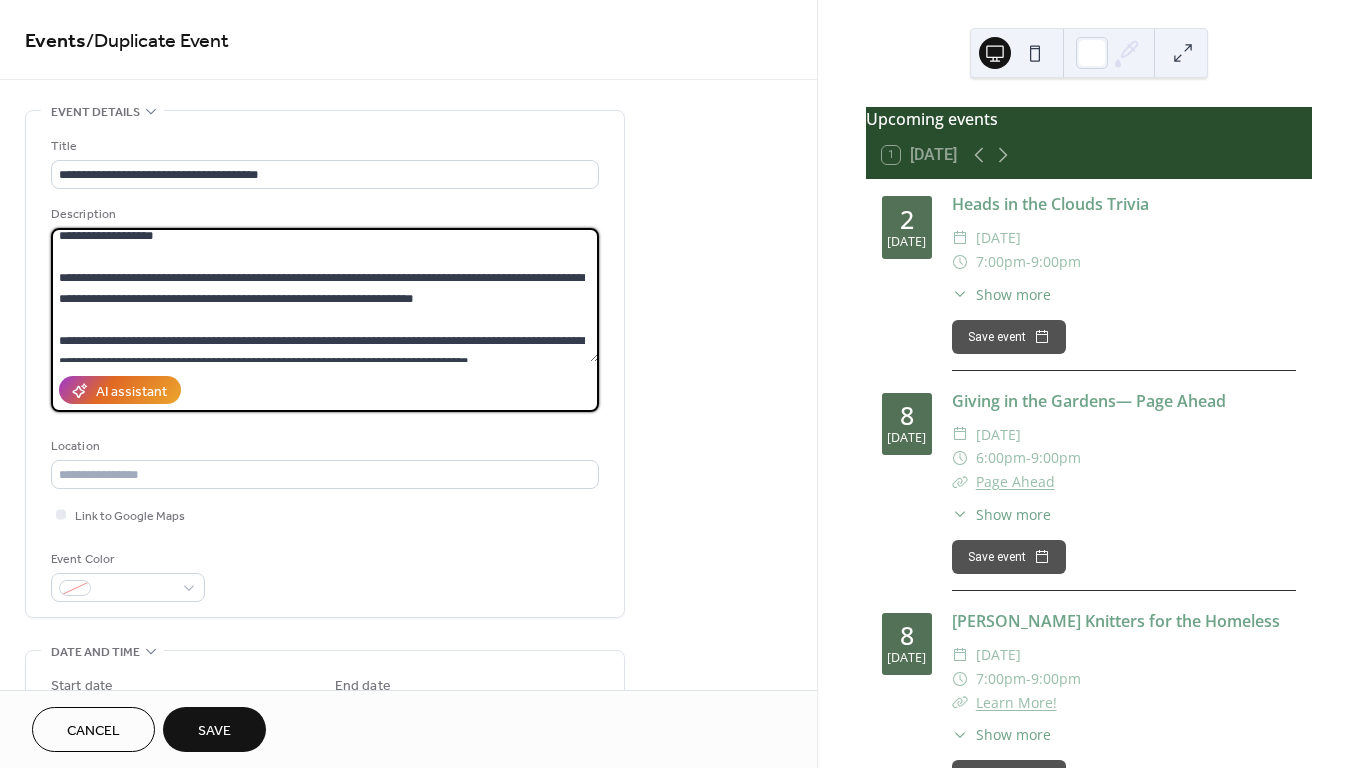 scroll, scrollTop: 47, scrollLeft: 0, axis: vertical 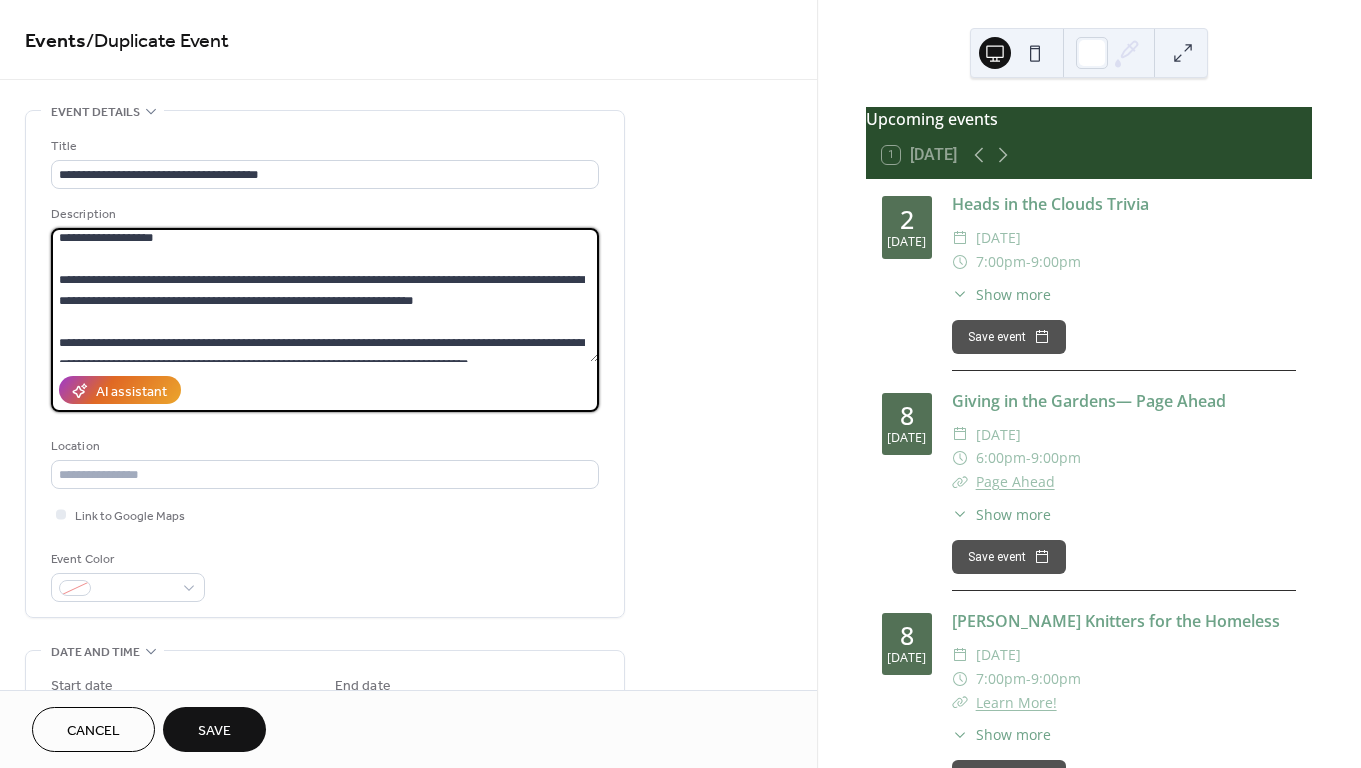 drag, startPoint x: 323, startPoint y: 282, endPoint x: 470, endPoint y: 283, distance: 147.0034 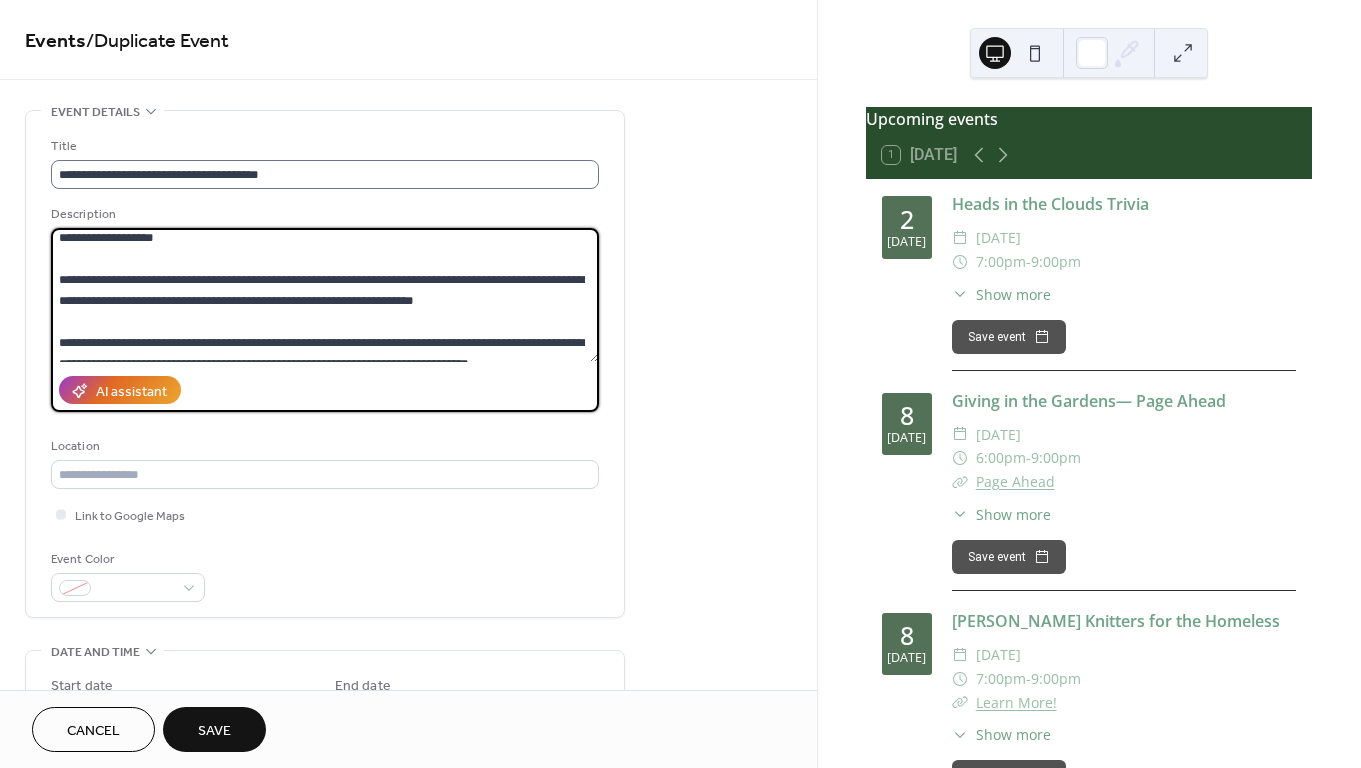 type on "**********" 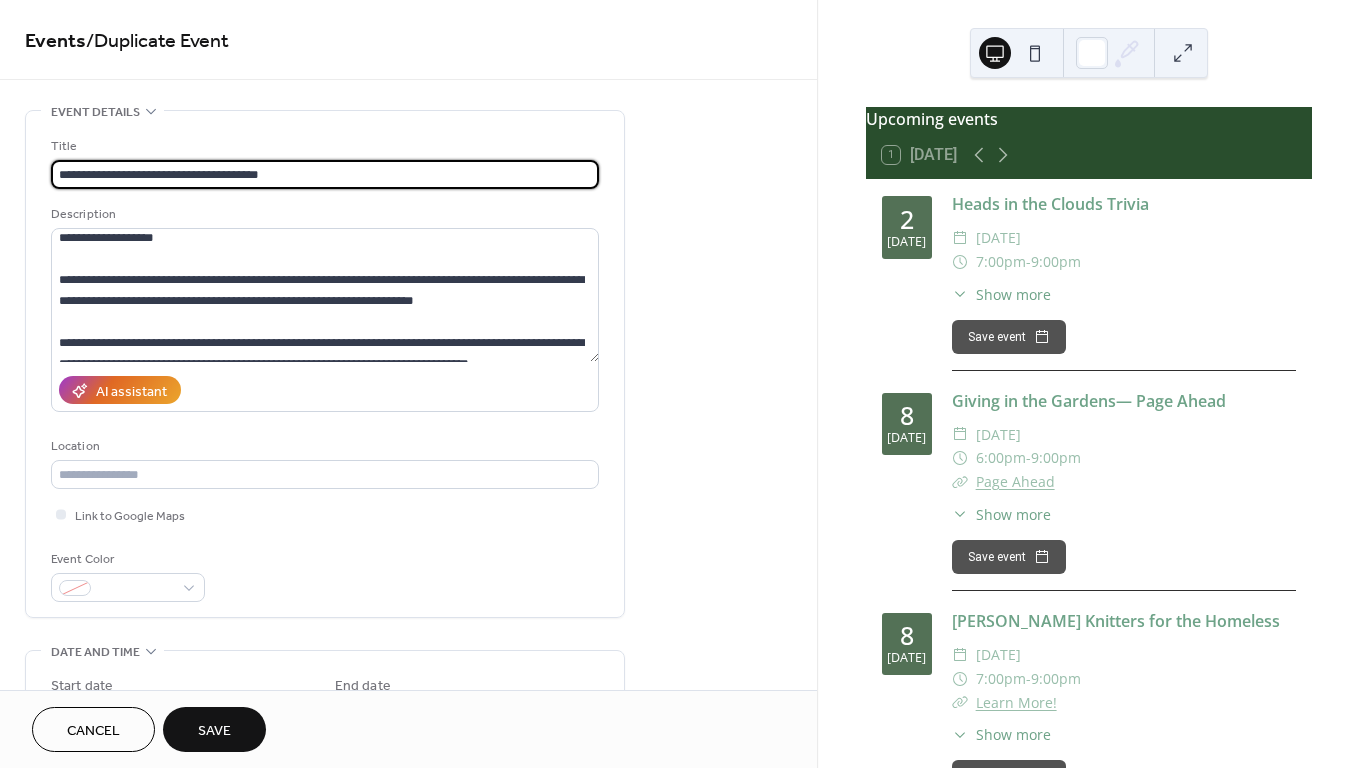 drag, startPoint x: 296, startPoint y: 179, endPoint x: 188, endPoint y: 175, distance: 108.07405 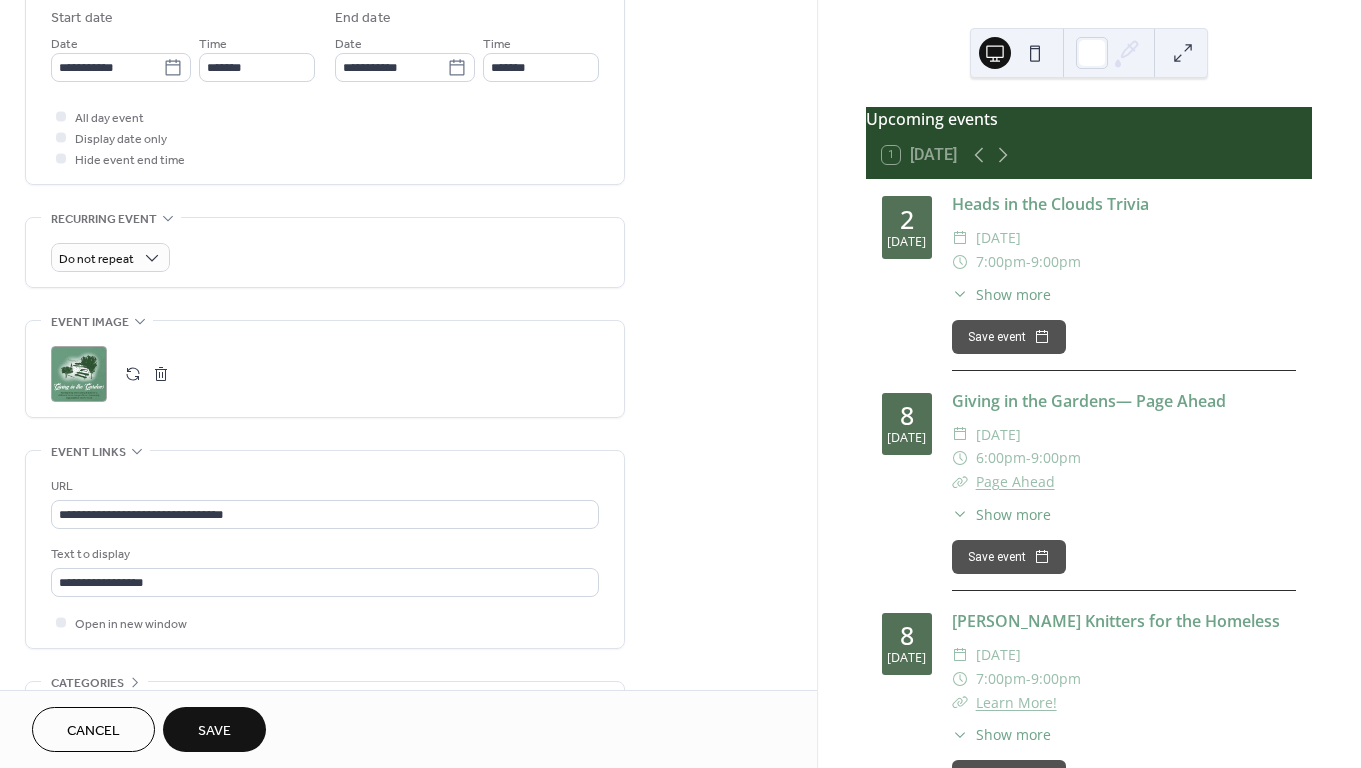 scroll, scrollTop: 689, scrollLeft: 0, axis: vertical 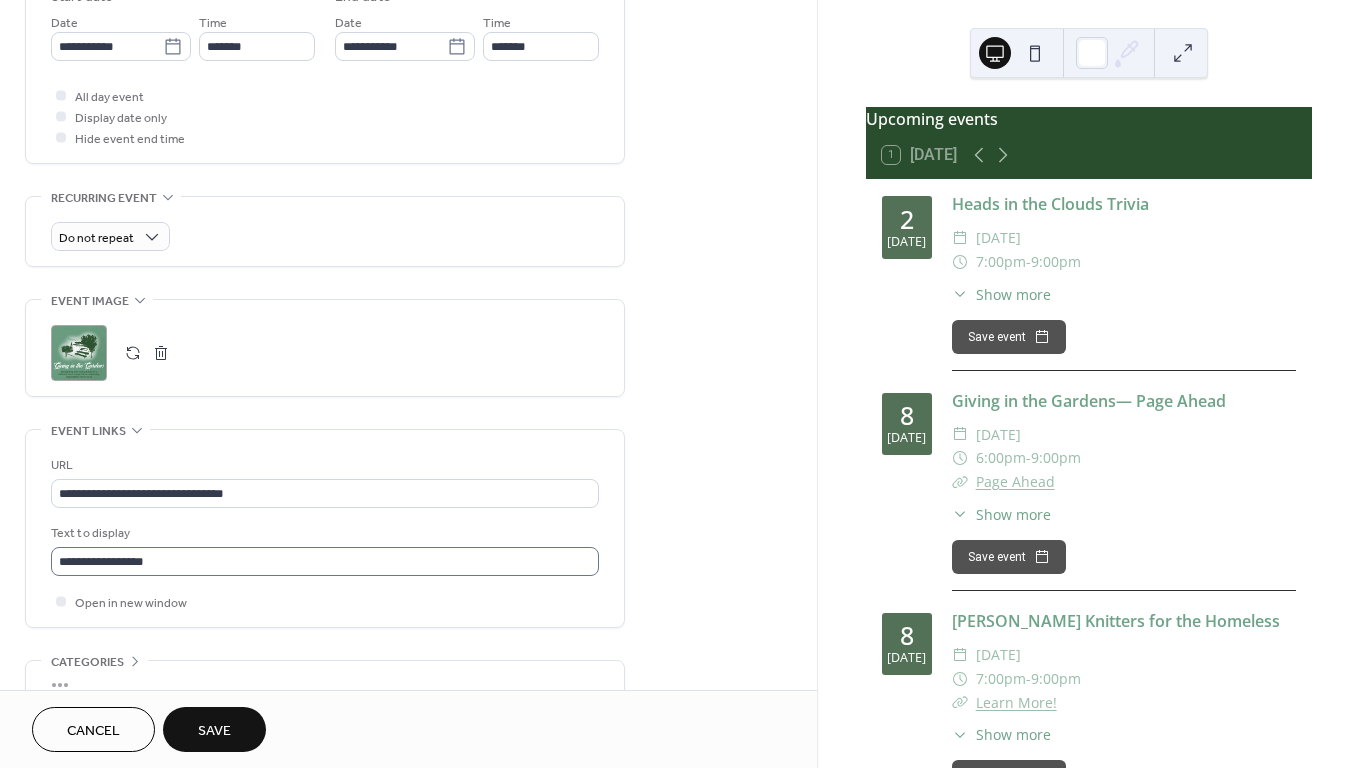 type on "**********" 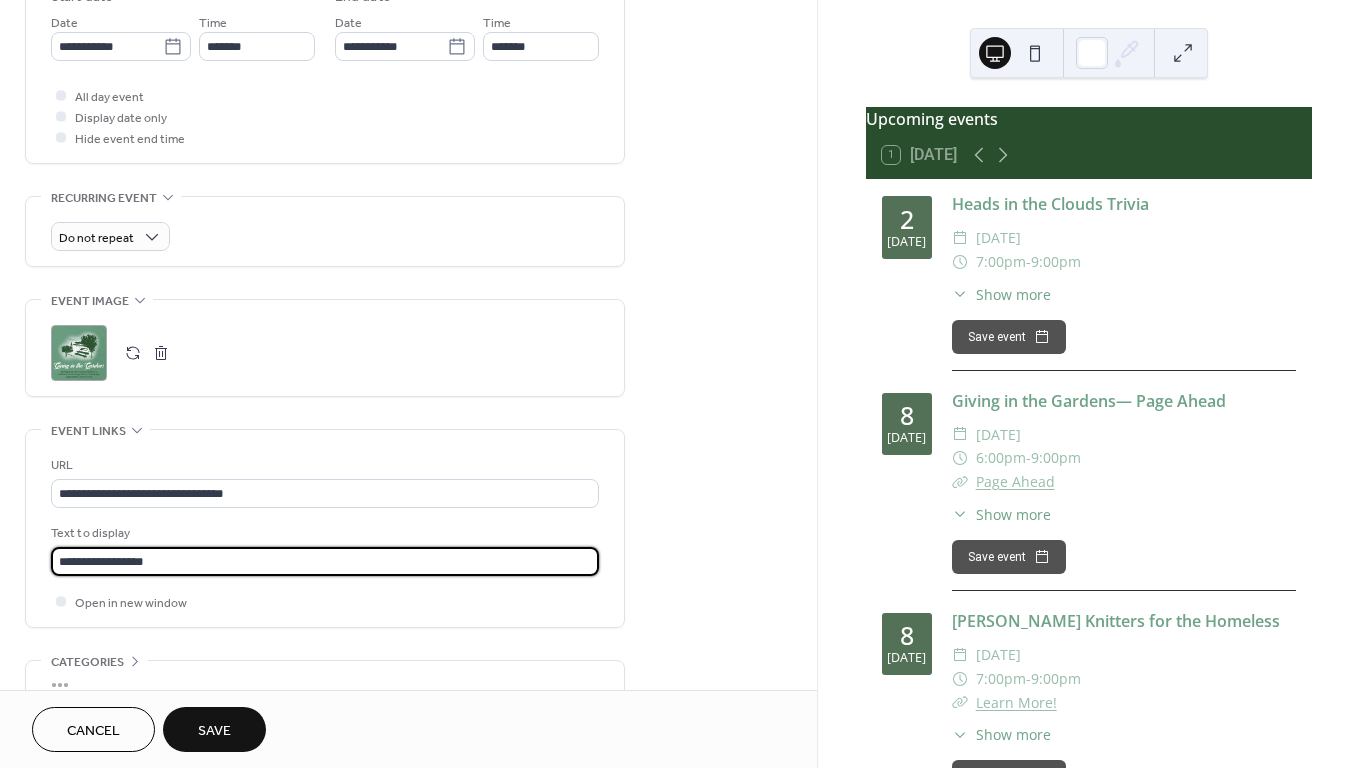 drag, startPoint x: 179, startPoint y: 572, endPoint x: 18, endPoint y: 567, distance: 161.07762 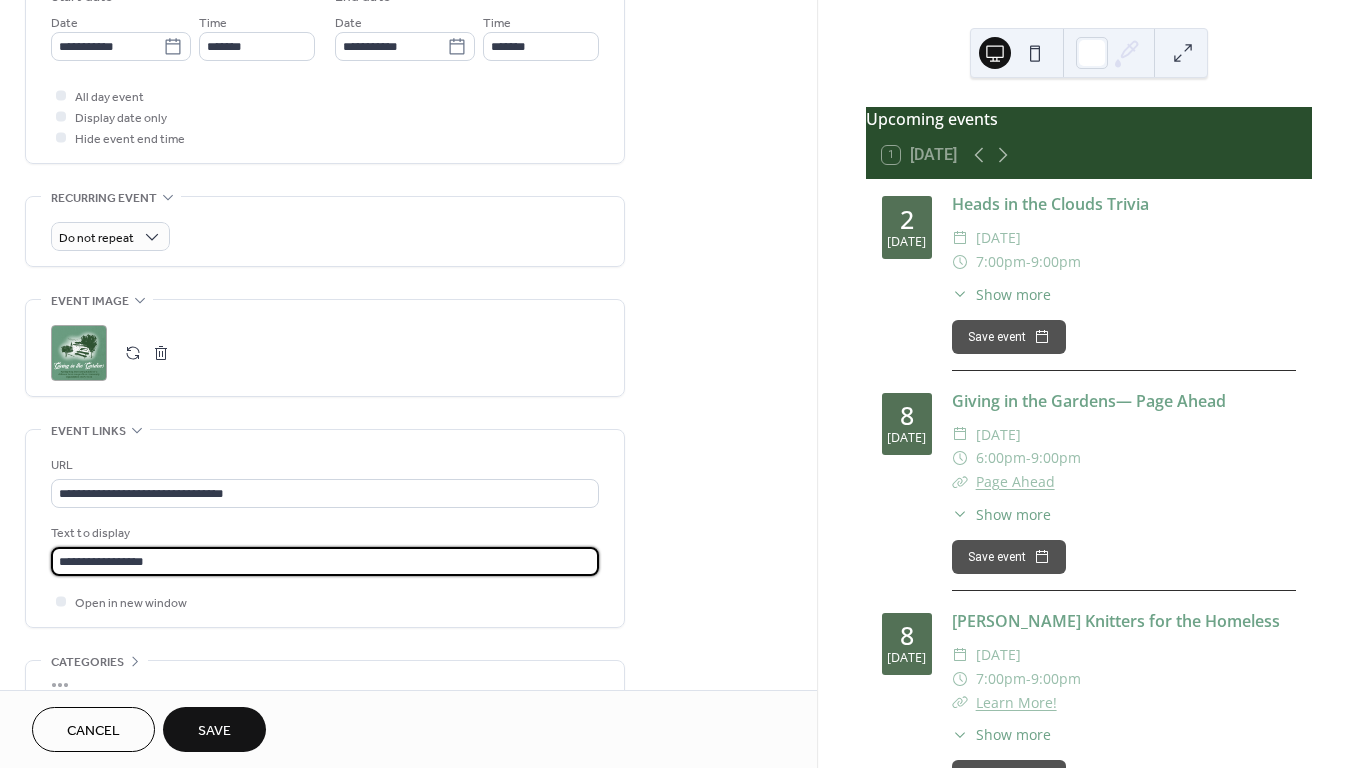 click on "**********" at bounding box center [408, 108] 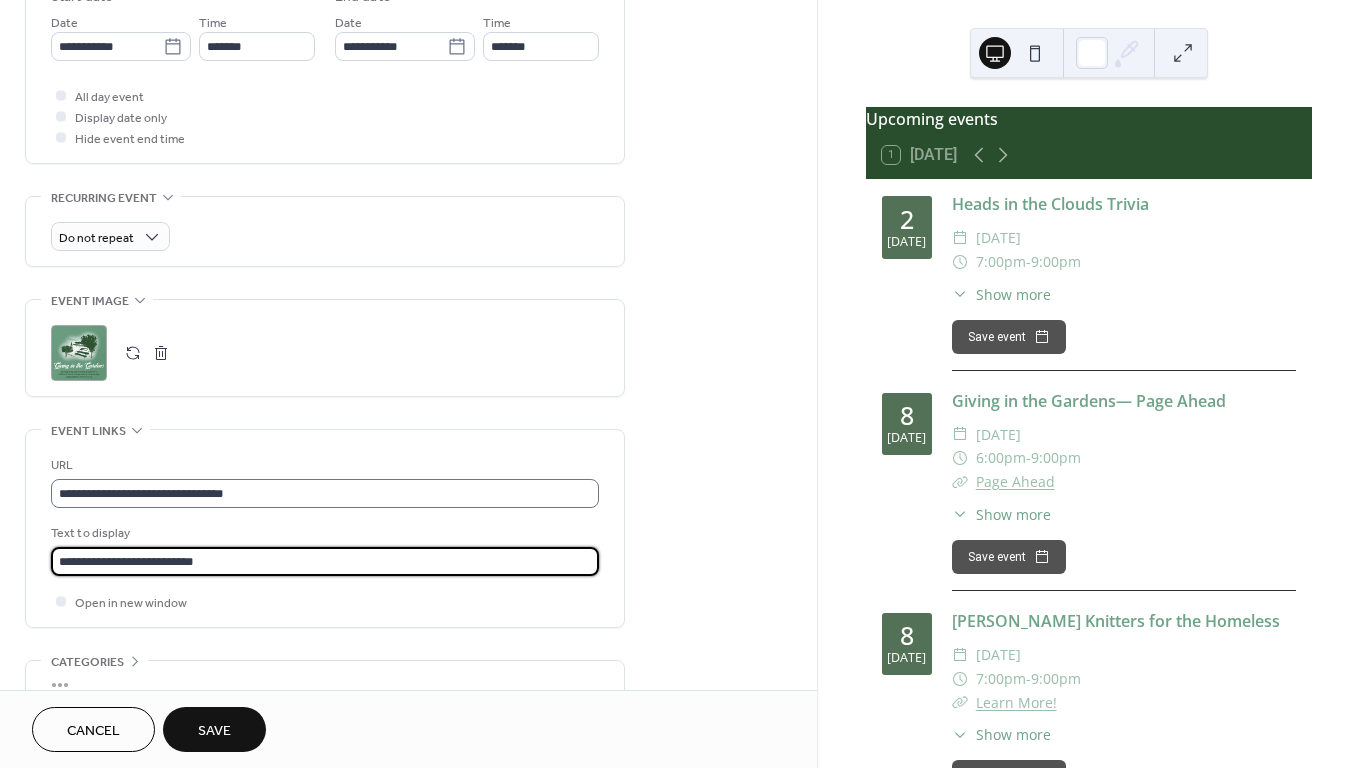 type on "**********" 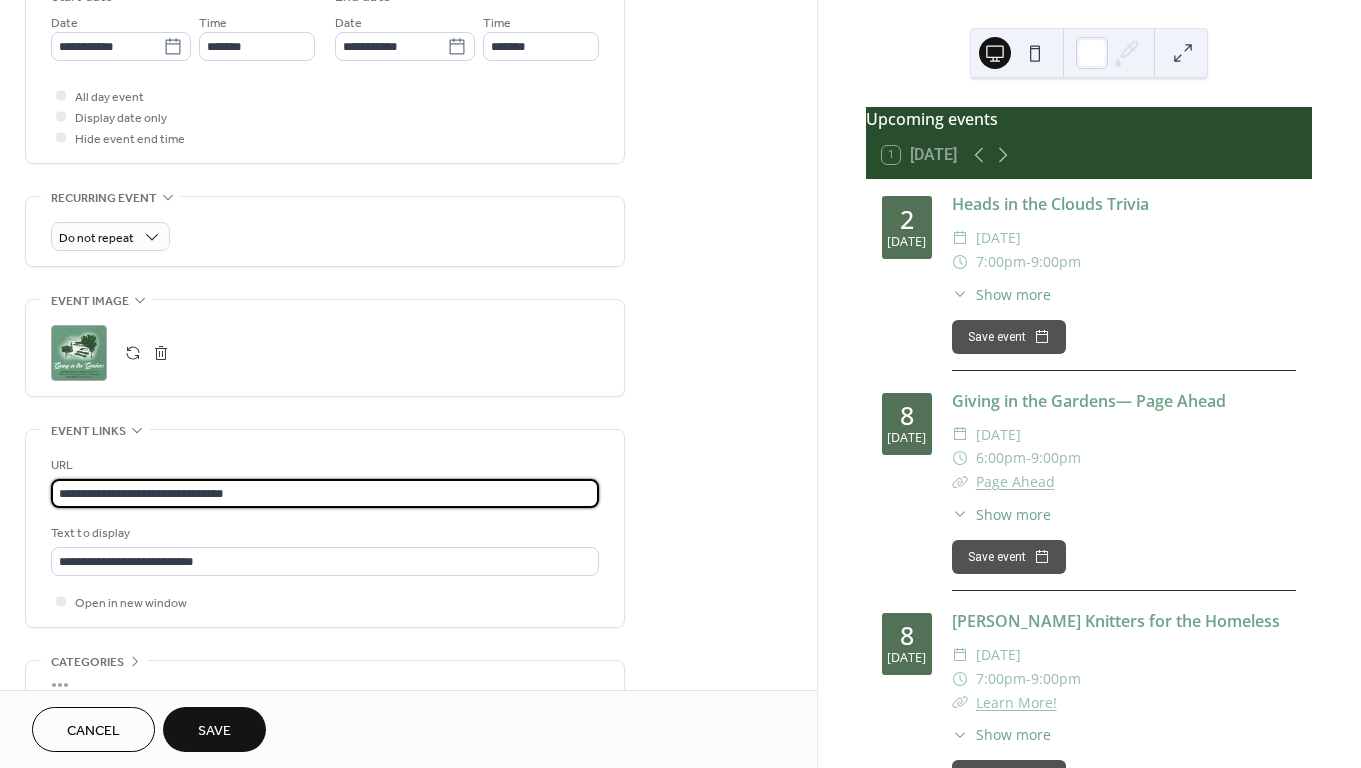drag, startPoint x: 236, startPoint y: 502, endPoint x: 22, endPoint y: 502, distance: 214 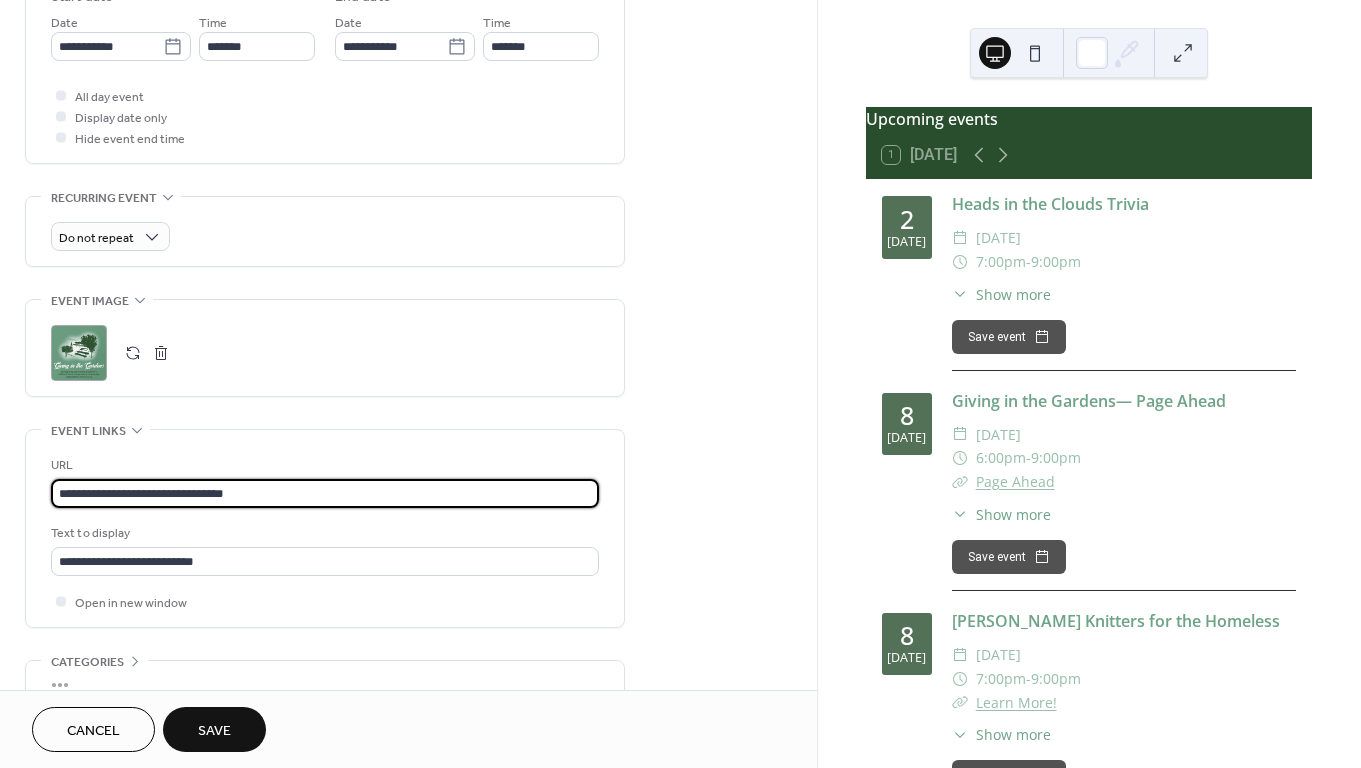 click on "**********" at bounding box center [408, 108] 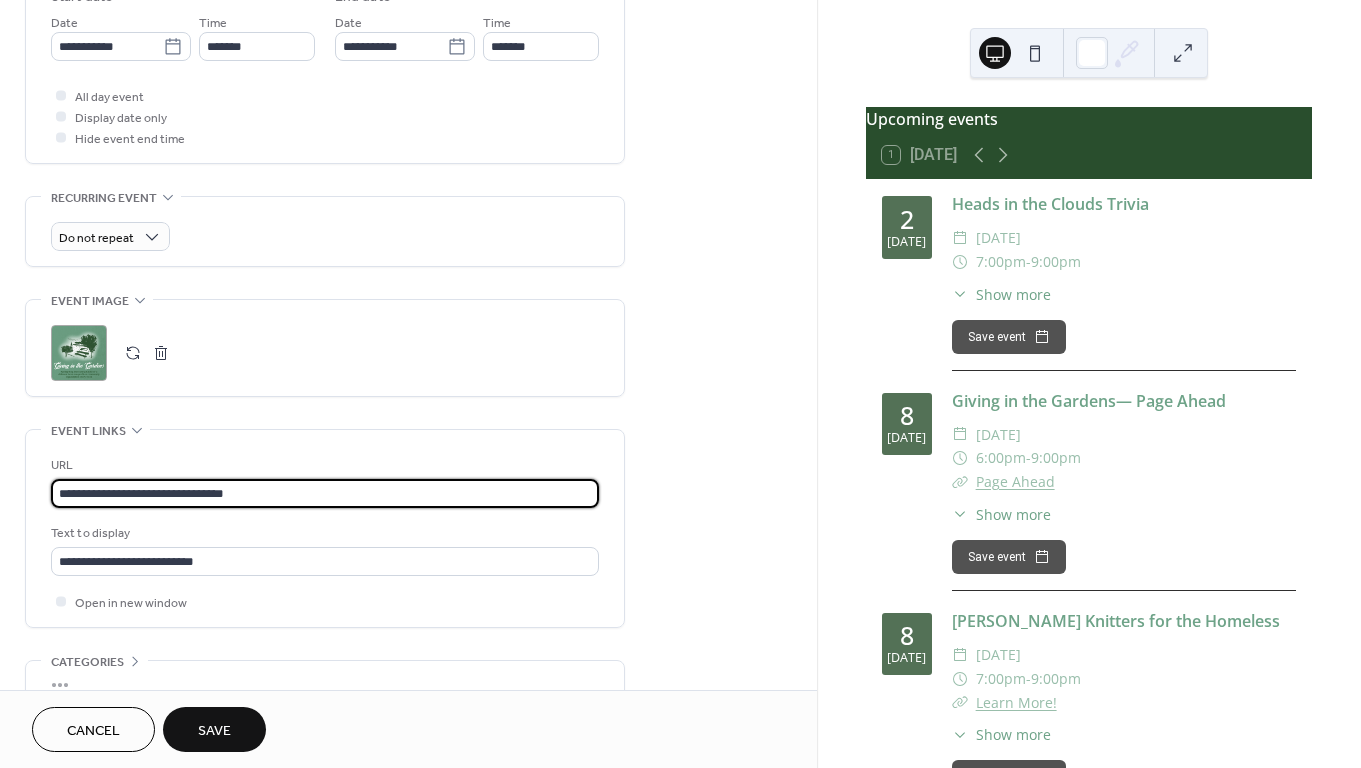 paste on "**********" 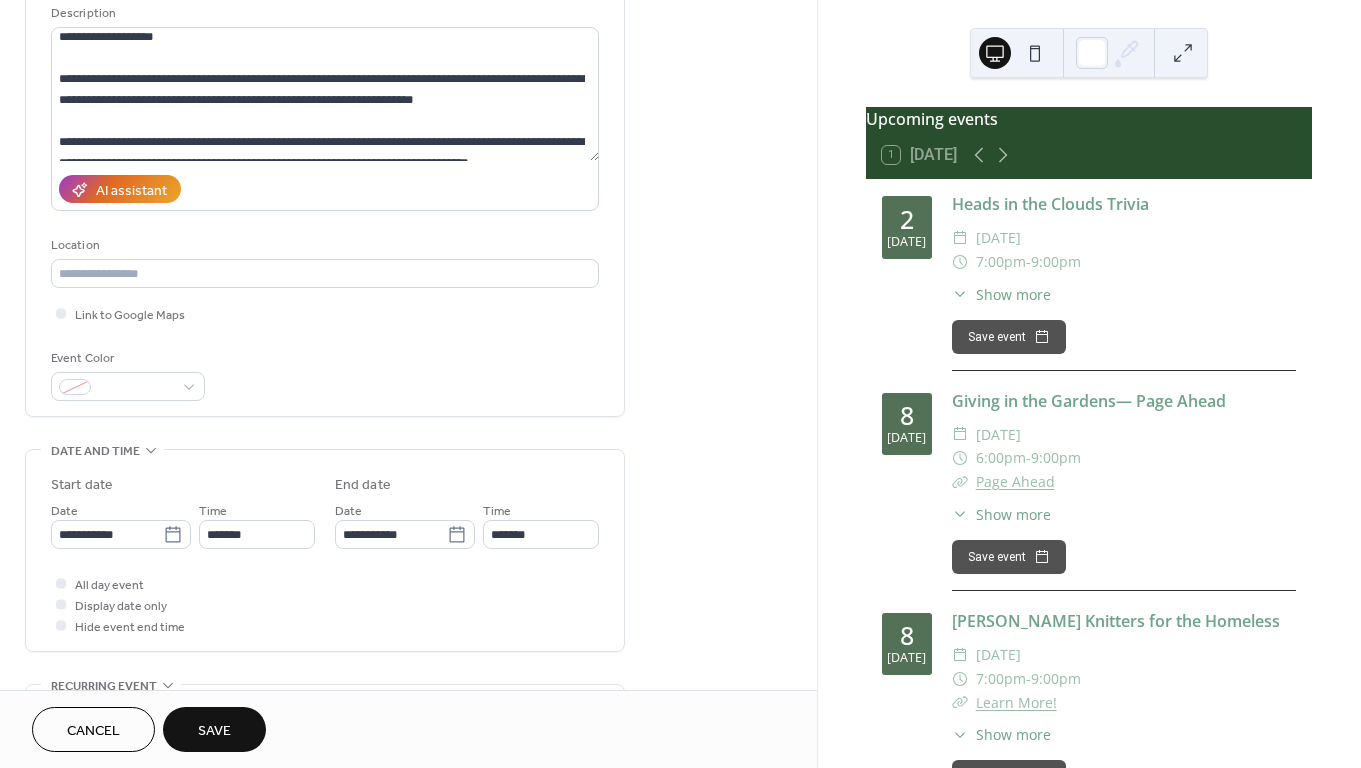 scroll, scrollTop: 228, scrollLeft: 0, axis: vertical 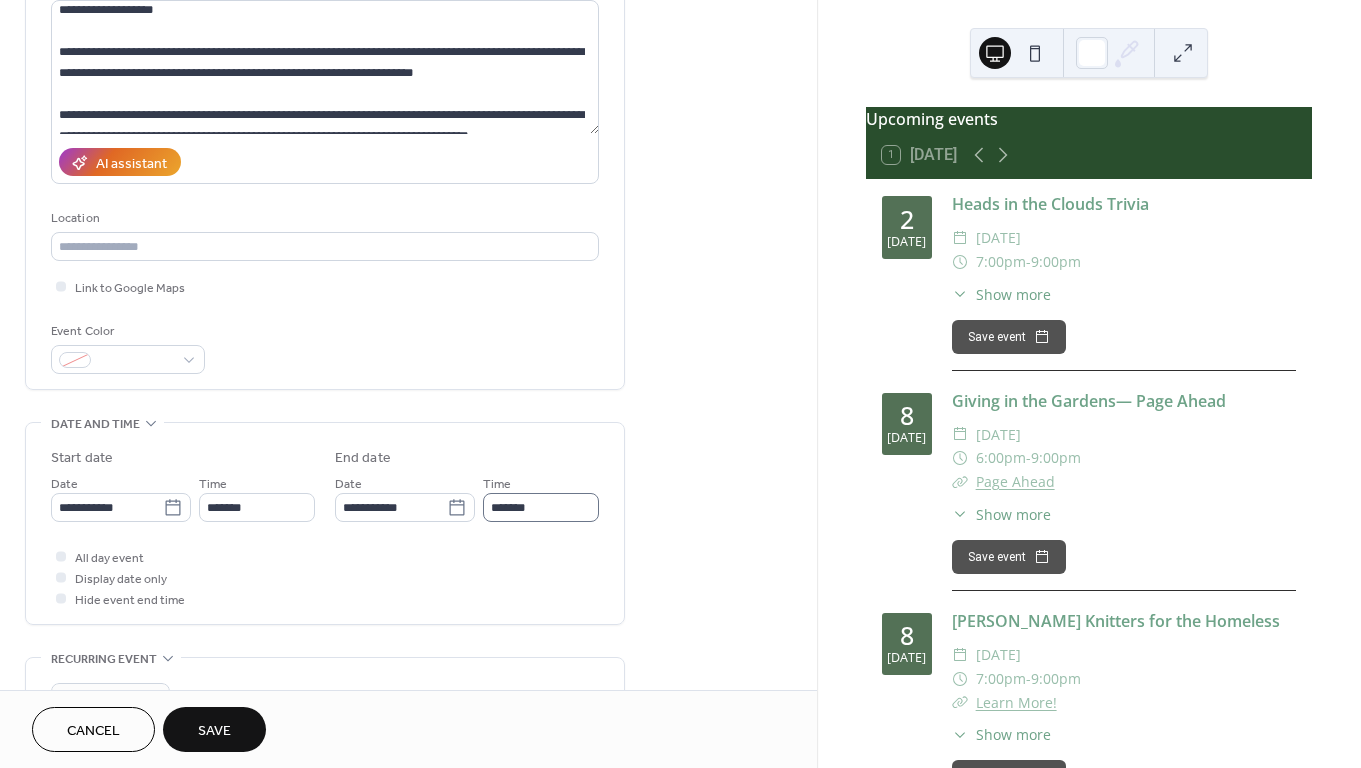 type on "**********" 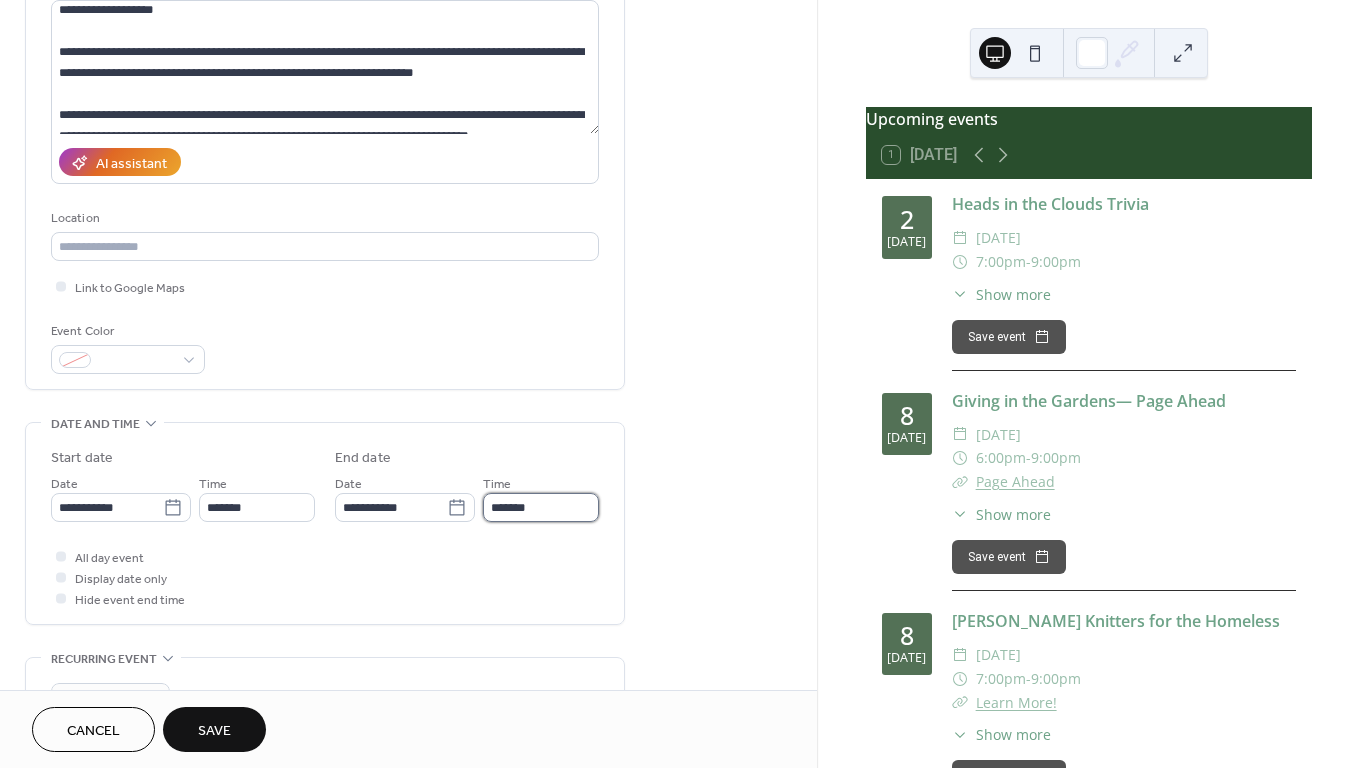 click on "*******" at bounding box center [541, 507] 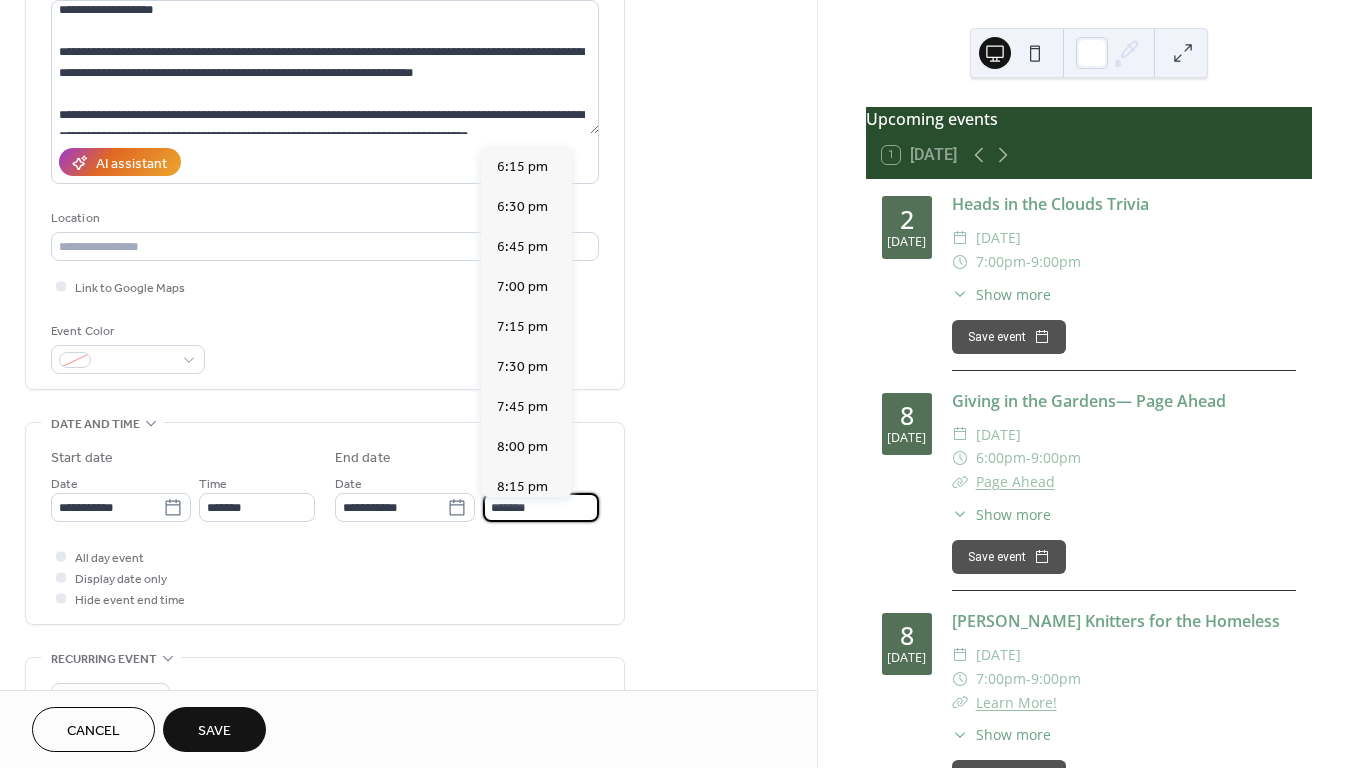 scroll, scrollTop: 360, scrollLeft: 0, axis: vertical 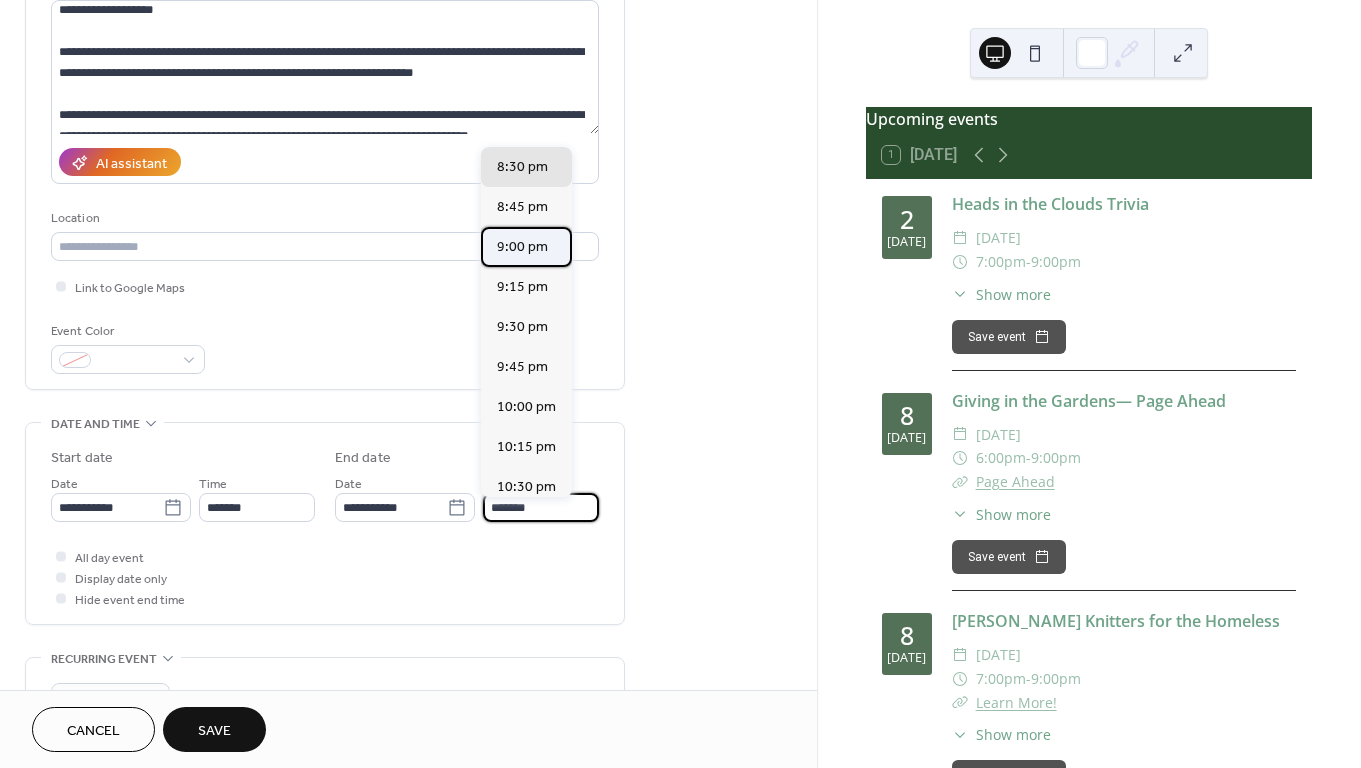 click on "9:00 pm" at bounding box center (522, 247) 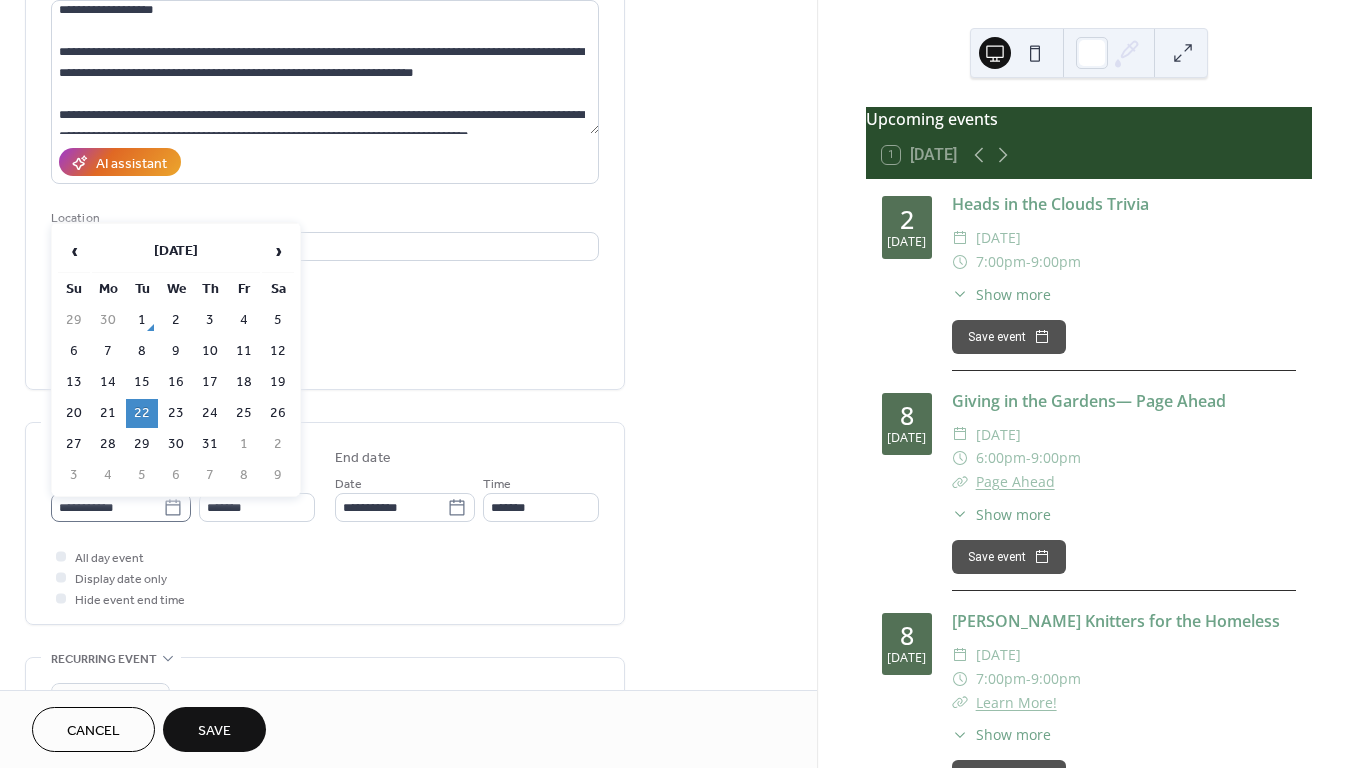 click 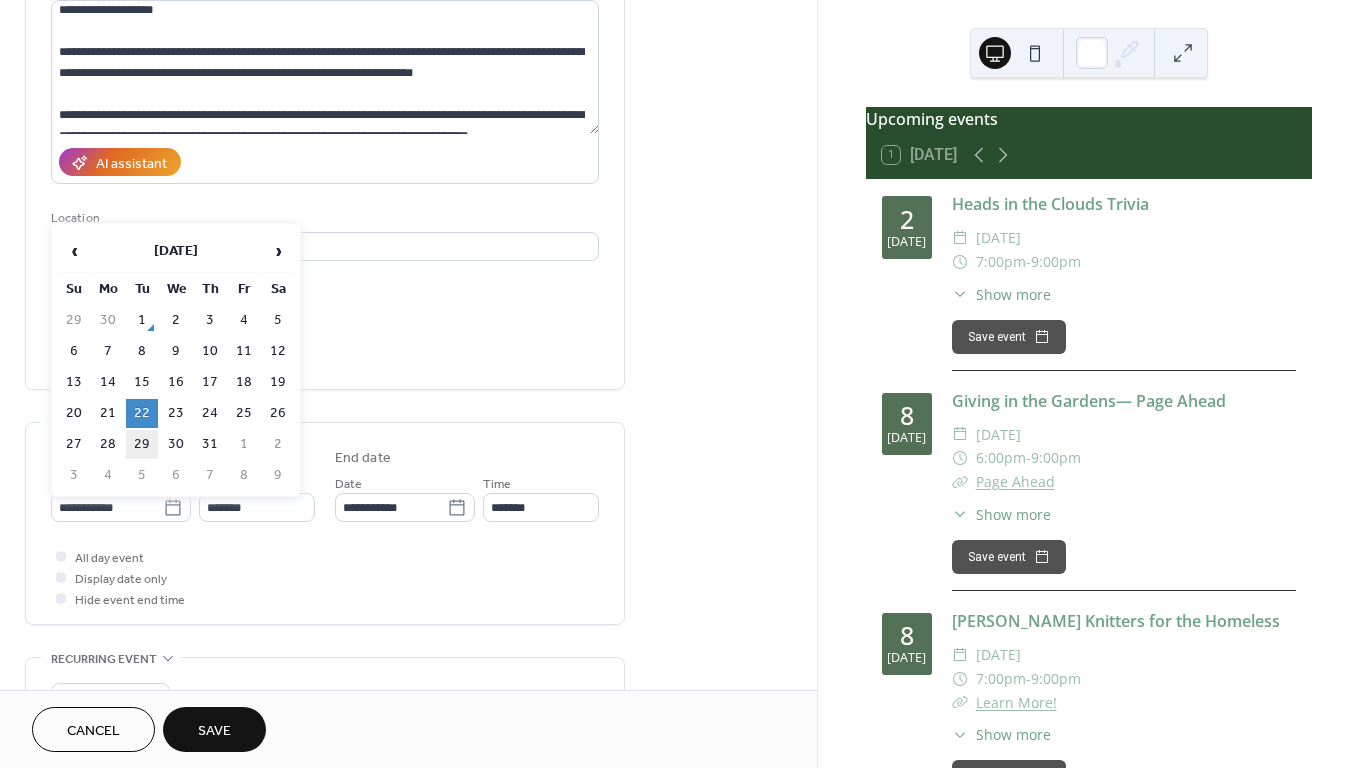 click on "29" at bounding box center [142, 444] 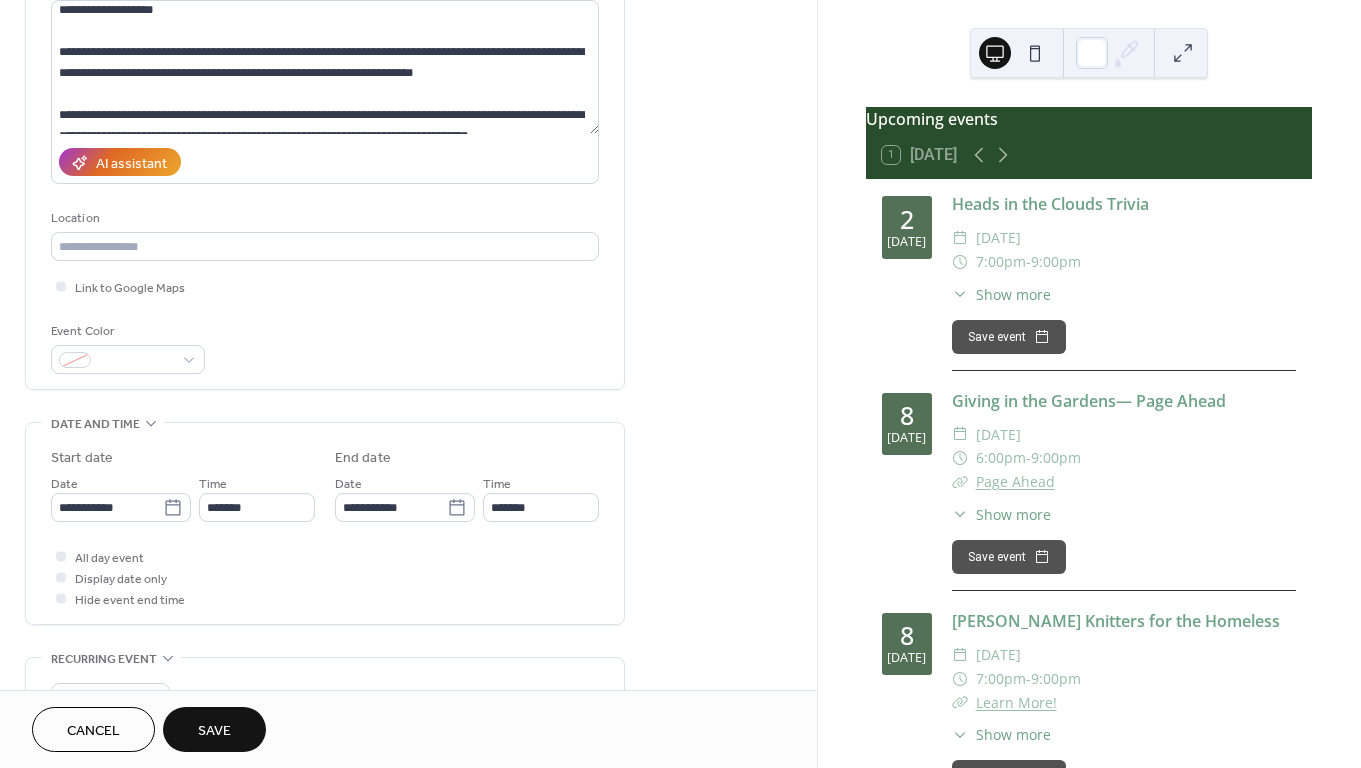click on "Save" at bounding box center [214, 731] 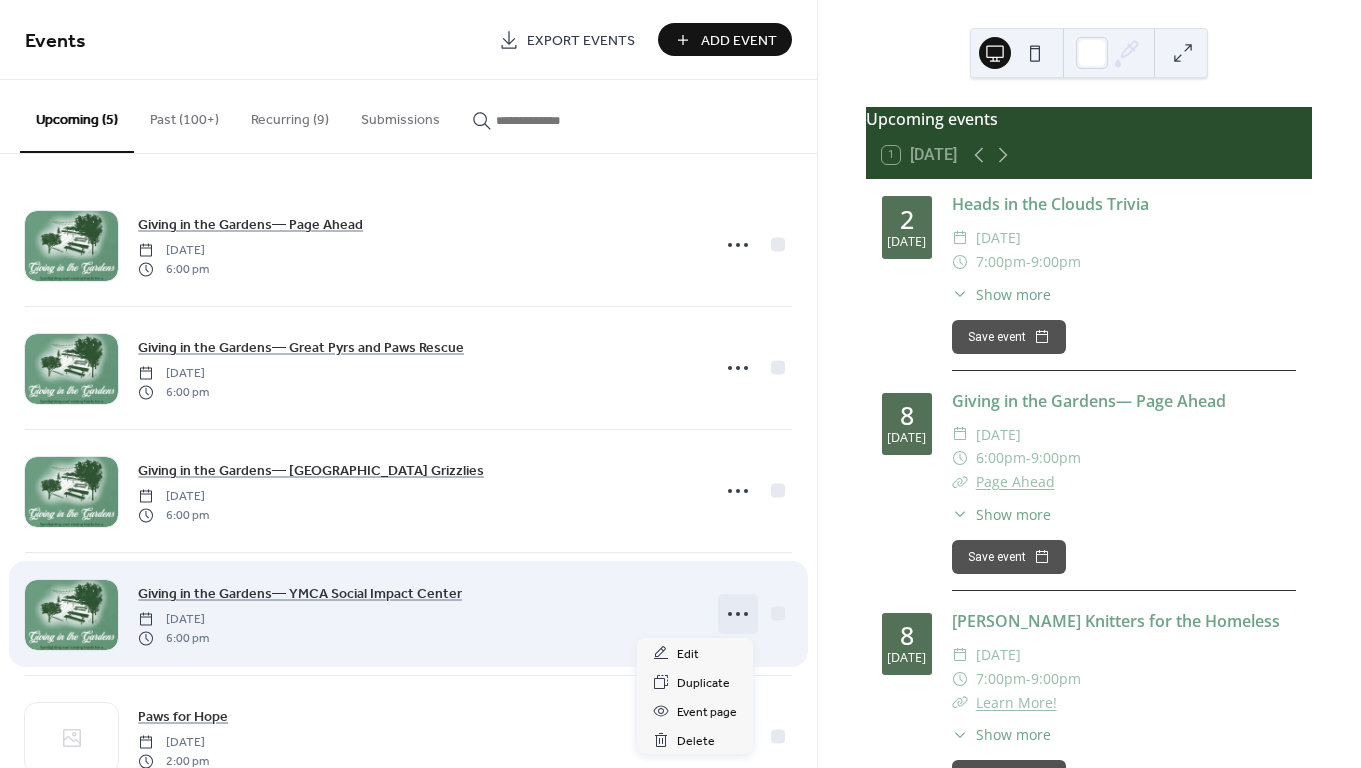 click 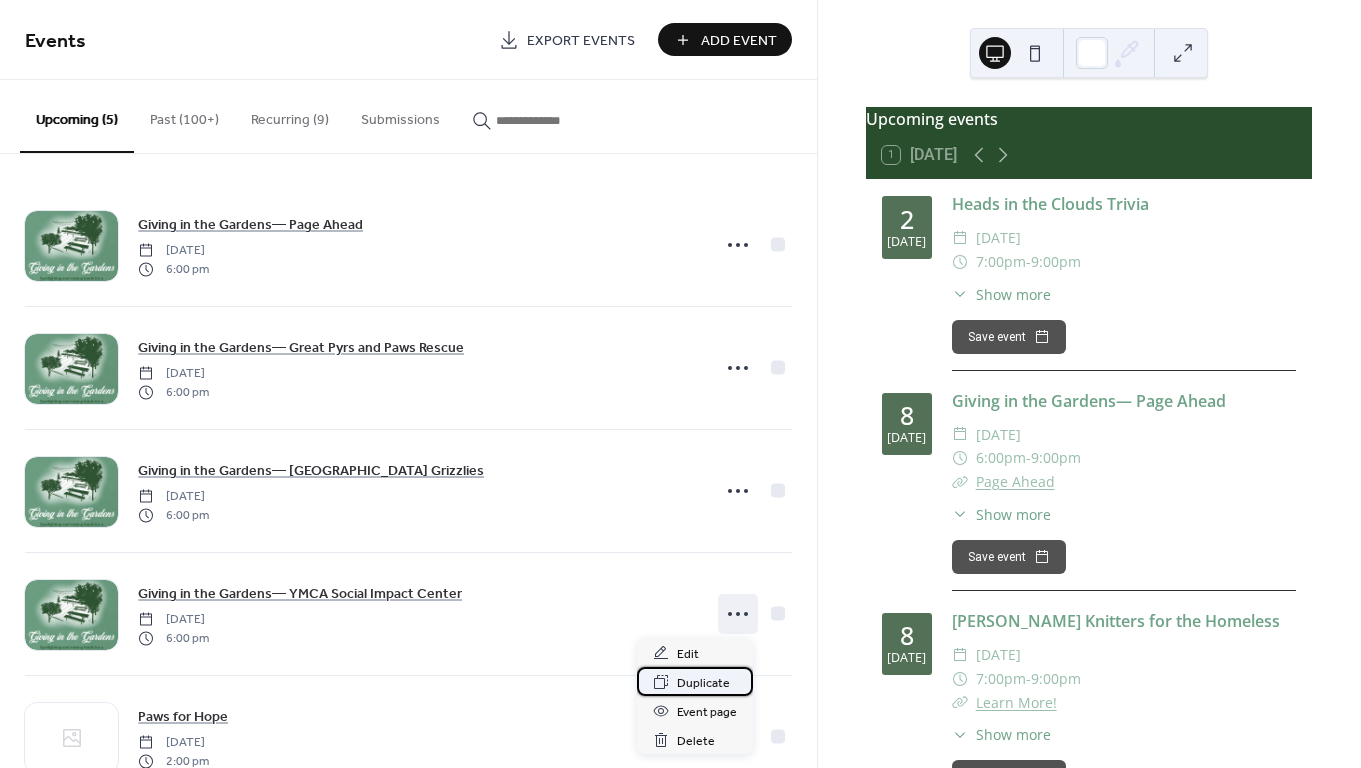 click on "Duplicate" at bounding box center (703, 683) 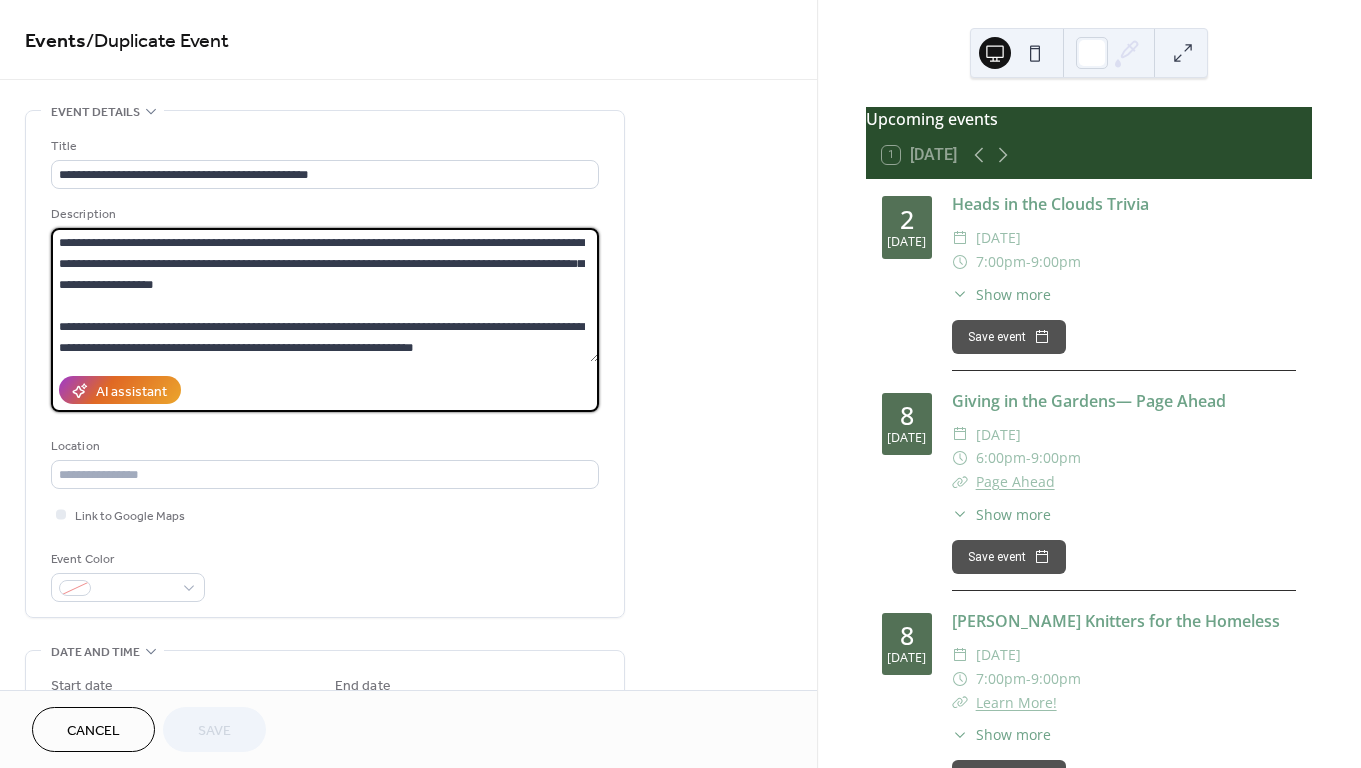 drag, startPoint x: 514, startPoint y: 346, endPoint x: 52, endPoint y: 325, distance: 462.47702 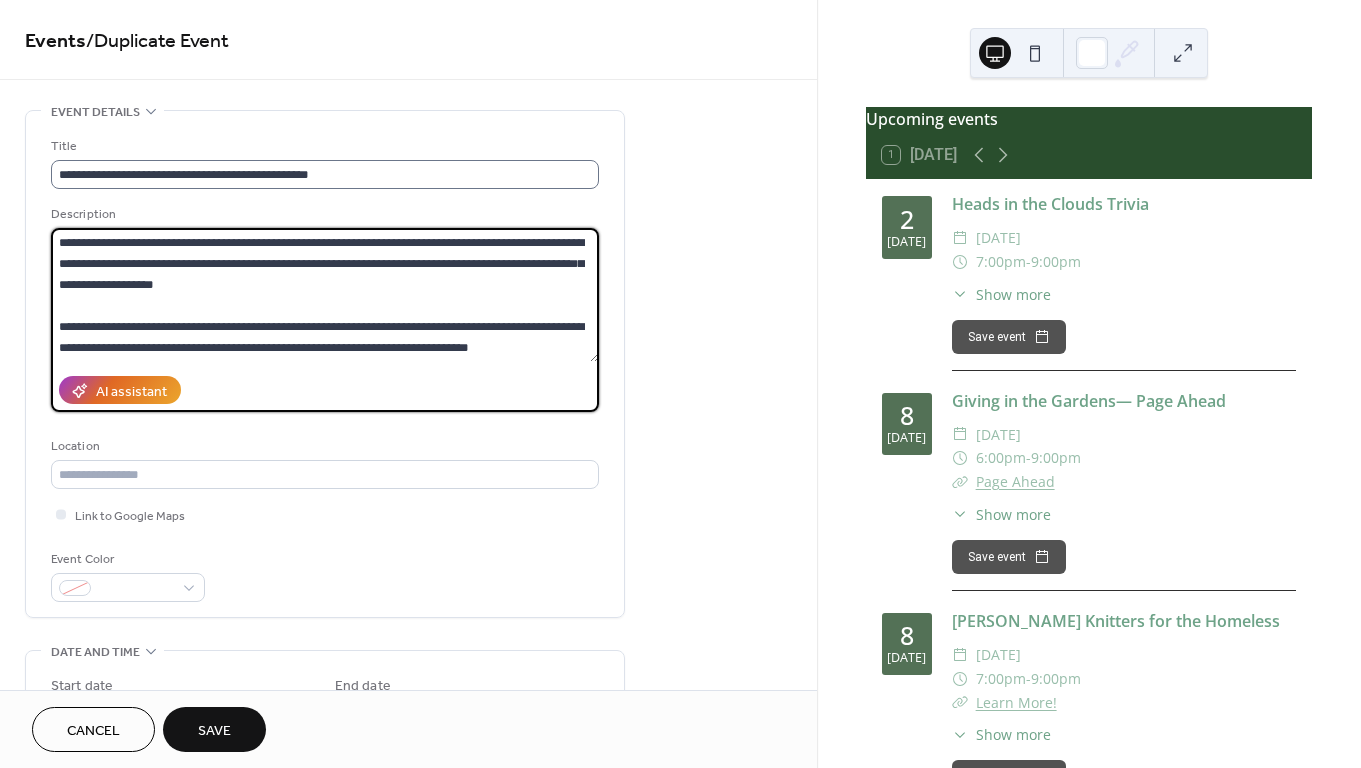 type on "**********" 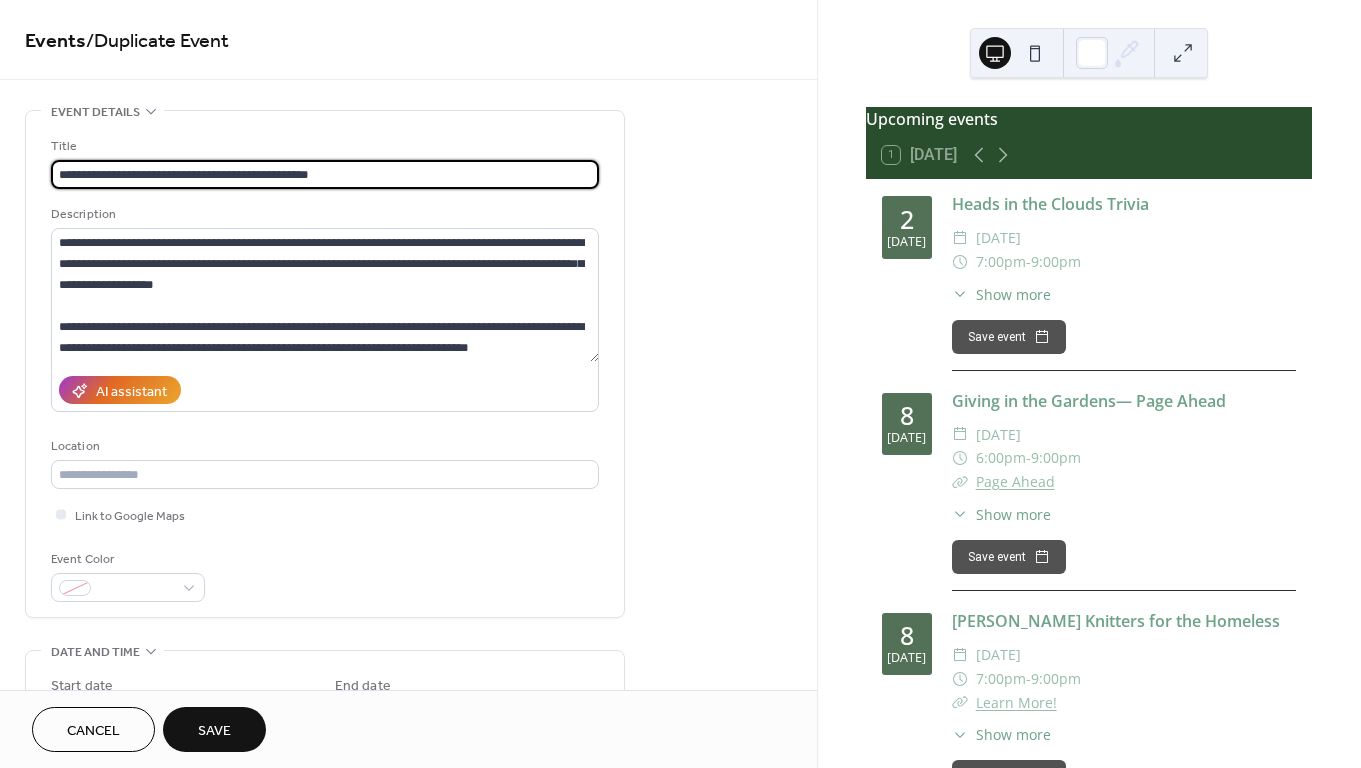 drag, startPoint x: 333, startPoint y: 176, endPoint x: 191, endPoint y: 174, distance: 142.01408 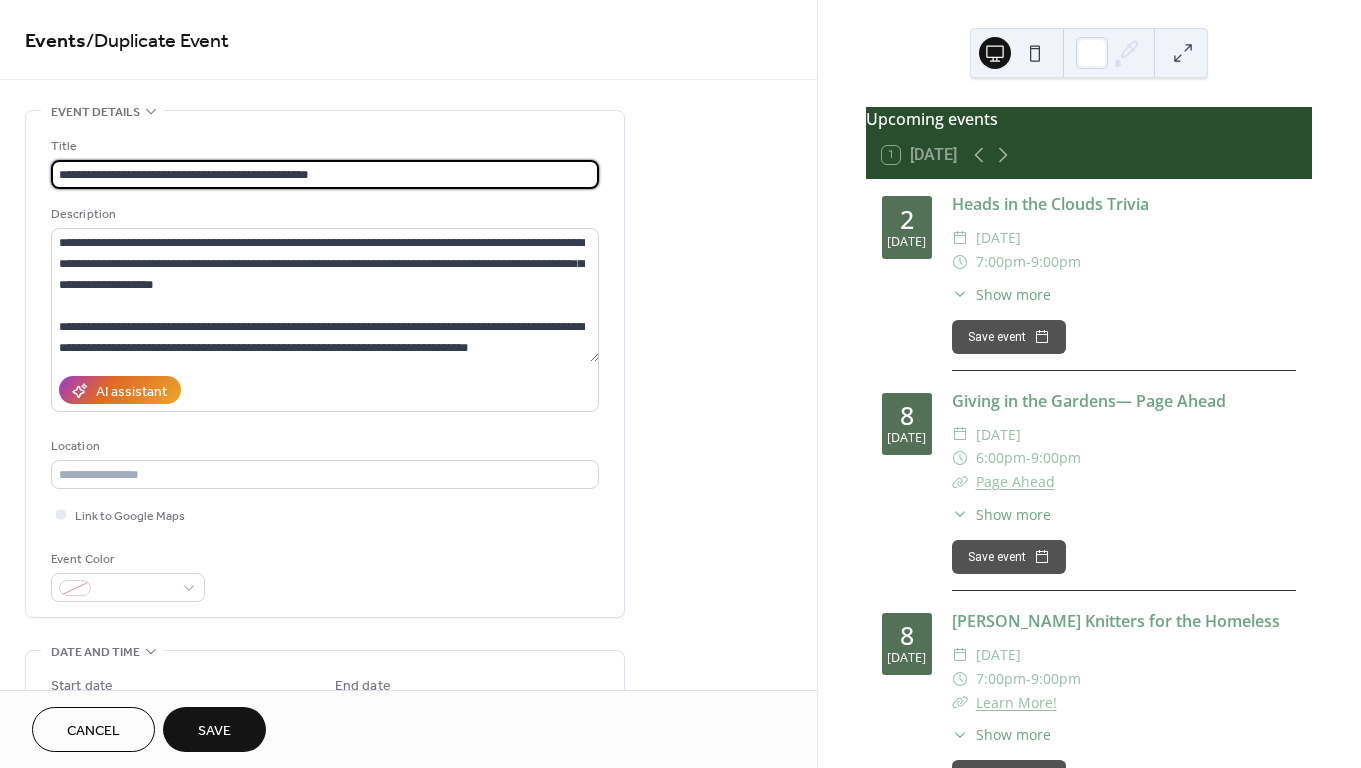 click on "**********" at bounding box center (325, 174) 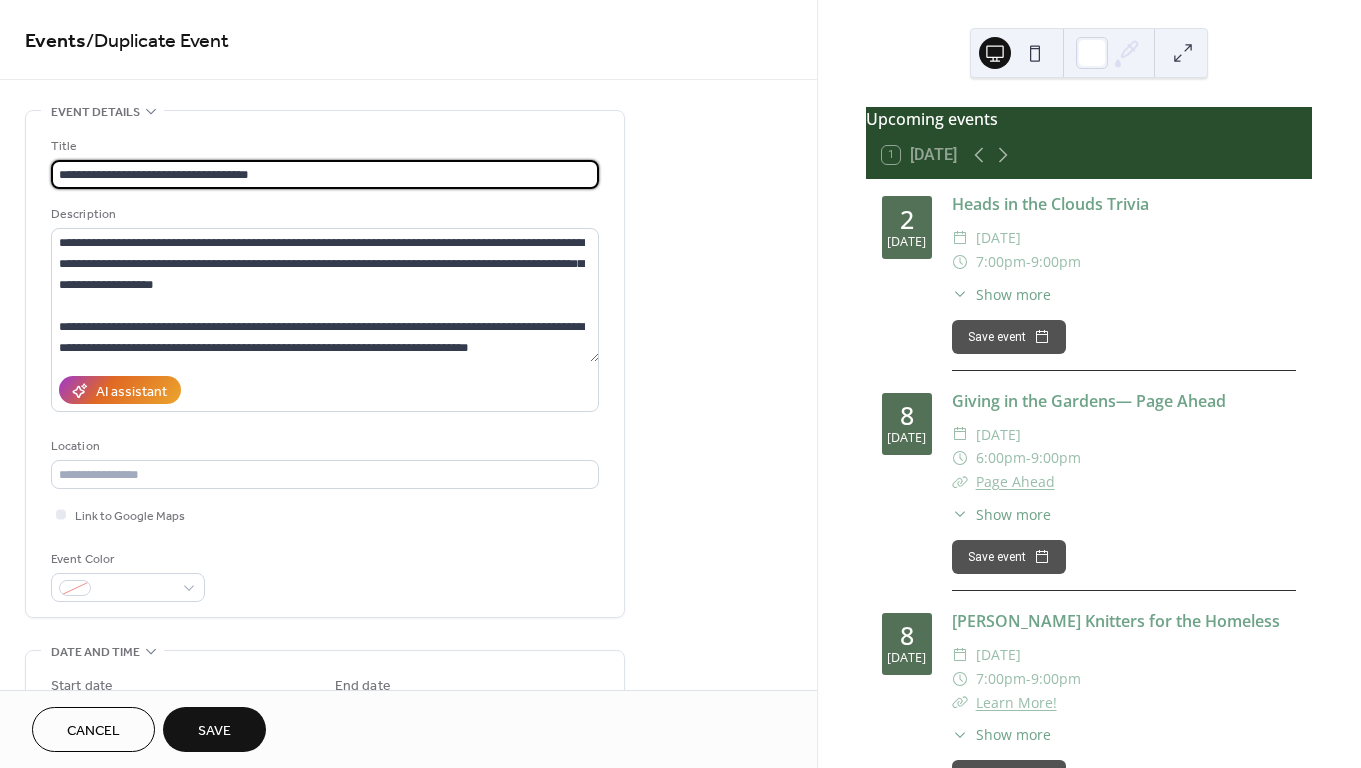 drag, startPoint x: 272, startPoint y: 174, endPoint x: 184, endPoint y: 175, distance: 88.005684 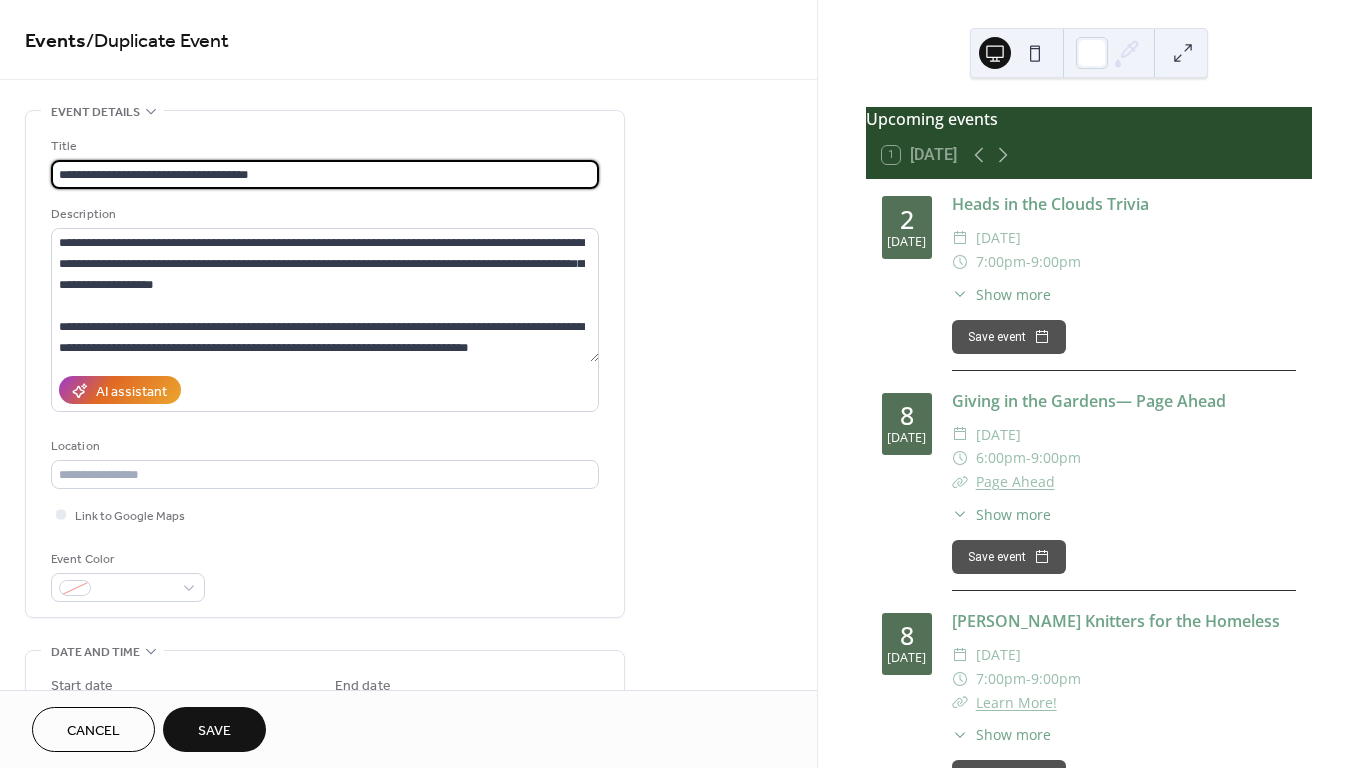 click on "**********" at bounding box center (325, 174) 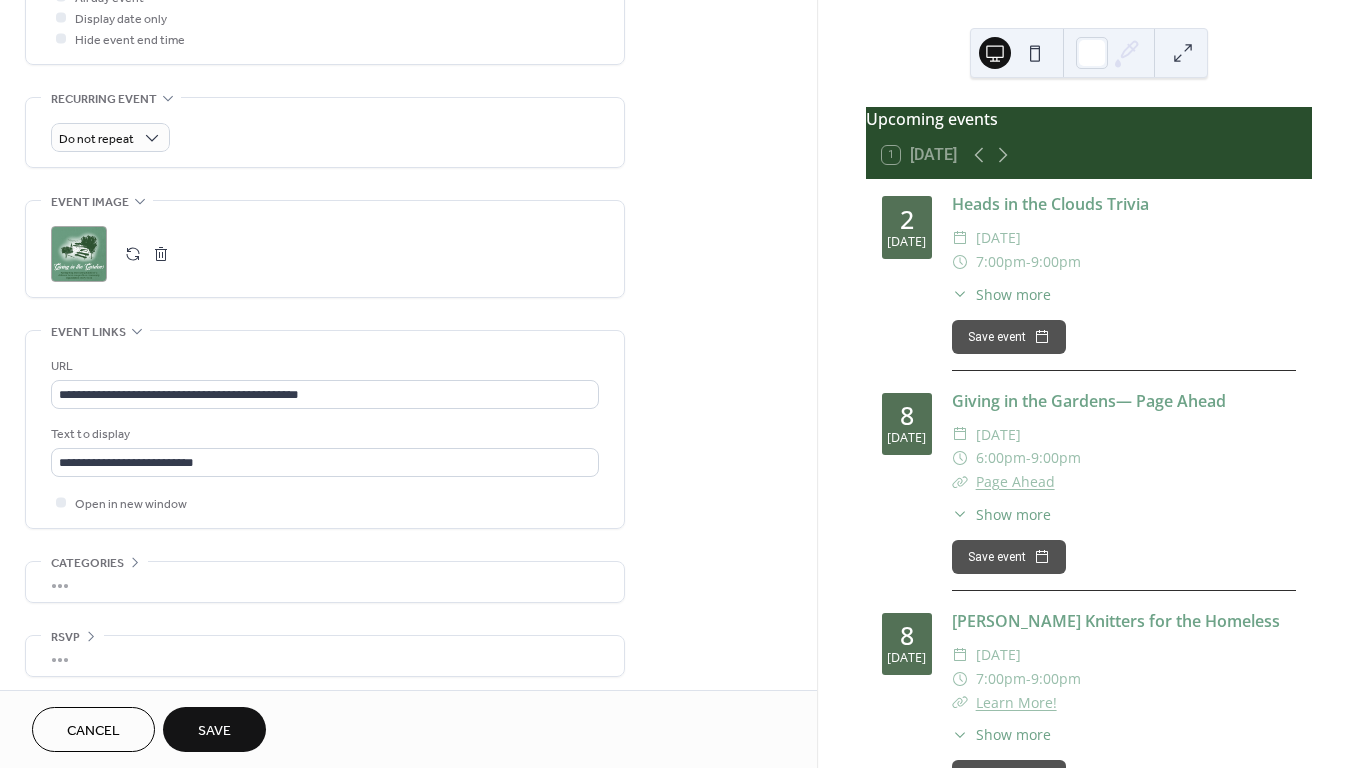 scroll, scrollTop: 794, scrollLeft: 0, axis: vertical 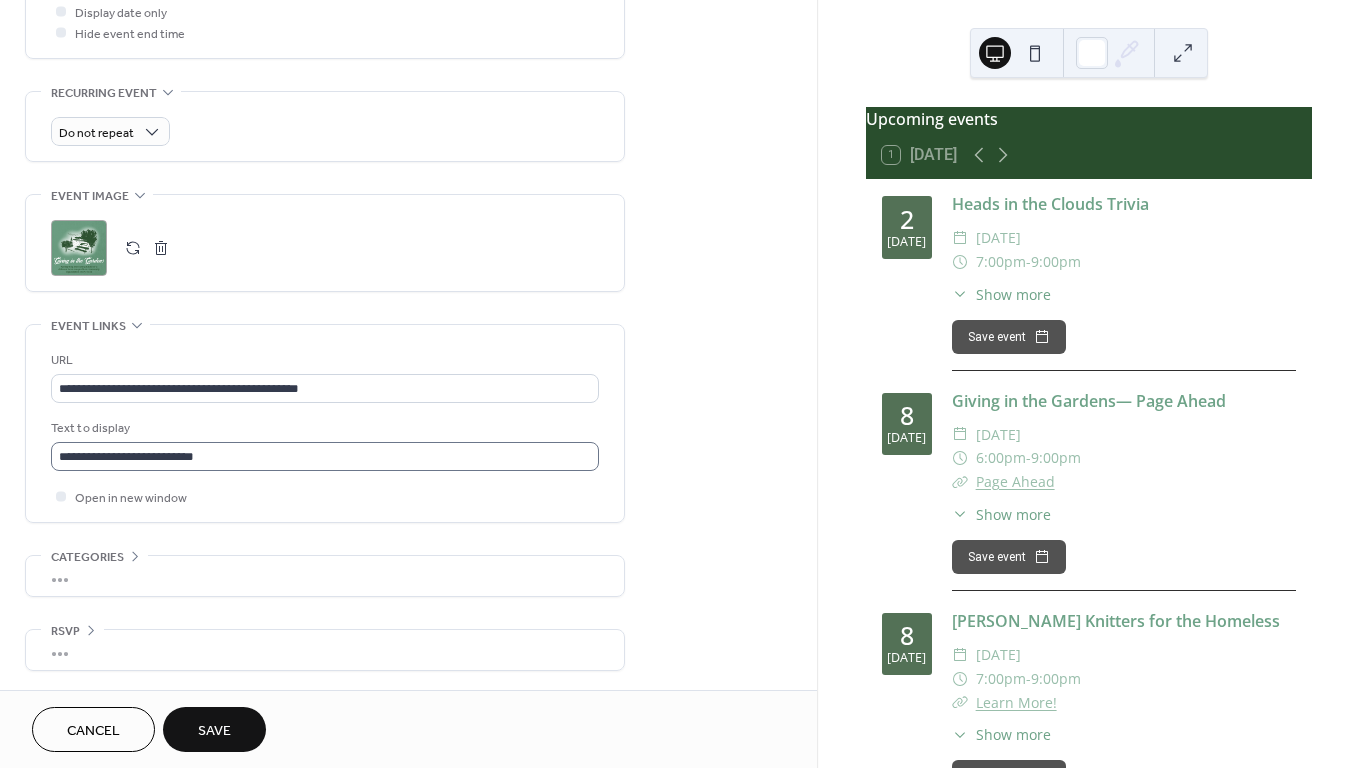 type on "**********" 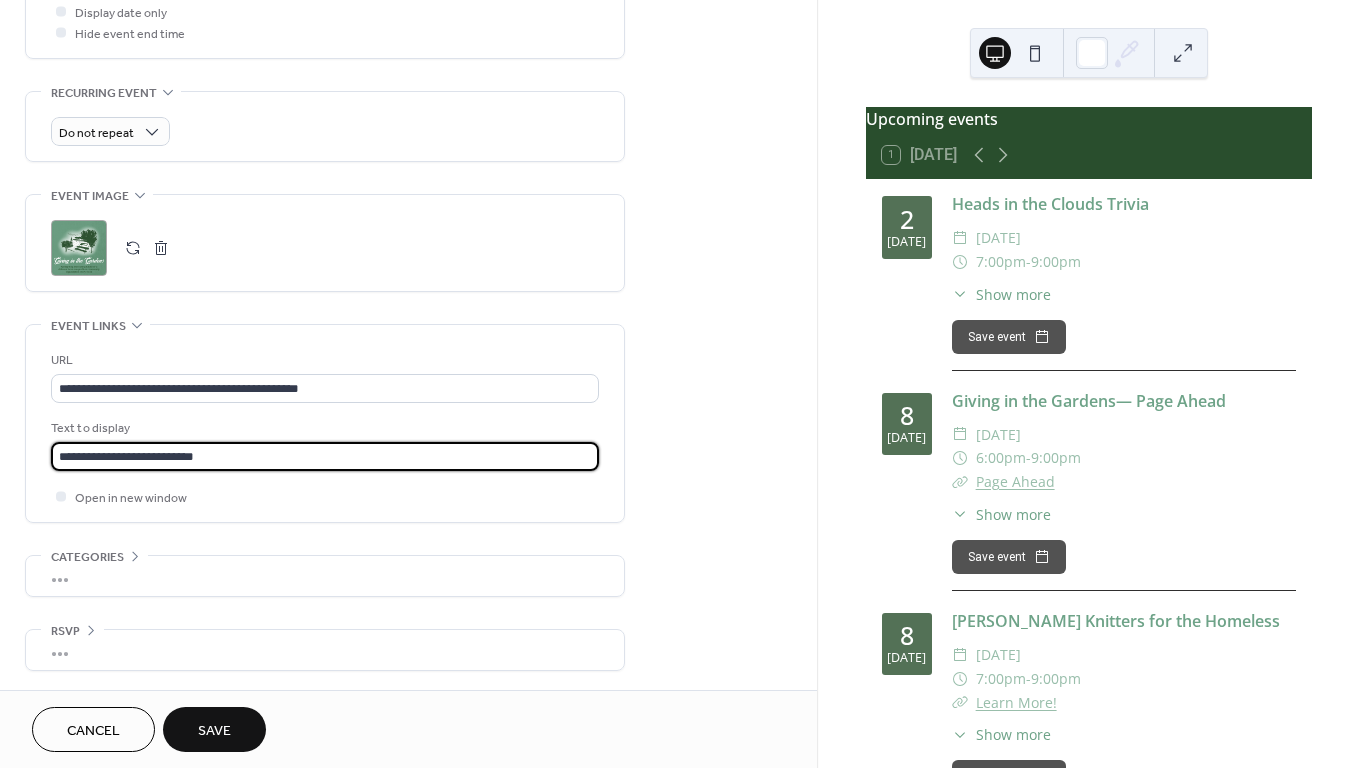 drag, startPoint x: 210, startPoint y: 462, endPoint x: -15, endPoint y: 456, distance: 225.07999 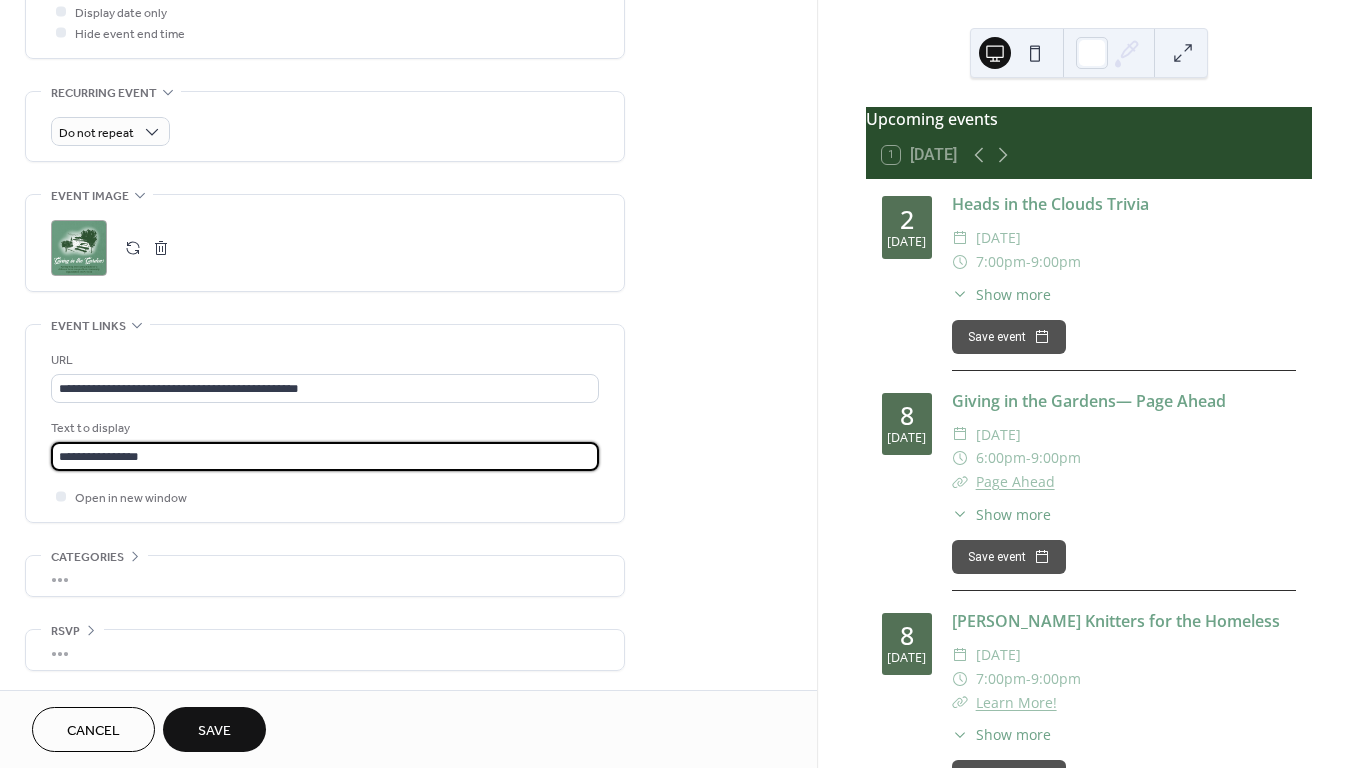 click on "**********" at bounding box center (325, 456) 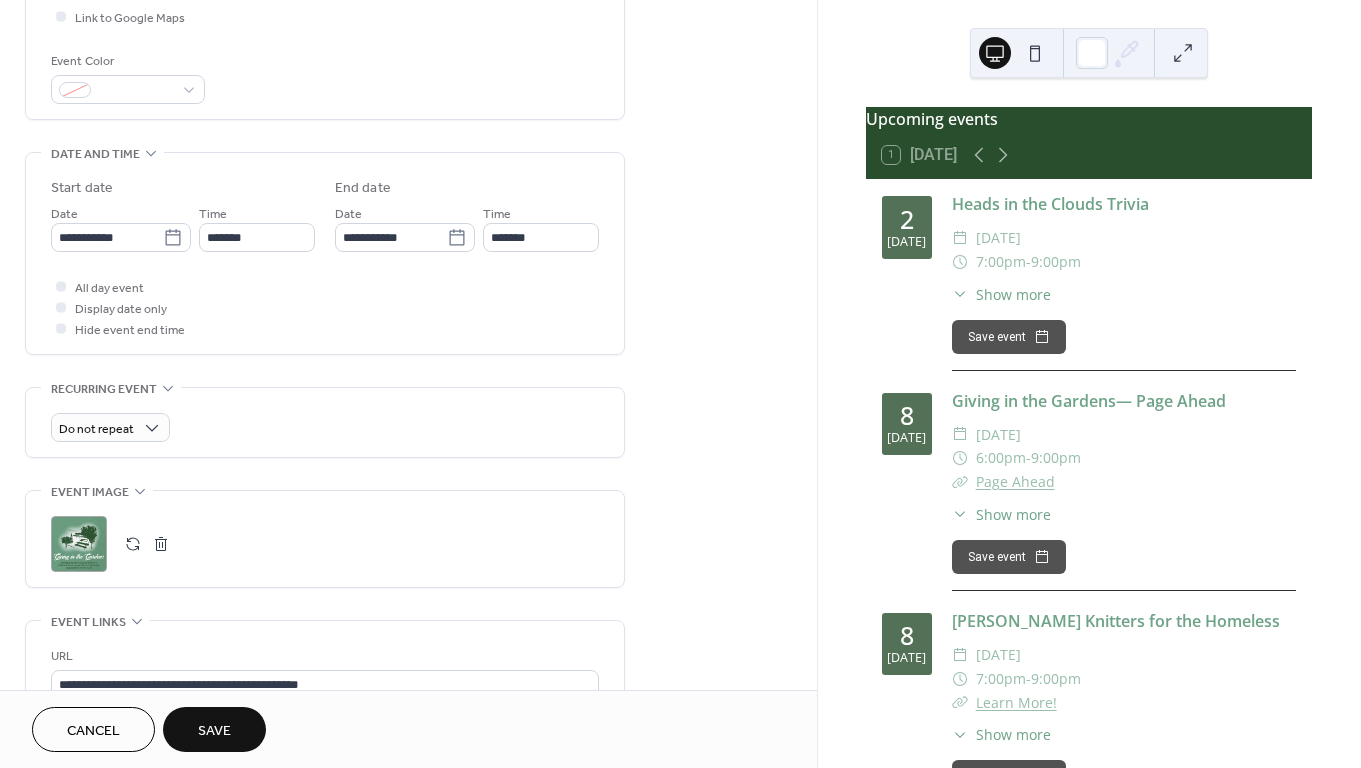 scroll, scrollTop: 496, scrollLeft: 0, axis: vertical 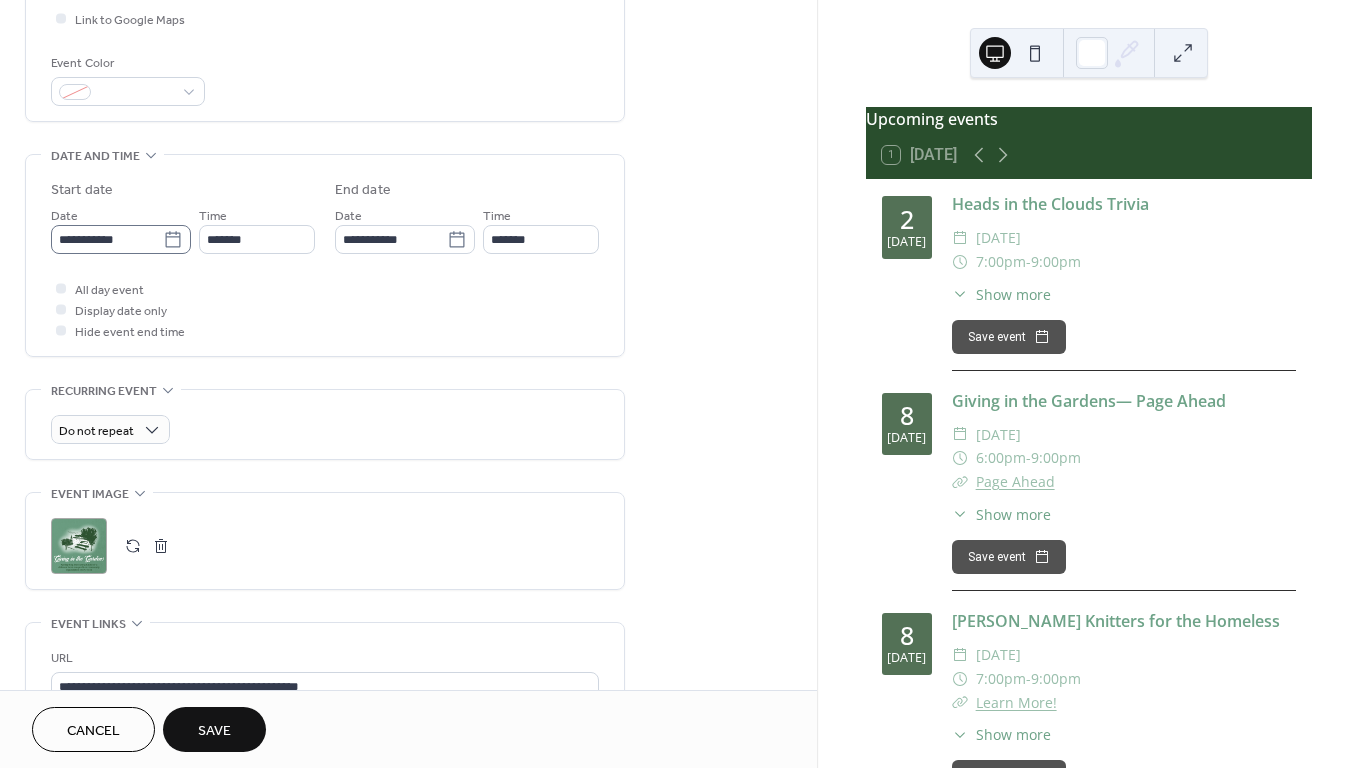 type on "**********" 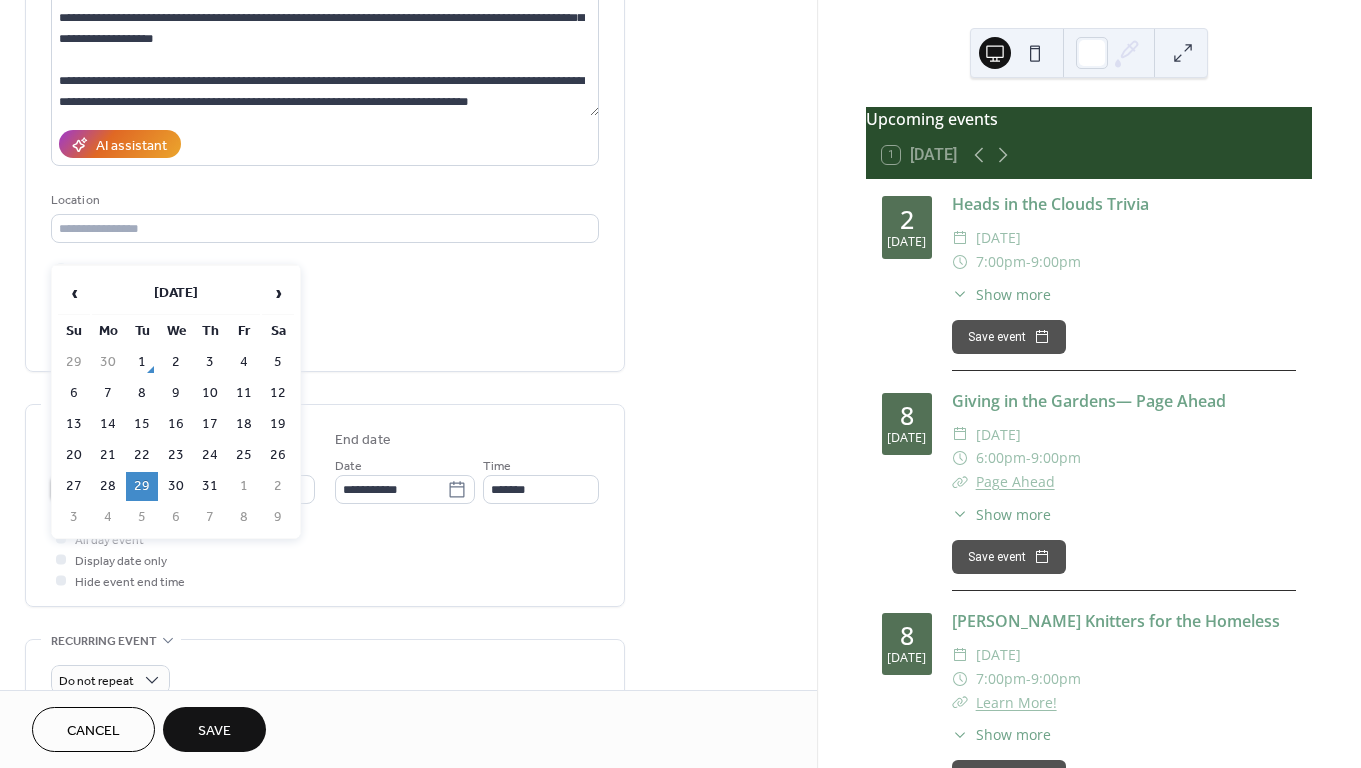 scroll, scrollTop: 354, scrollLeft: 0, axis: vertical 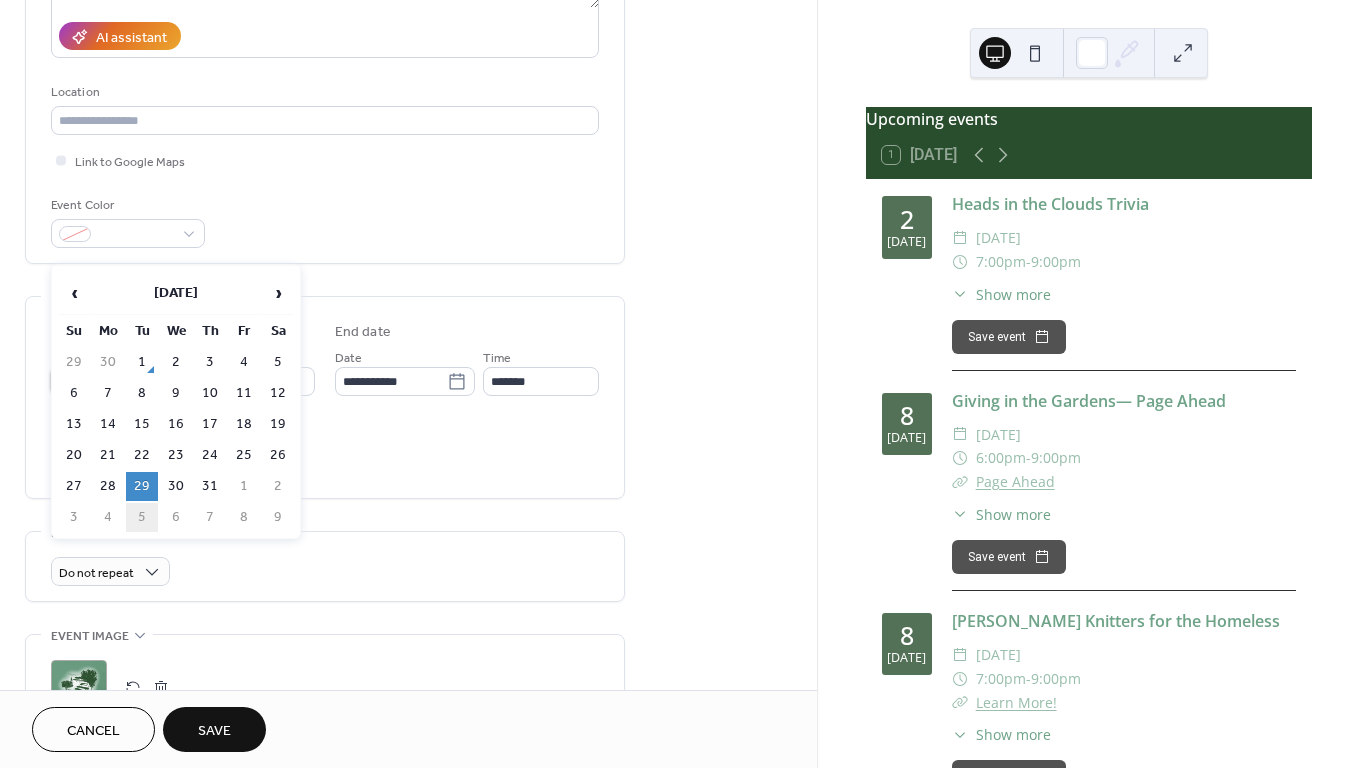 click on "5" at bounding box center [142, 517] 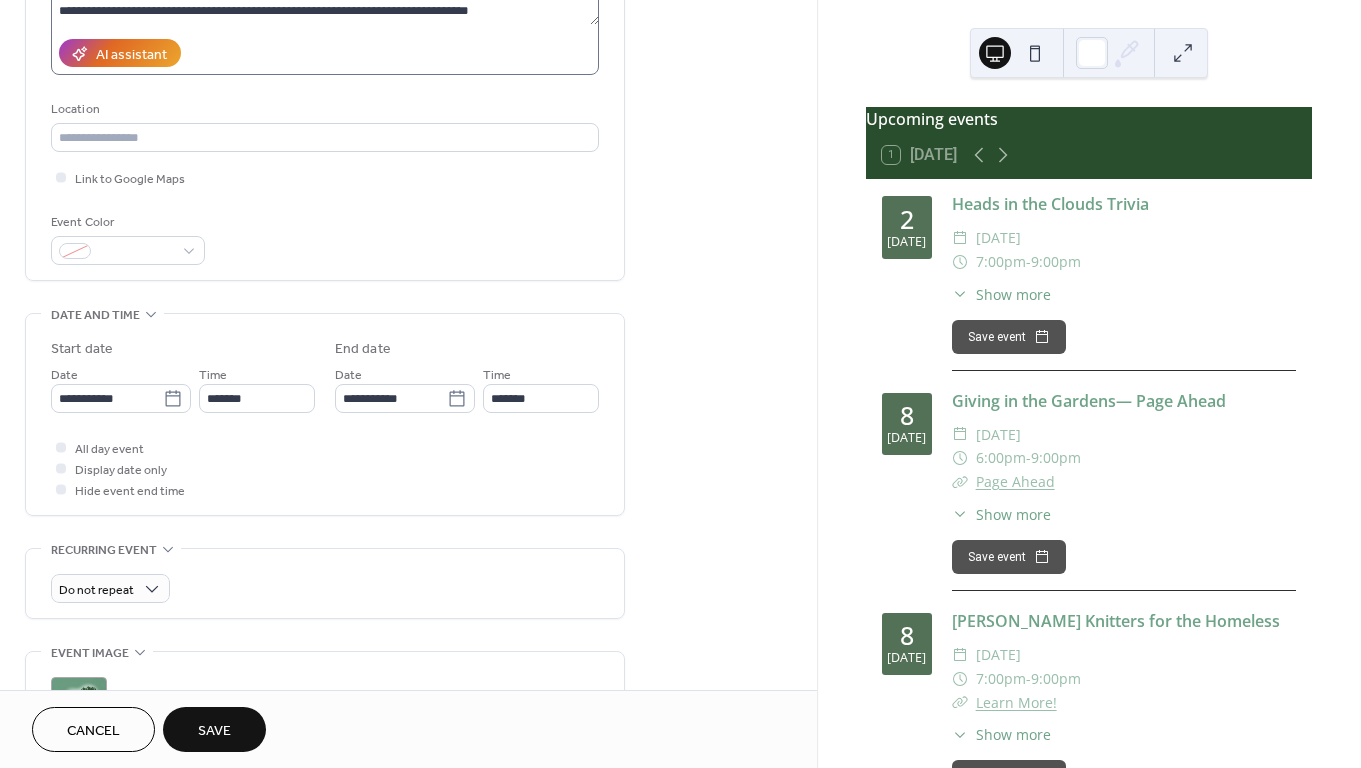 scroll, scrollTop: 344, scrollLeft: 0, axis: vertical 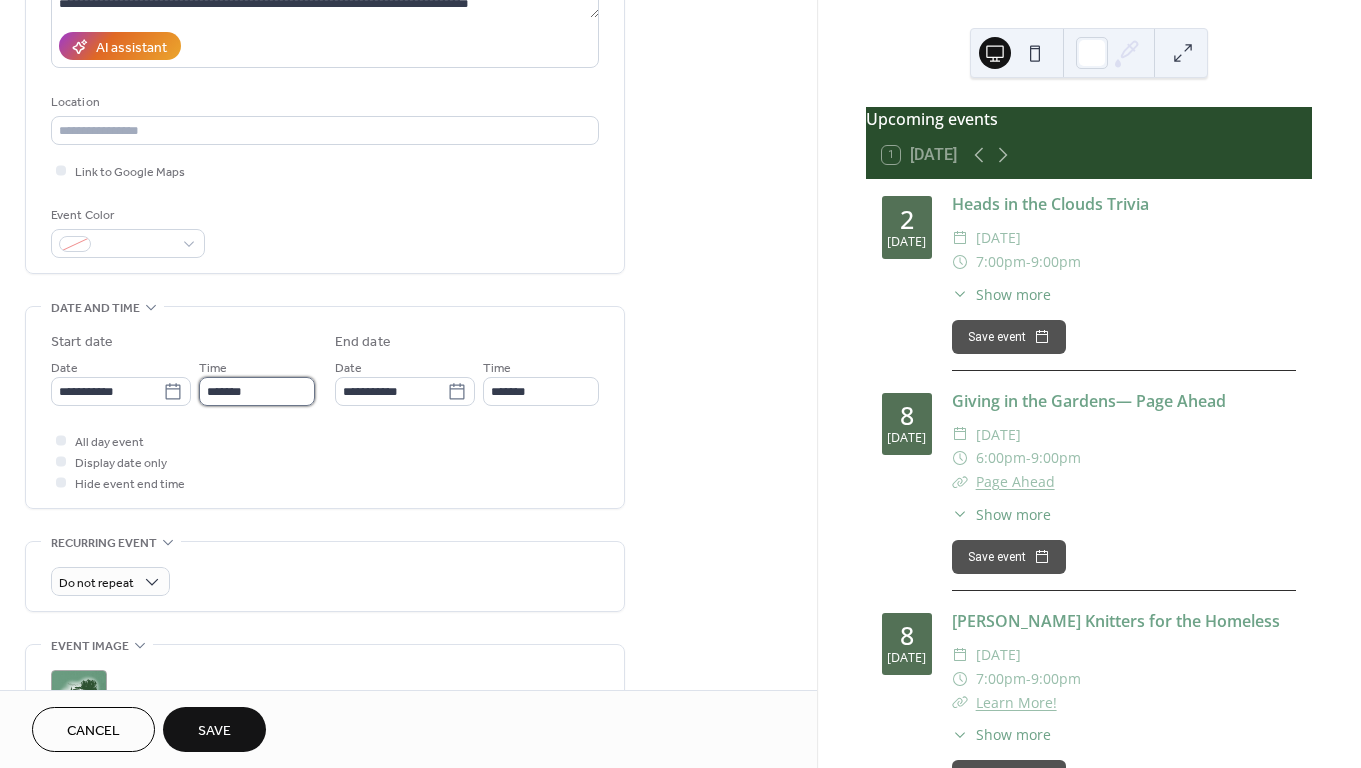 click on "*******" at bounding box center (257, 391) 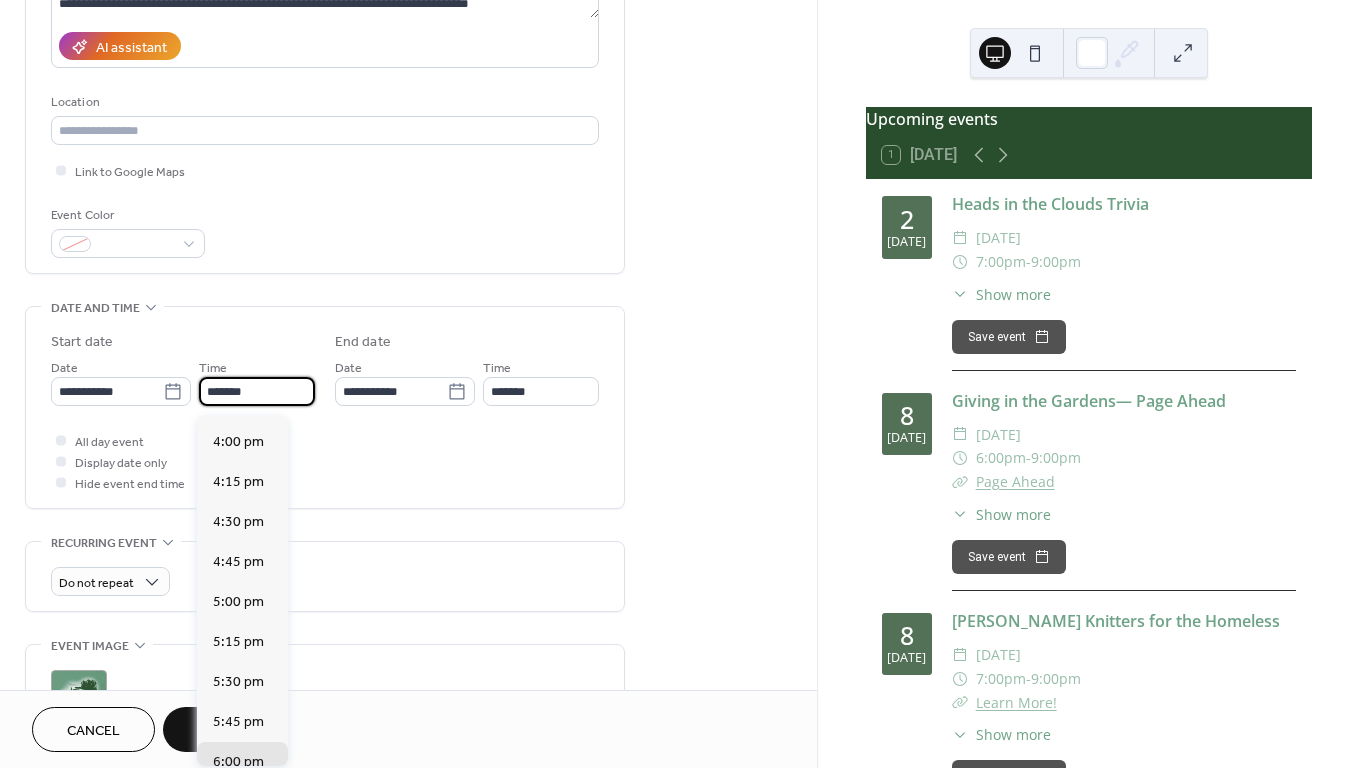 scroll, scrollTop: 2532, scrollLeft: 0, axis: vertical 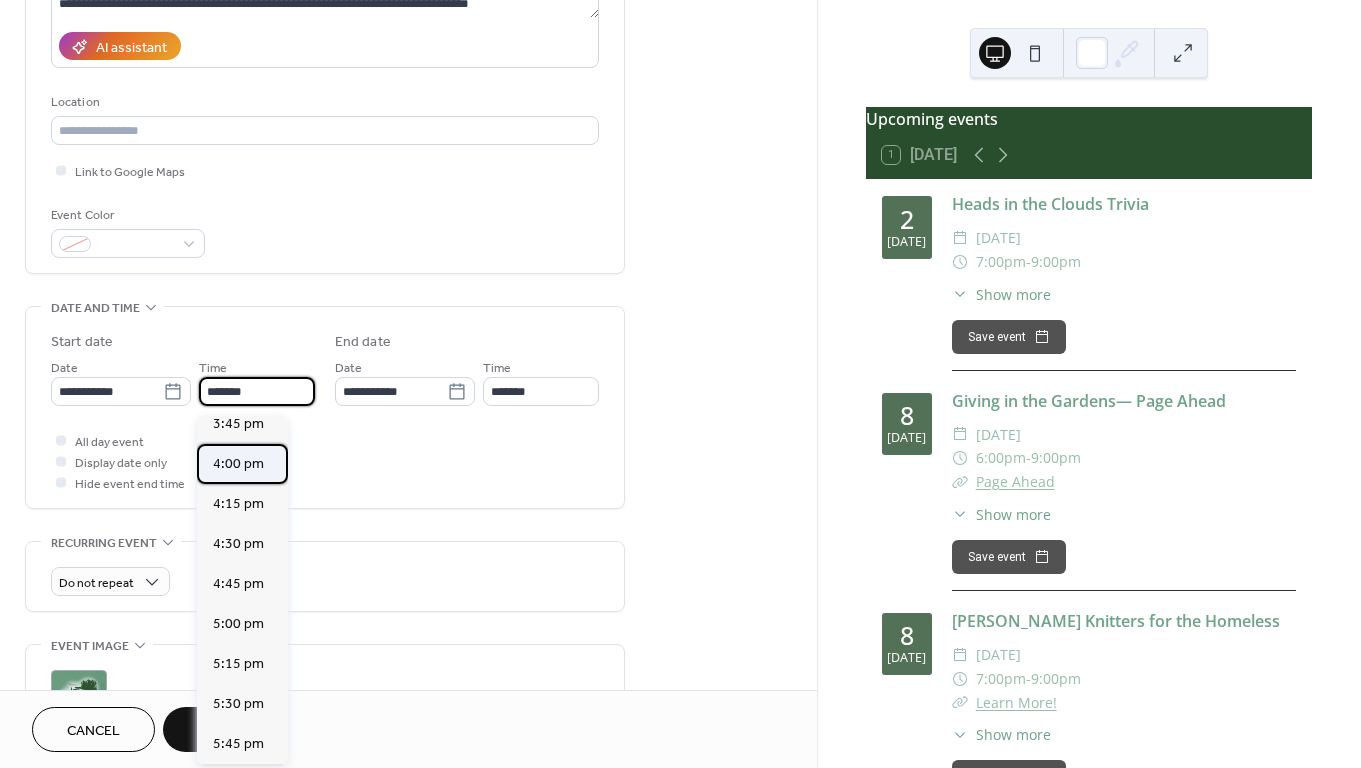 click on "4:00 pm" at bounding box center (238, 464) 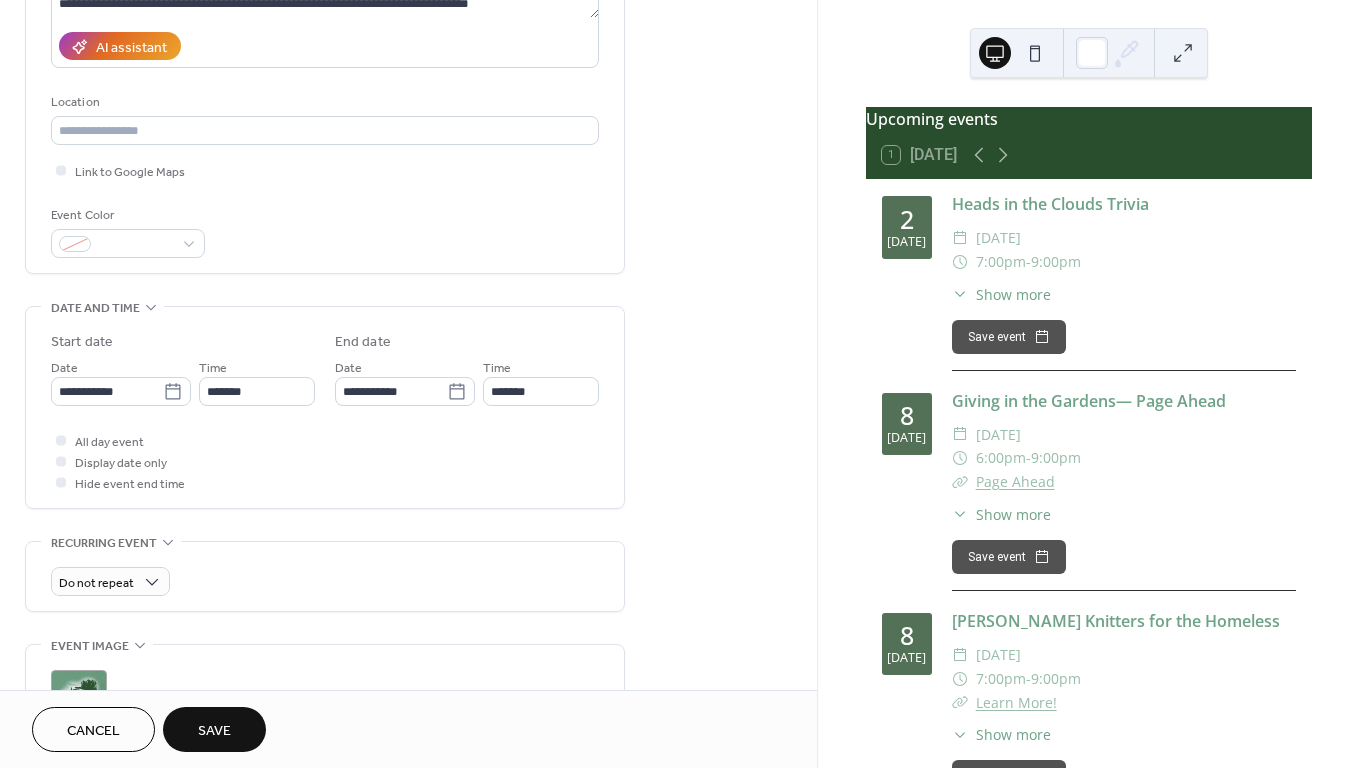 type on "*******" 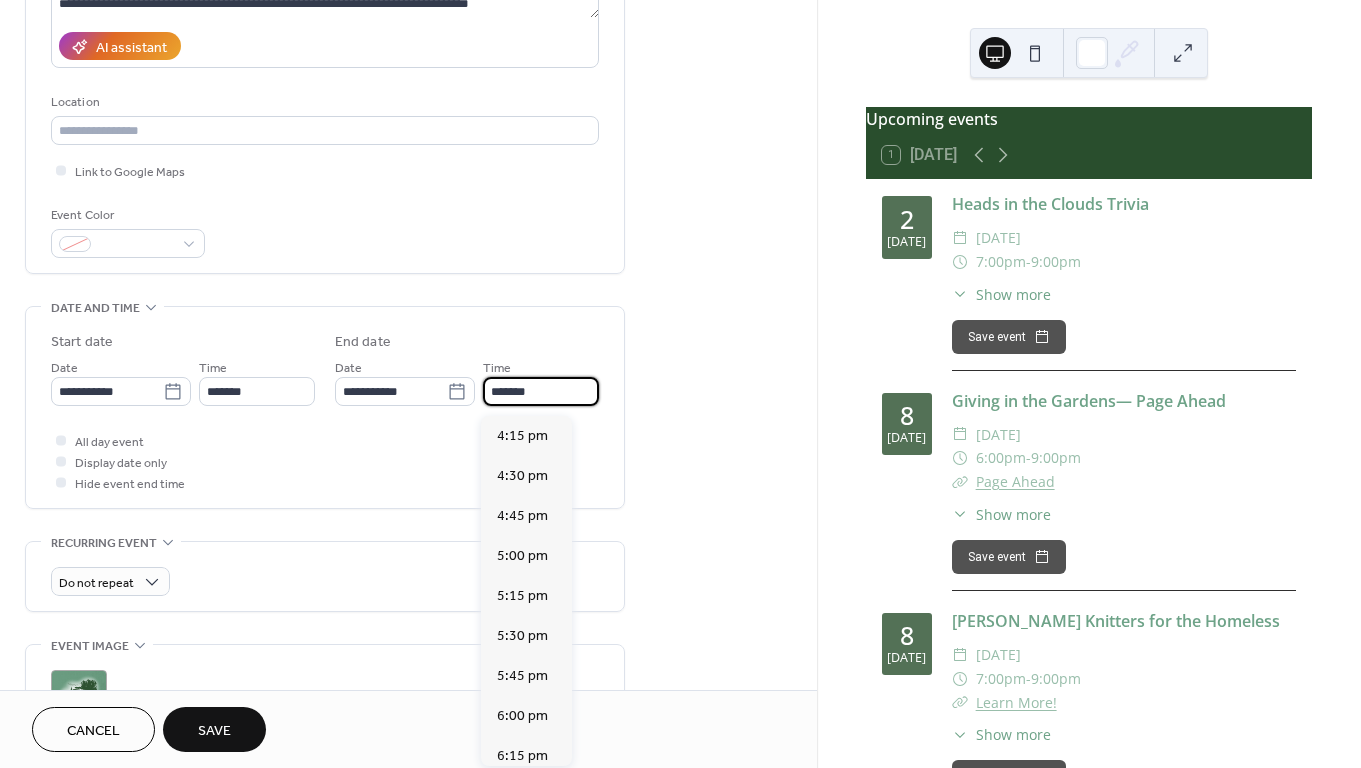 click on "*******" at bounding box center [541, 391] 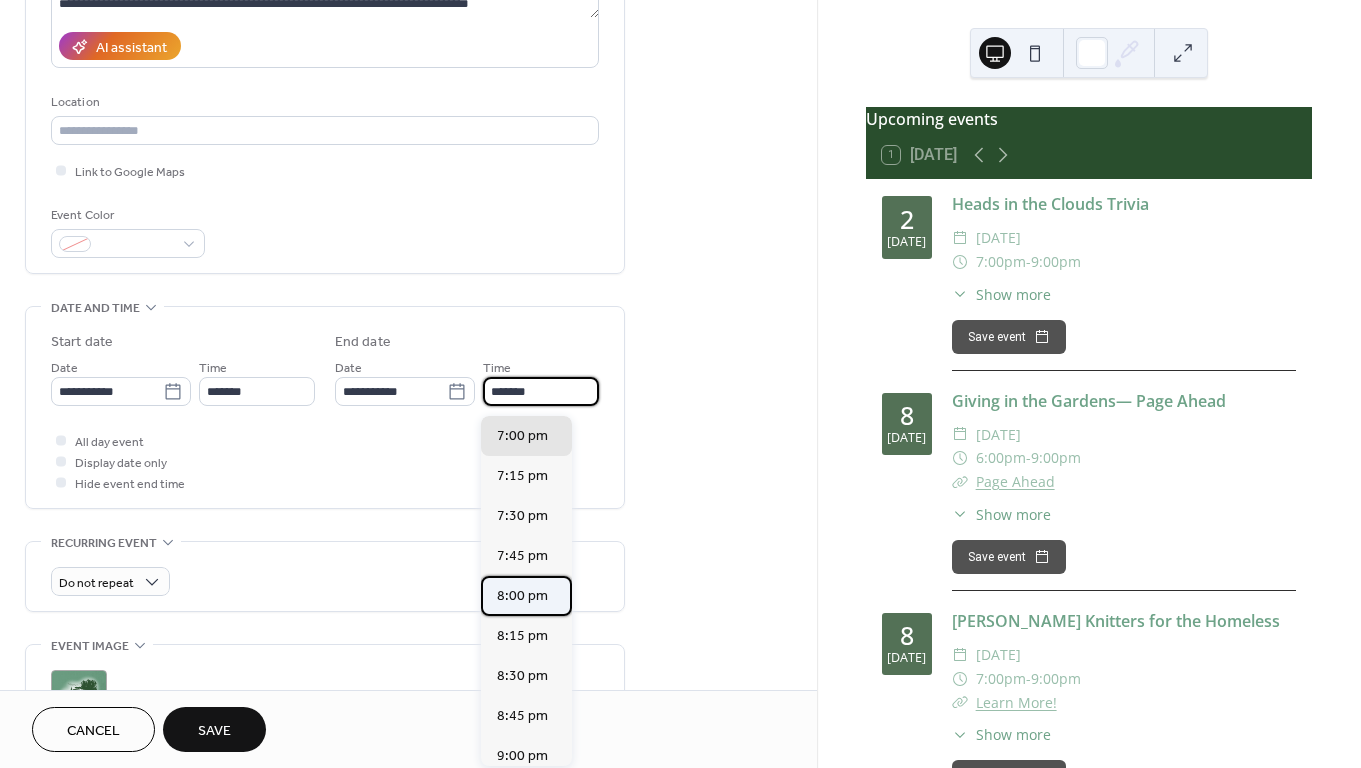 click on "8:00 pm" at bounding box center (522, 596) 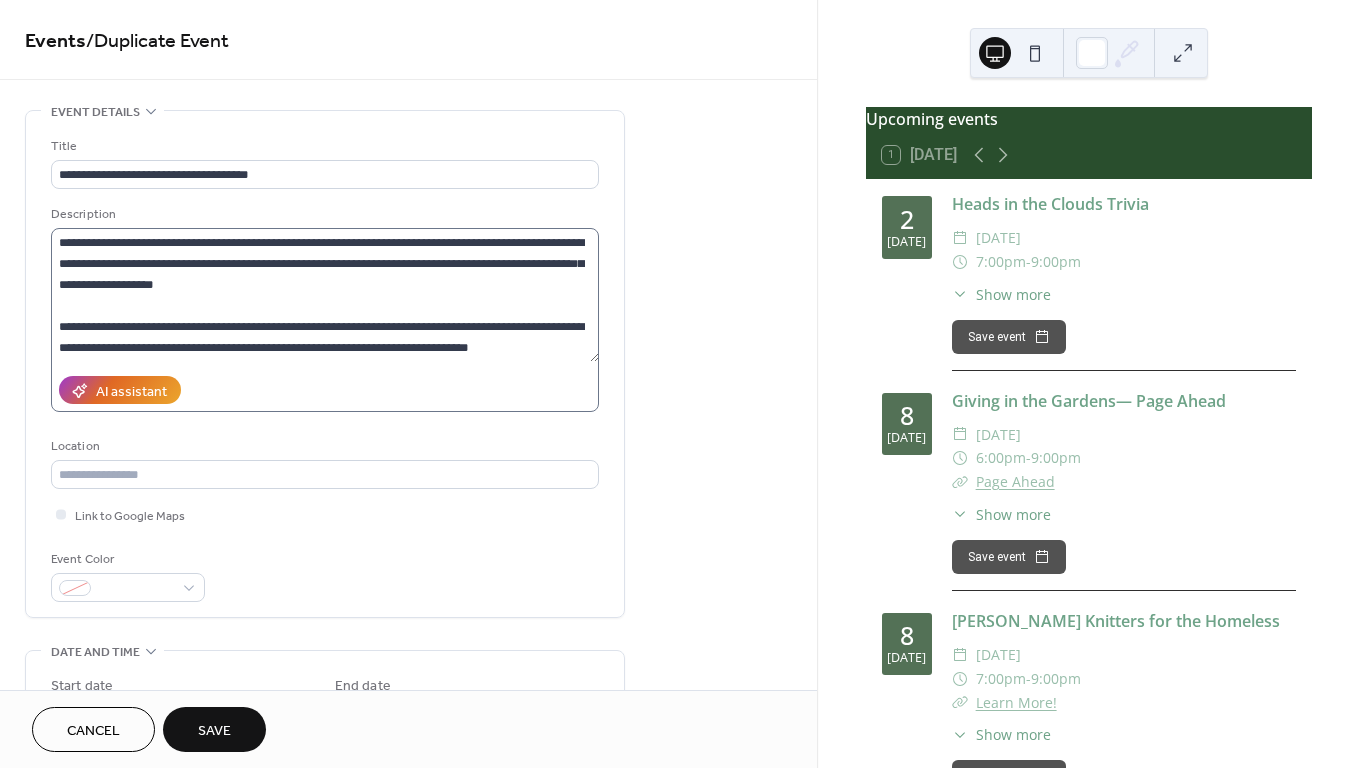 scroll, scrollTop: 0, scrollLeft: 0, axis: both 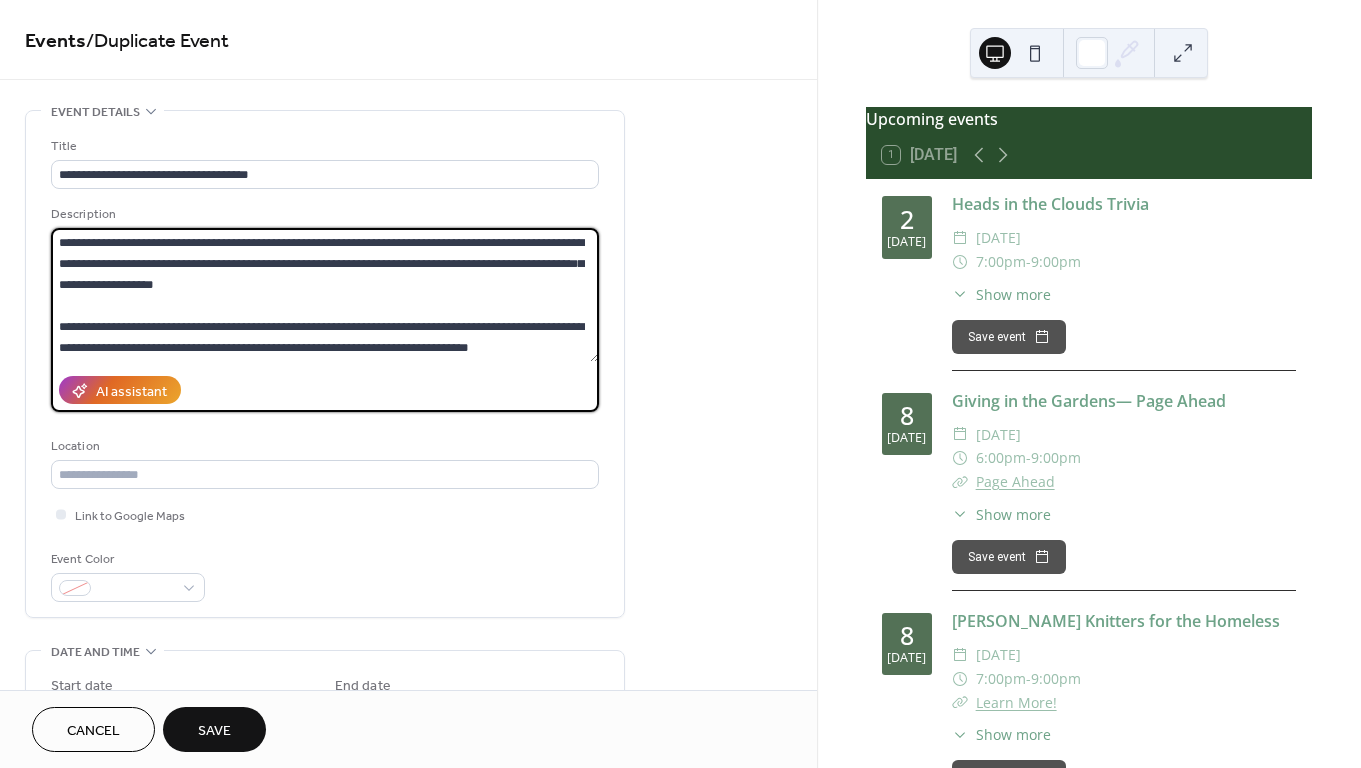 drag, startPoint x: 304, startPoint y: 266, endPoint x: 382, endPoint y: 268, distance: 78.025635 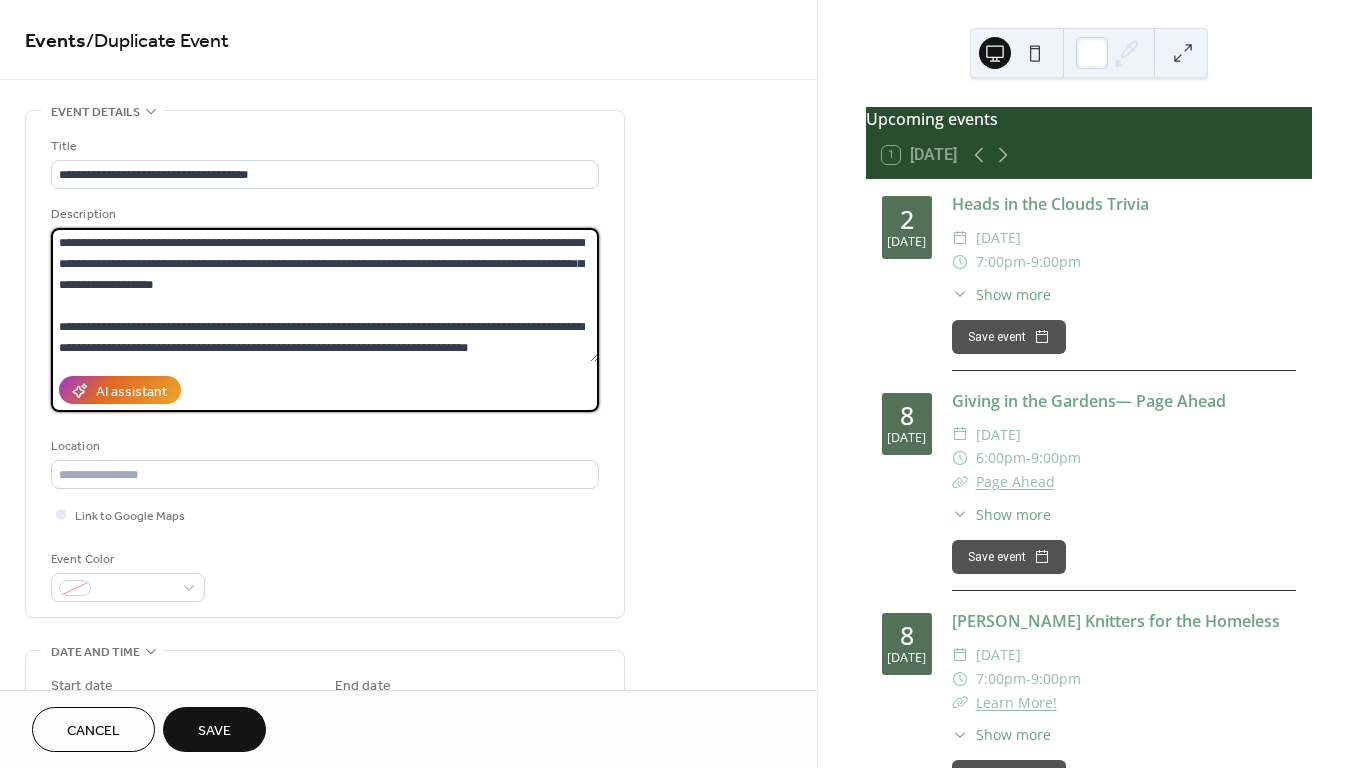 click on "**********" at bounding box center (325, 295) 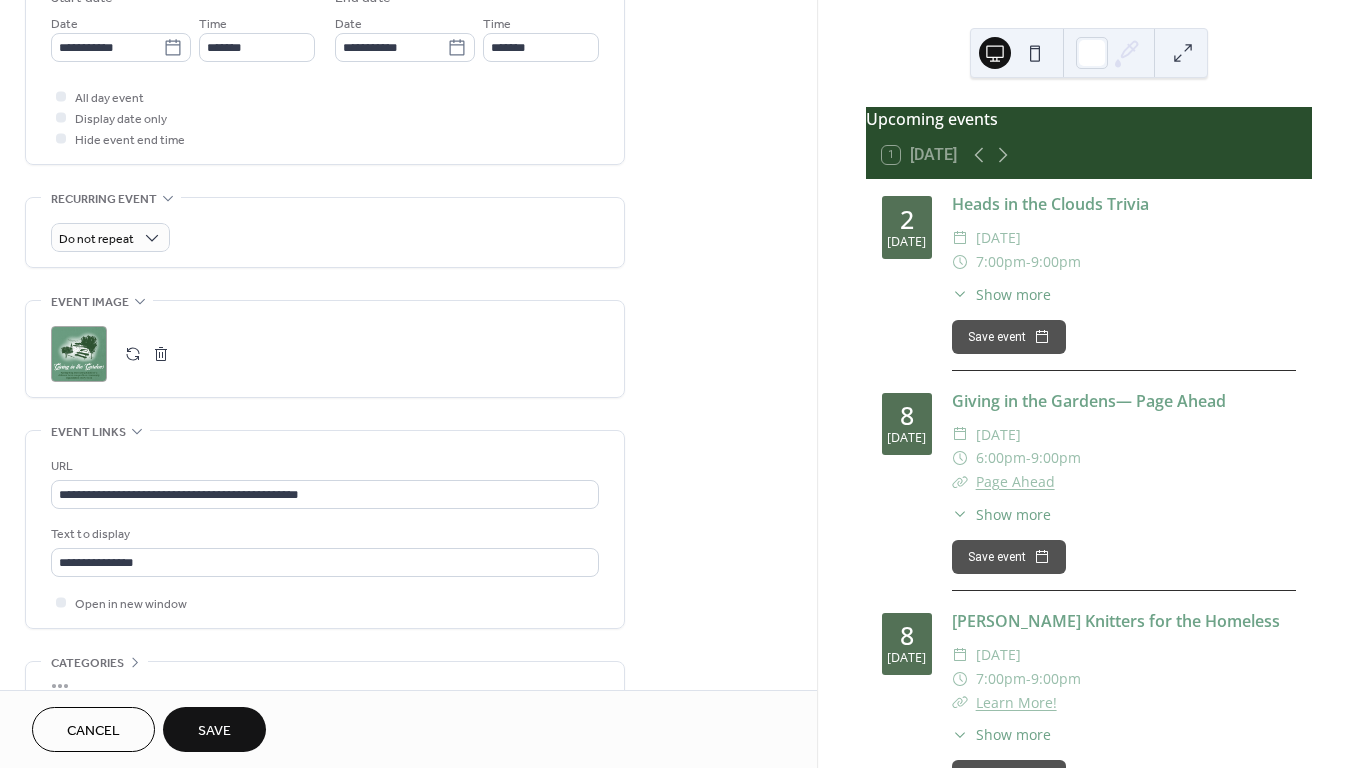 scroll, scrollTop: 692, scrollLeft: 0, axis: vertical 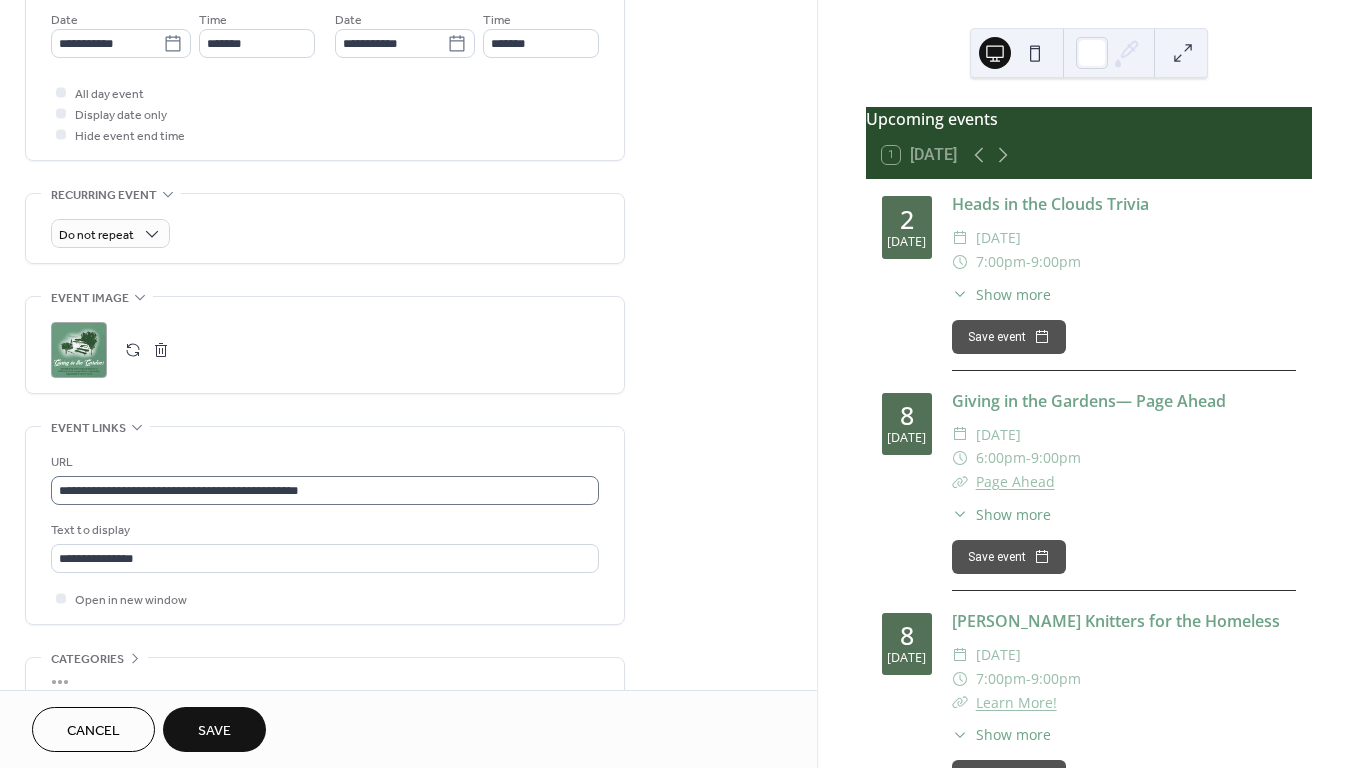 type on "**********" 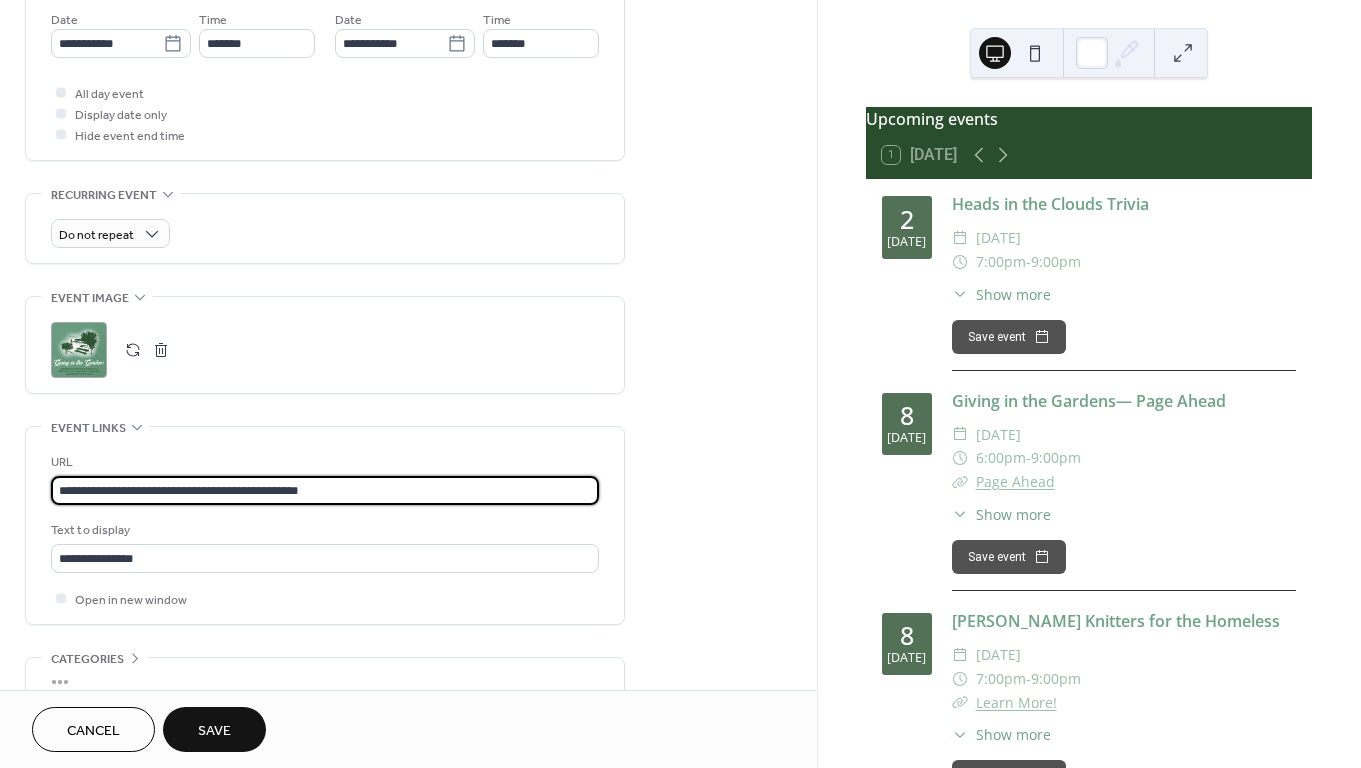 drag, startPoint x: 332, startPoint y: 502, endPoint x: 35, endPoint y: 484, distance: 297.54495 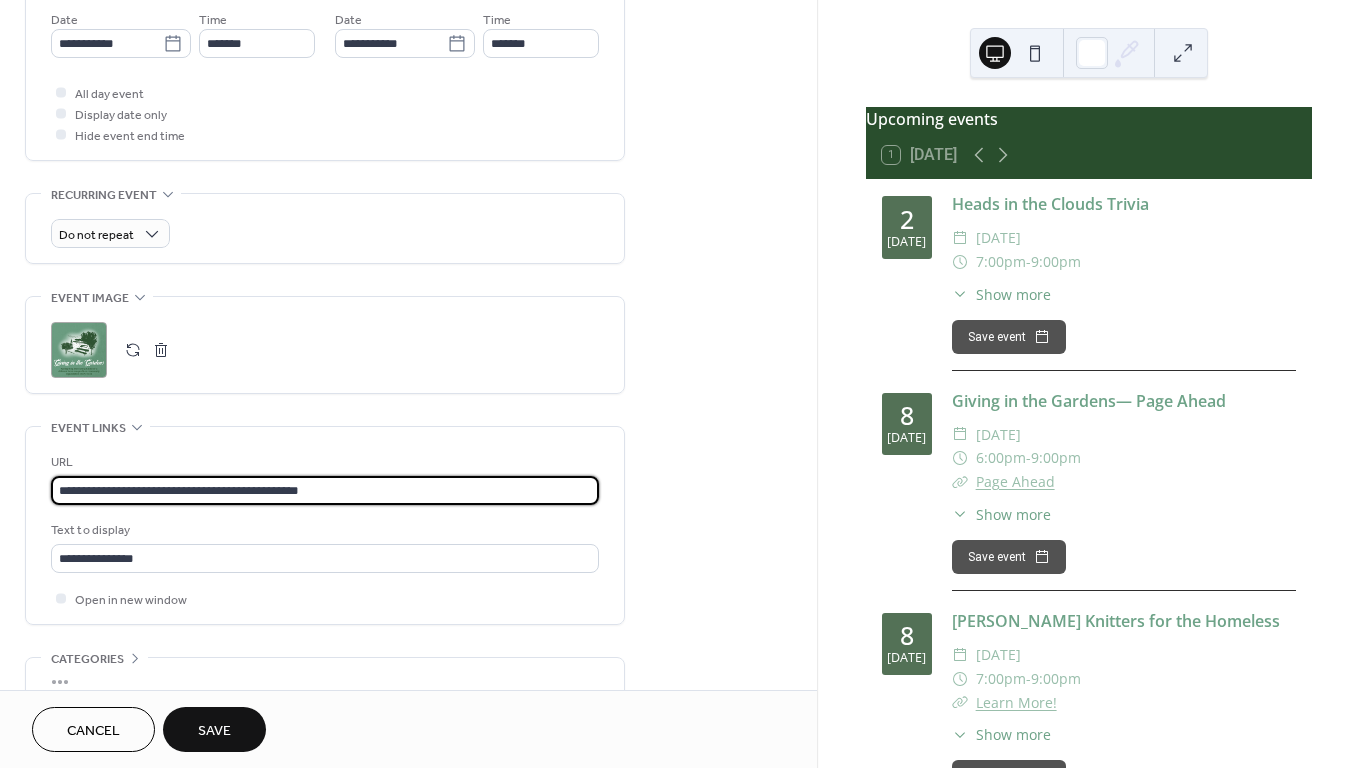 click on "**********" at bounding box center (325, 525) 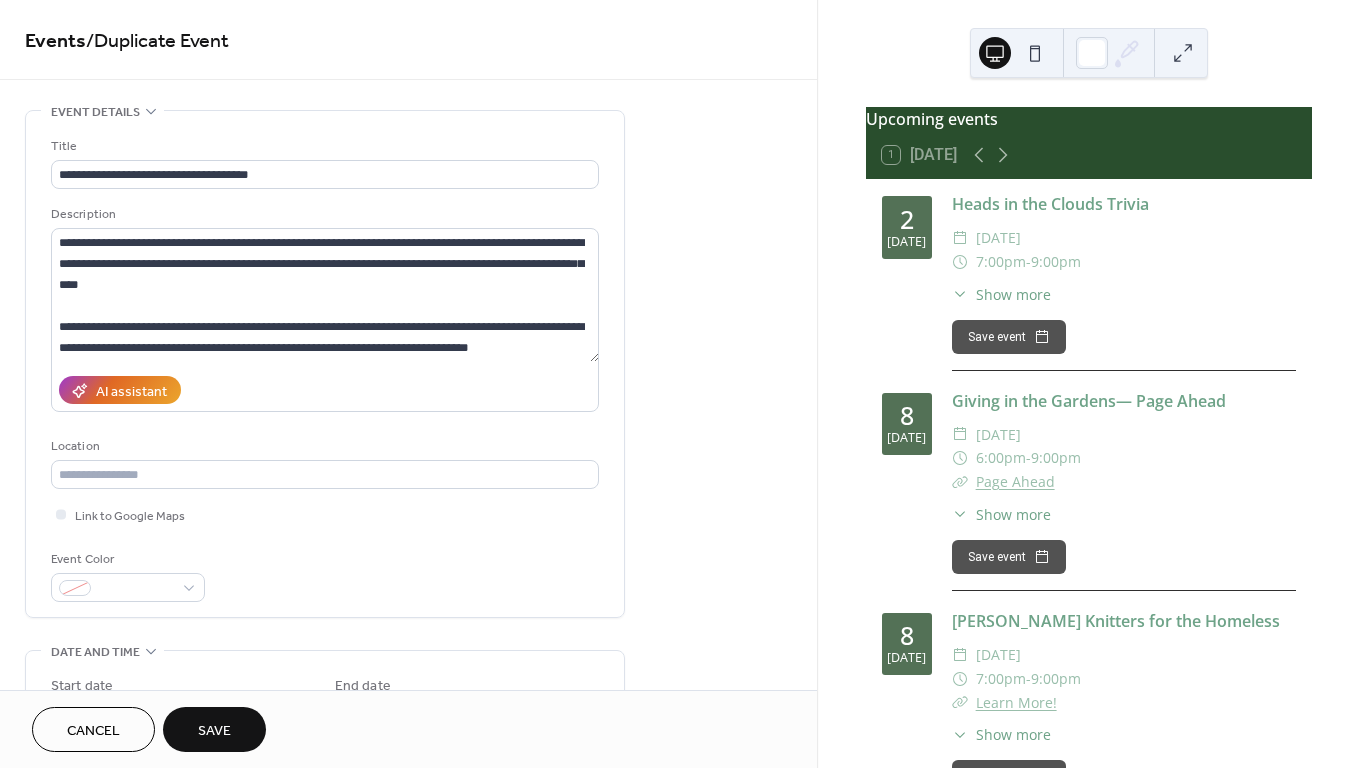 scroll, scrollTop: 0, scrollLeft: 0, axis: both 